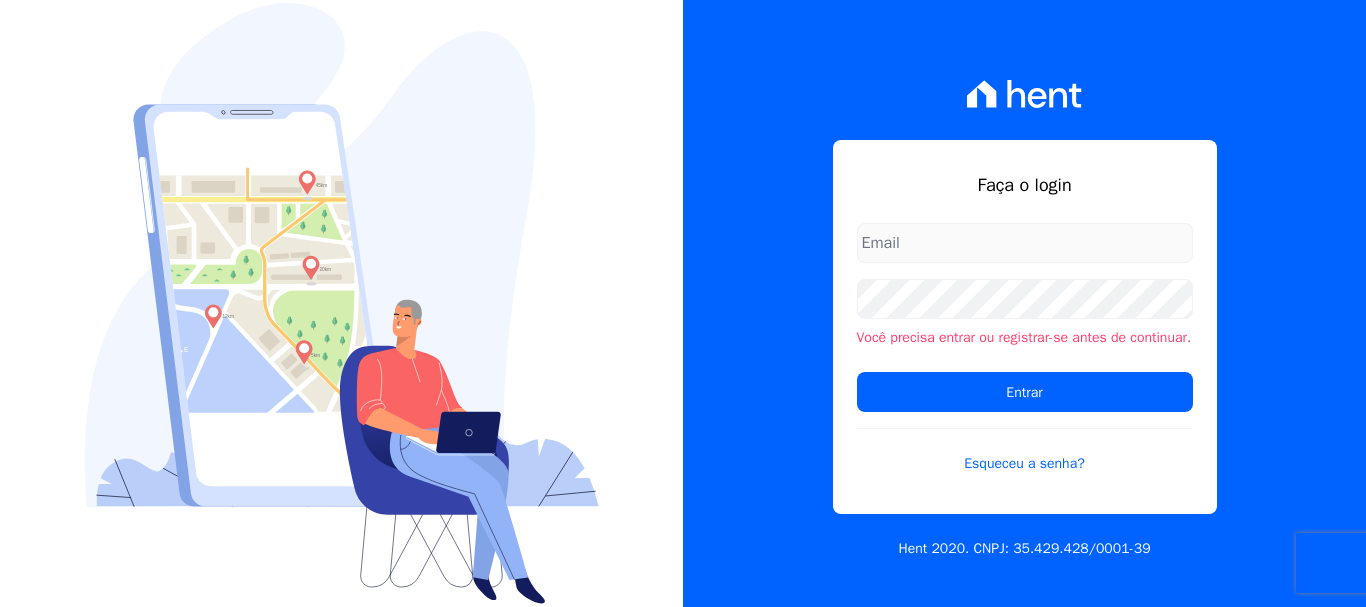 scroll, scrollTop: 0, scrollLeft: 0, axis: both 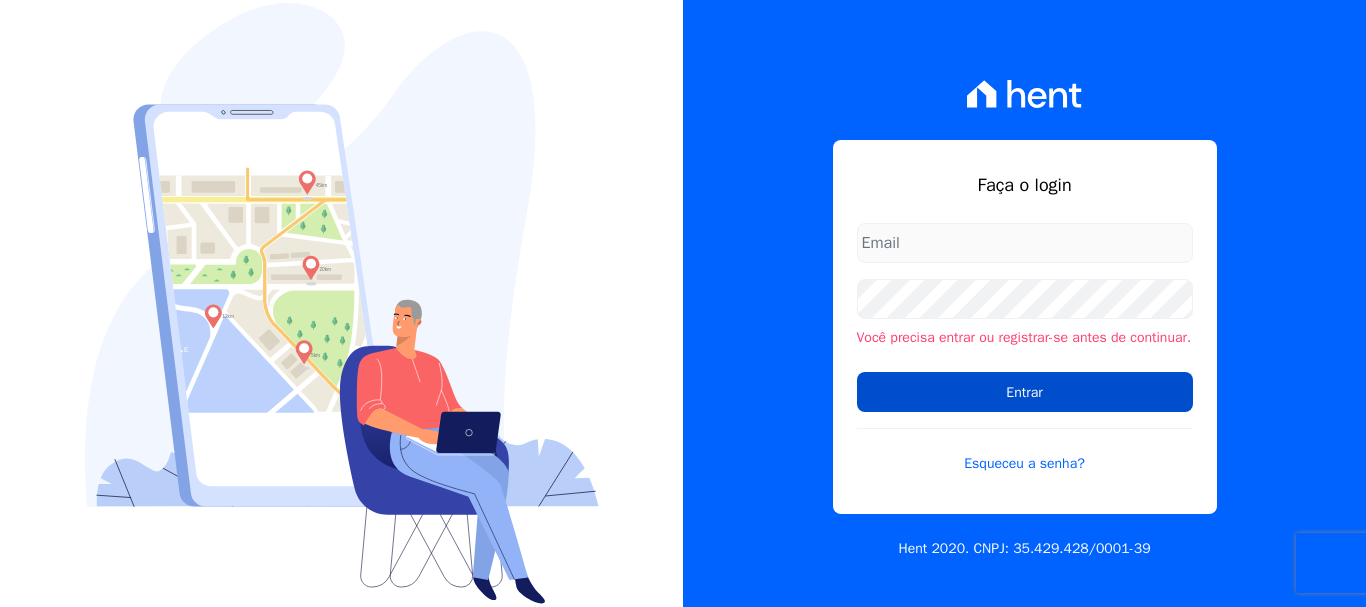 click on "Entrar" at bounding box center [1025, 392] 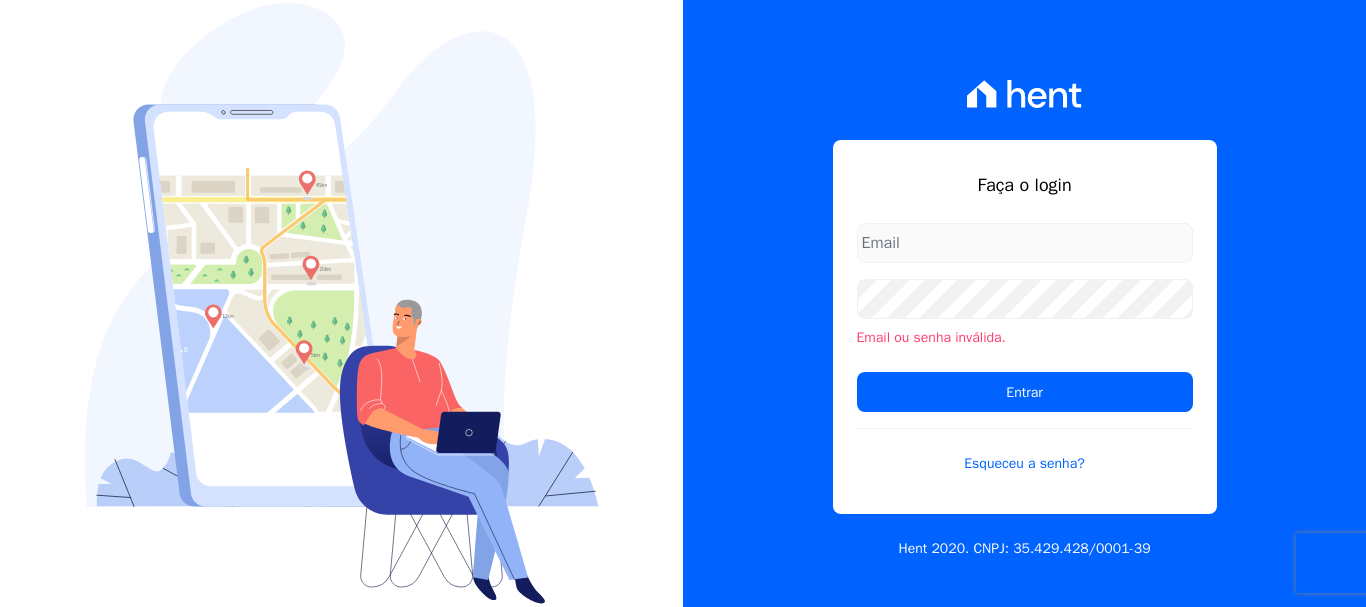 scroll, scrollTop: 0, scrollLeft: 0, axis: both 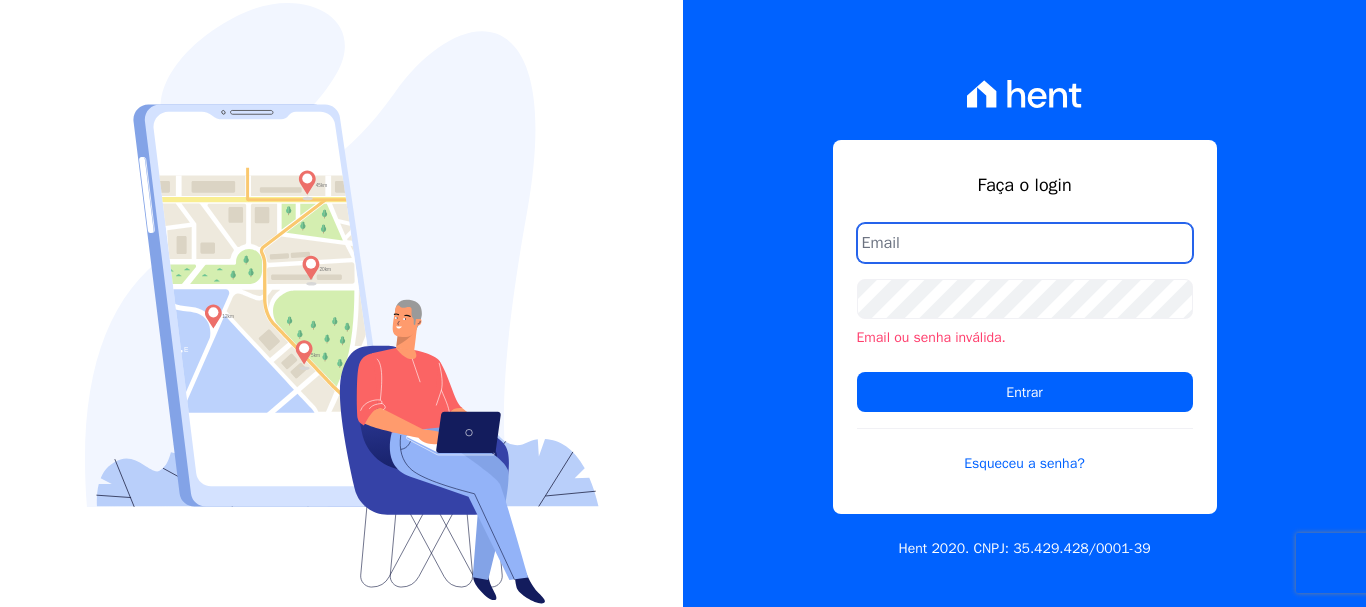 click at bounding box center (1025, 243) 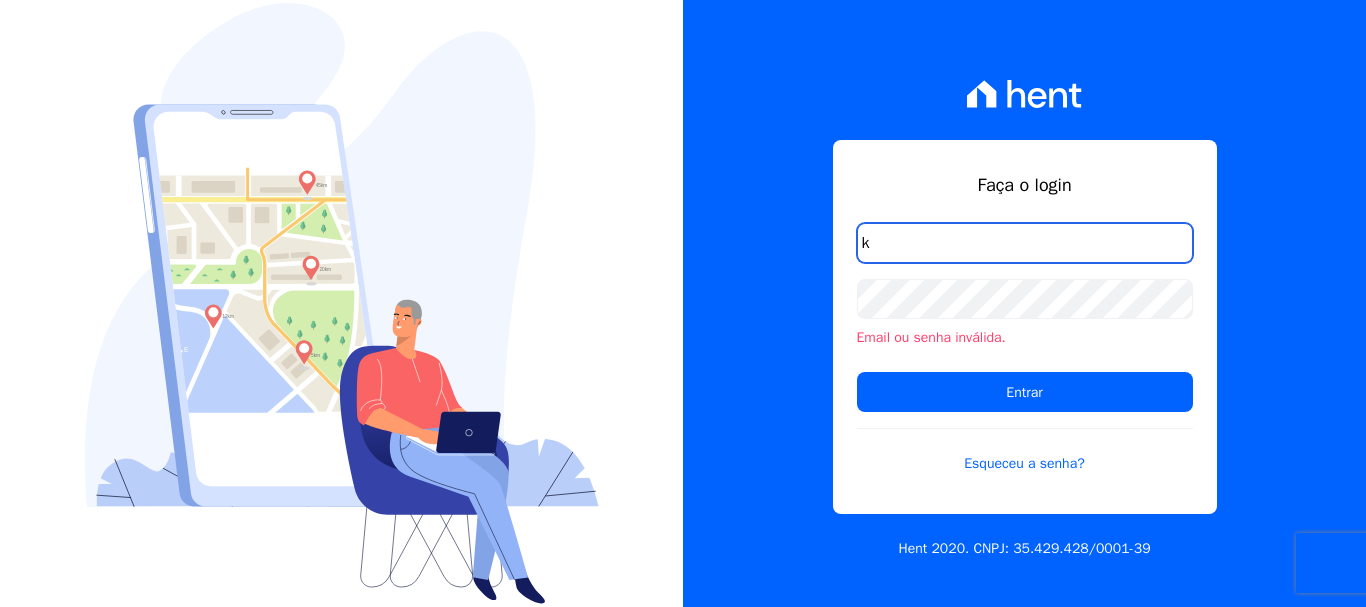 type on "kelly.silva@construtoramgtec.com.br" 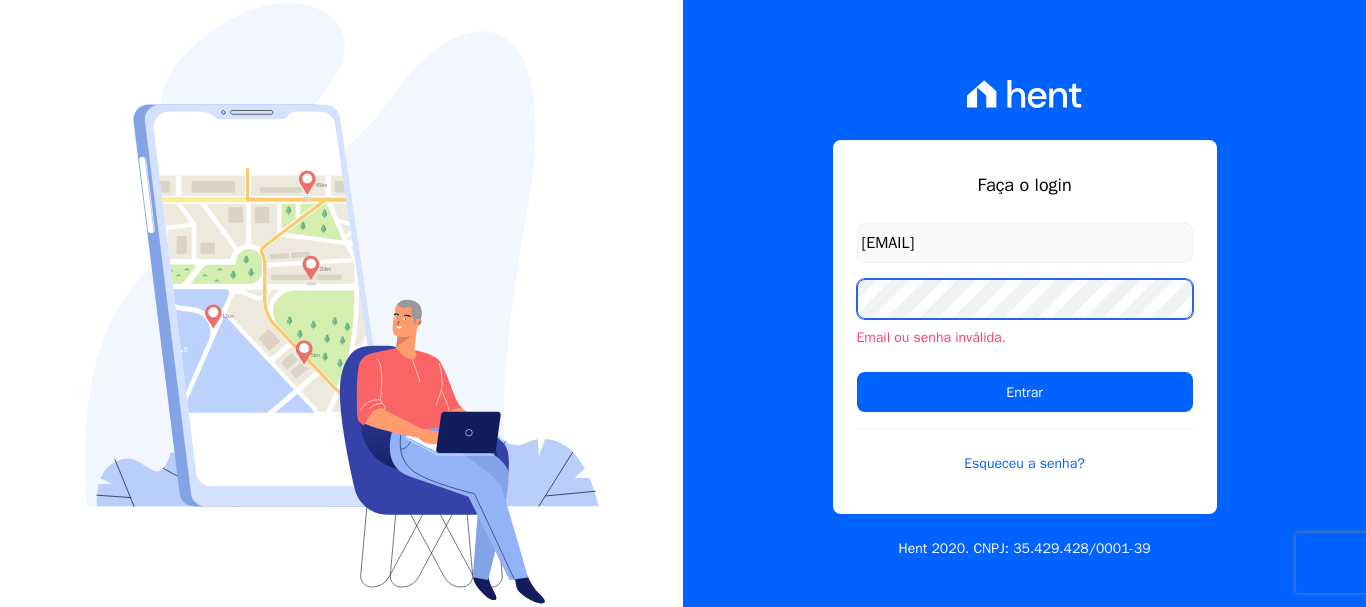 click on "Faça o login
kelly.silva@construtoramgtec.com.br
Email ou senha inválida.
Entrar
Esqueceu a senha?
Hent 2020. CNPJ: 35.429.428/0001-39" at bounding box center (1024, 303) 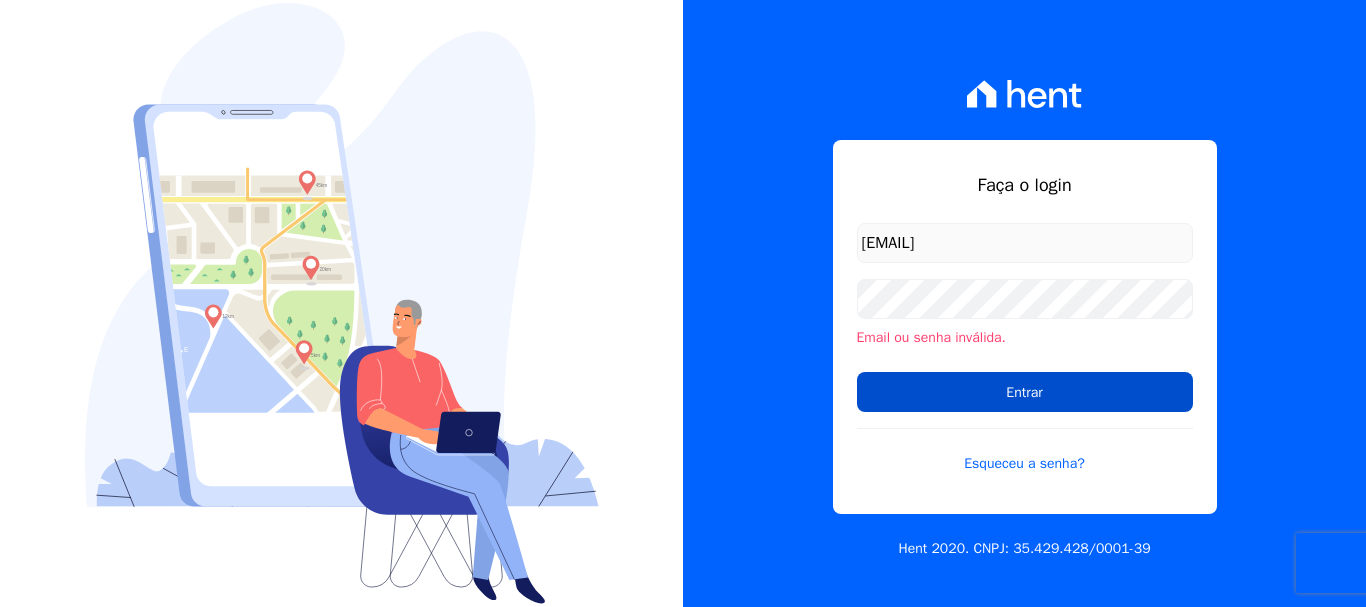 click on "Entrar" at bounding box center (1025, 392) 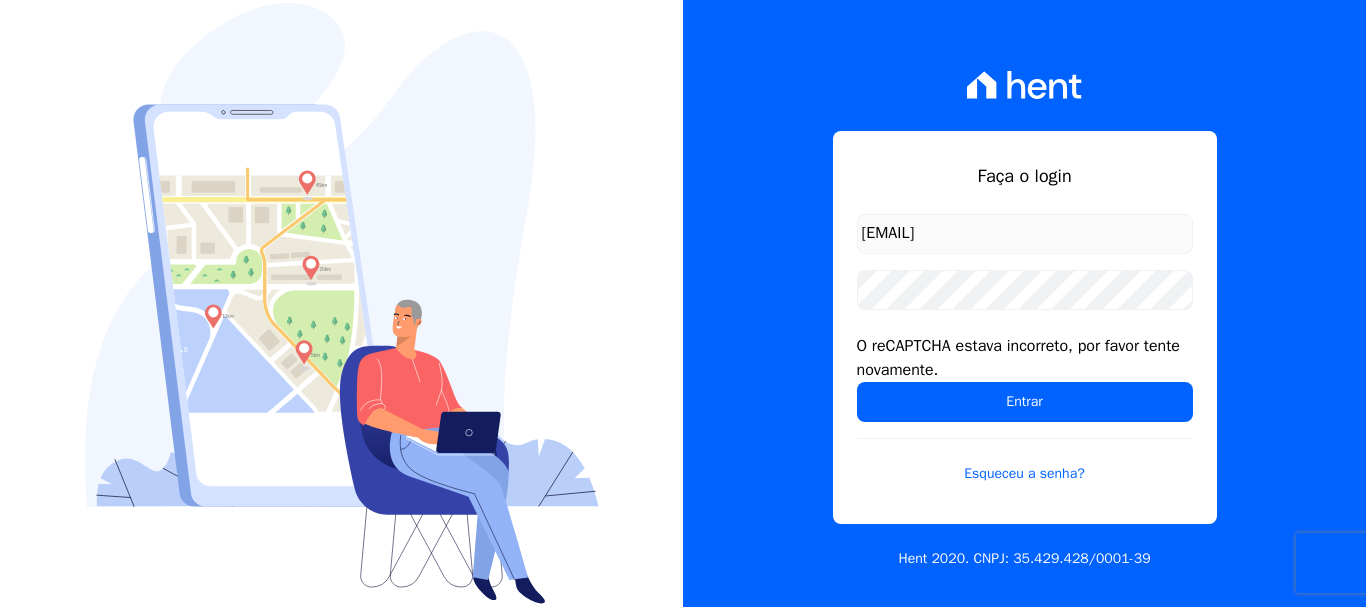 scroll, scrollTop: 0, scrollLeft: 0, axis: both 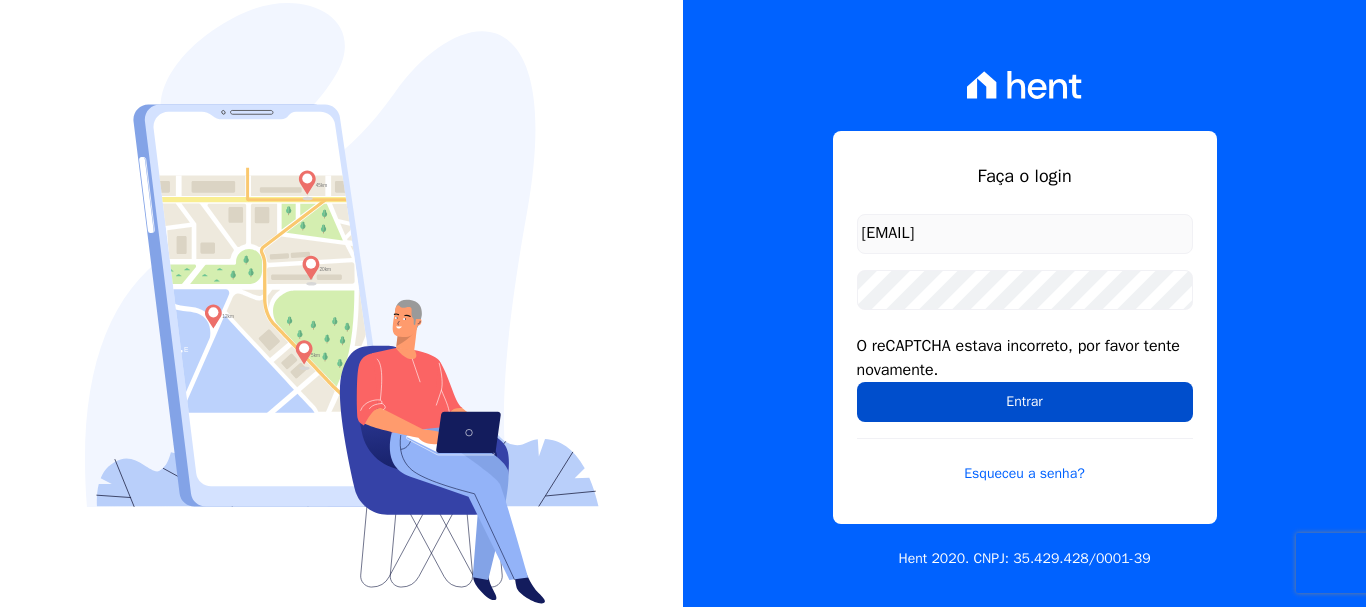 click on "Entrar" at bounding box center [1025, 402] 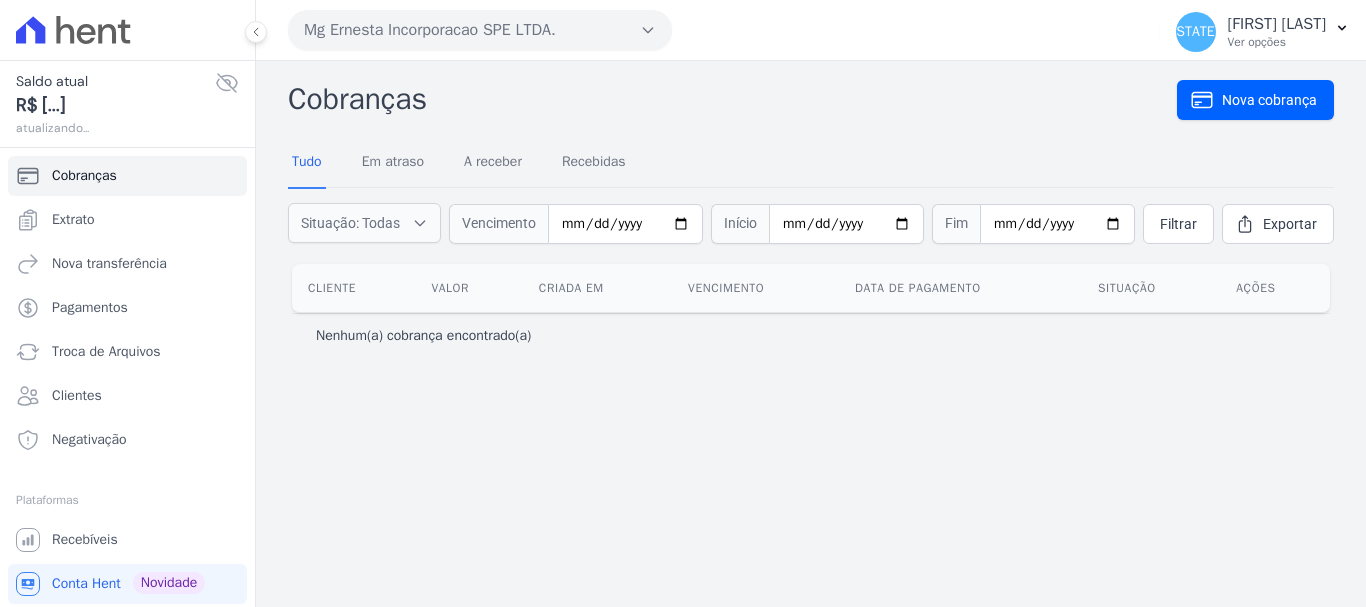 scroll, scrollTop: 0, scrollLeft: 0, axis: both 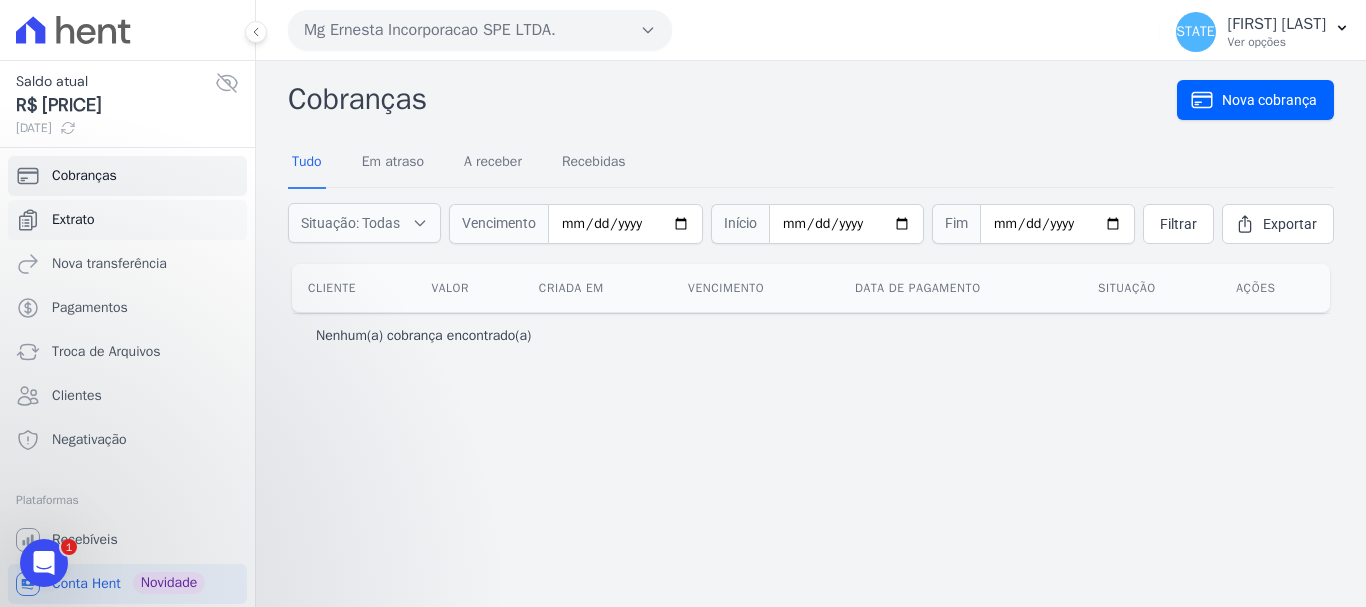 click on "Extrato" at bounding box center [73, 220] 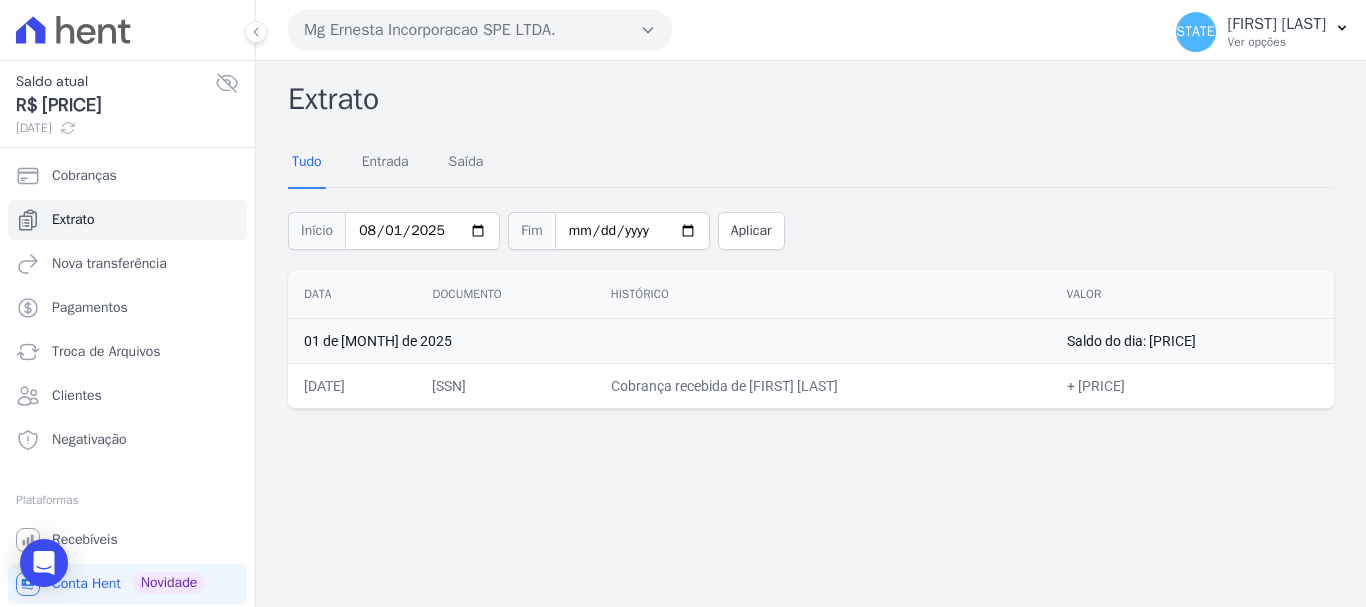 drag, startPoint x: 799, startPoint y: 381, endPoint x: 1004, endPoint y: 372, distance: 205.19746 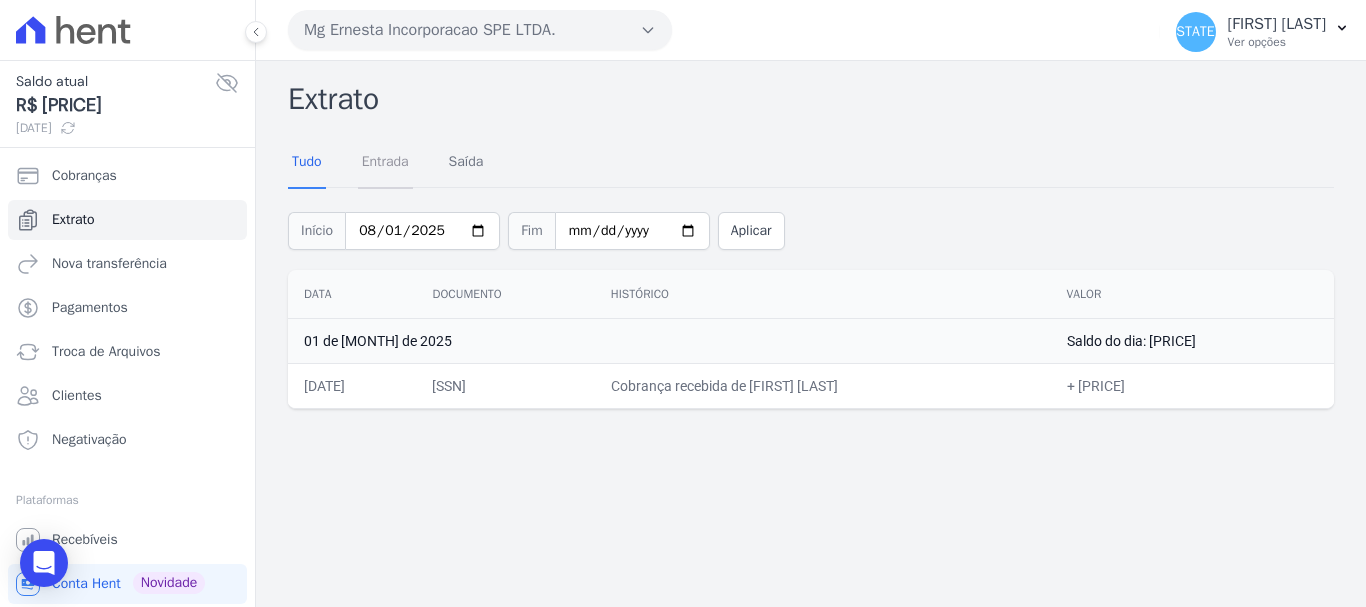 click on "Entrada" at bounding box center [385, 163] 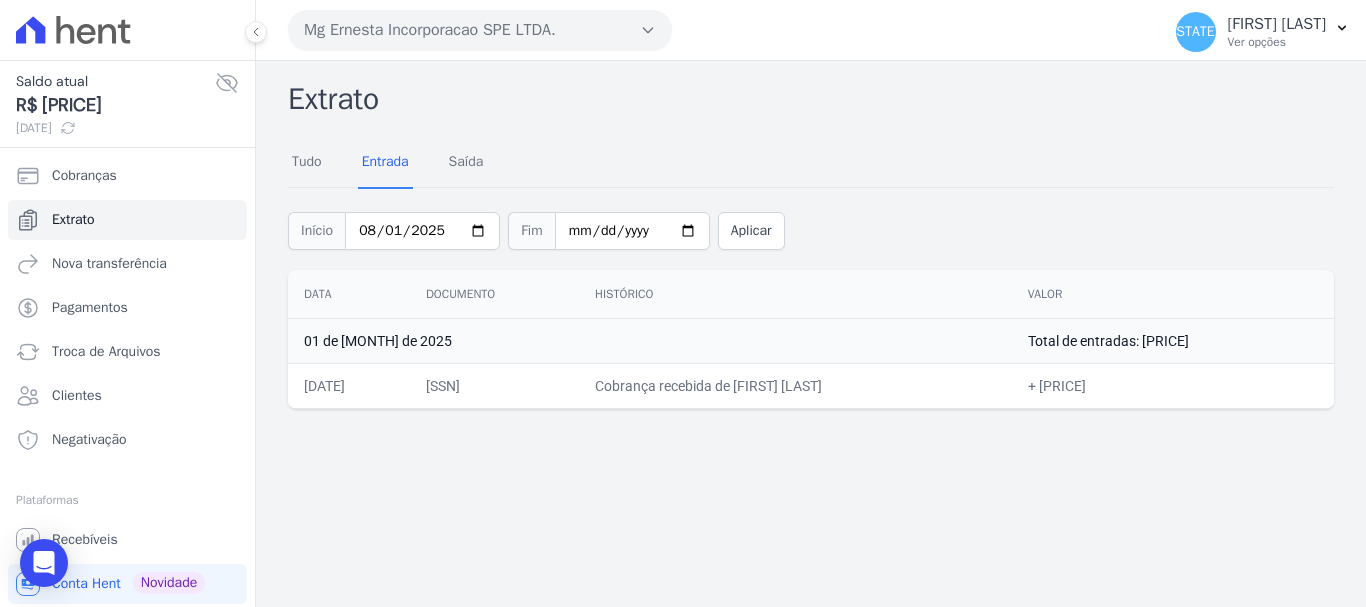 drag, startPoint x: 421, startPoint y: 398, endPoint x: 424, endPoint y: 408, distance: 10.440307 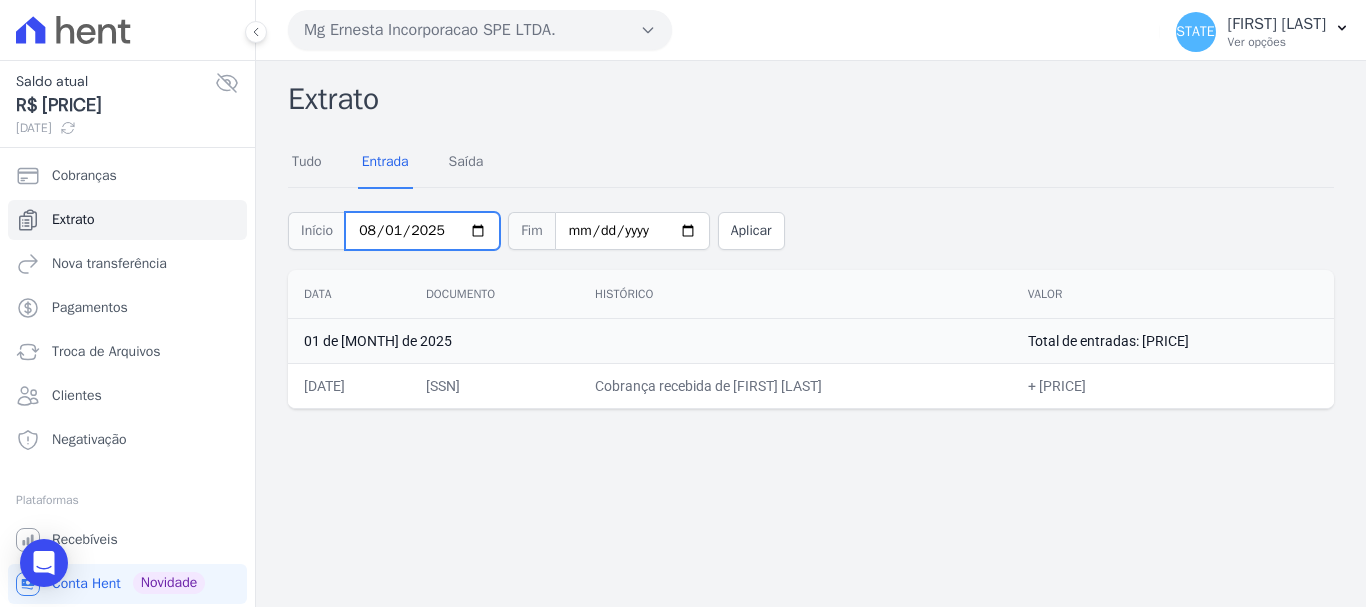 click on "2025-08-01" at bounding box center (422, 231) 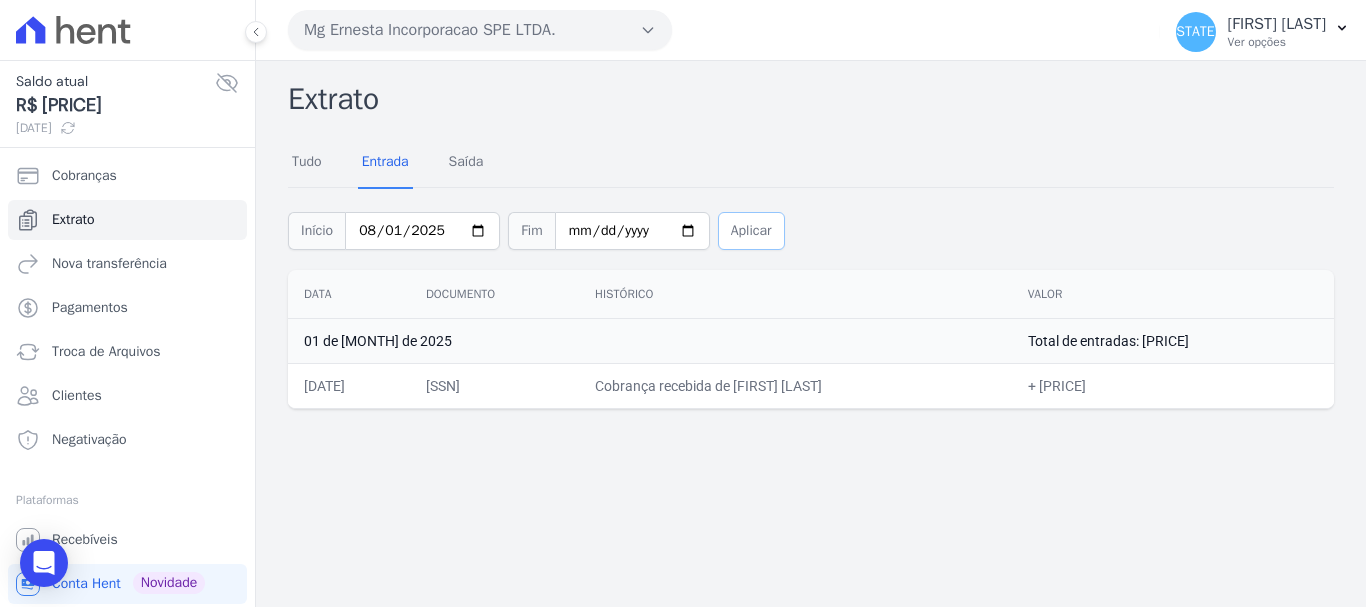 click on "Aplicar" at bounding box center [751, 231] 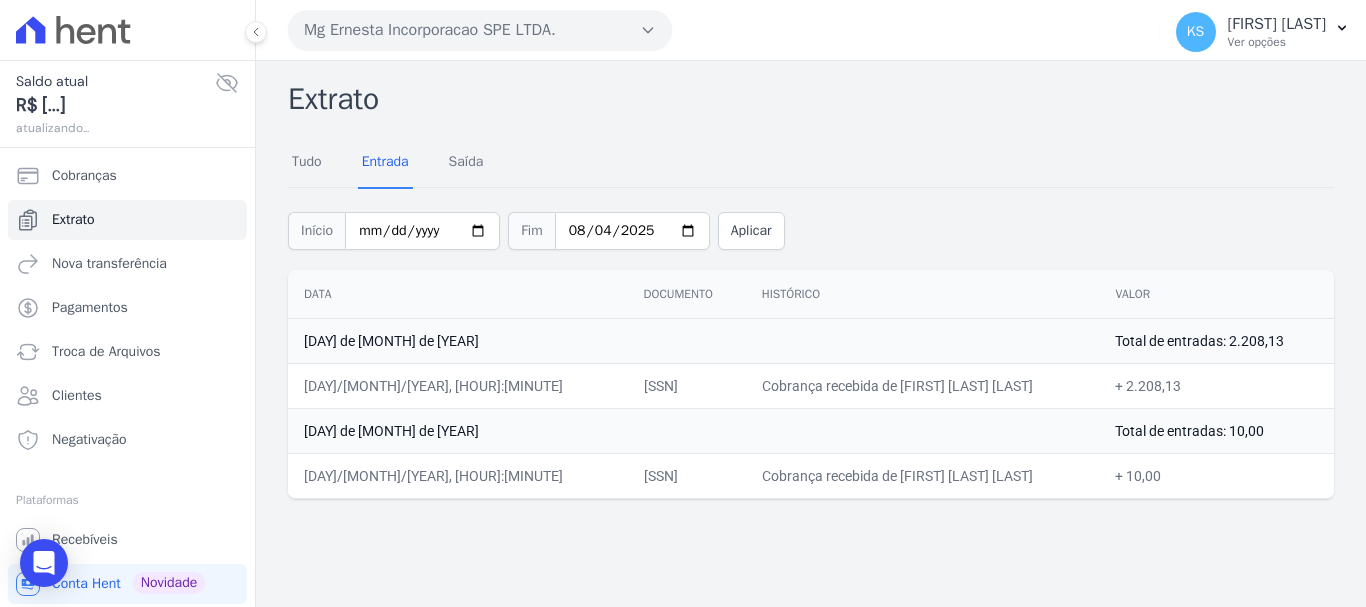 scroll, scrollTop: 0, scrollLeft: 0, axis: both 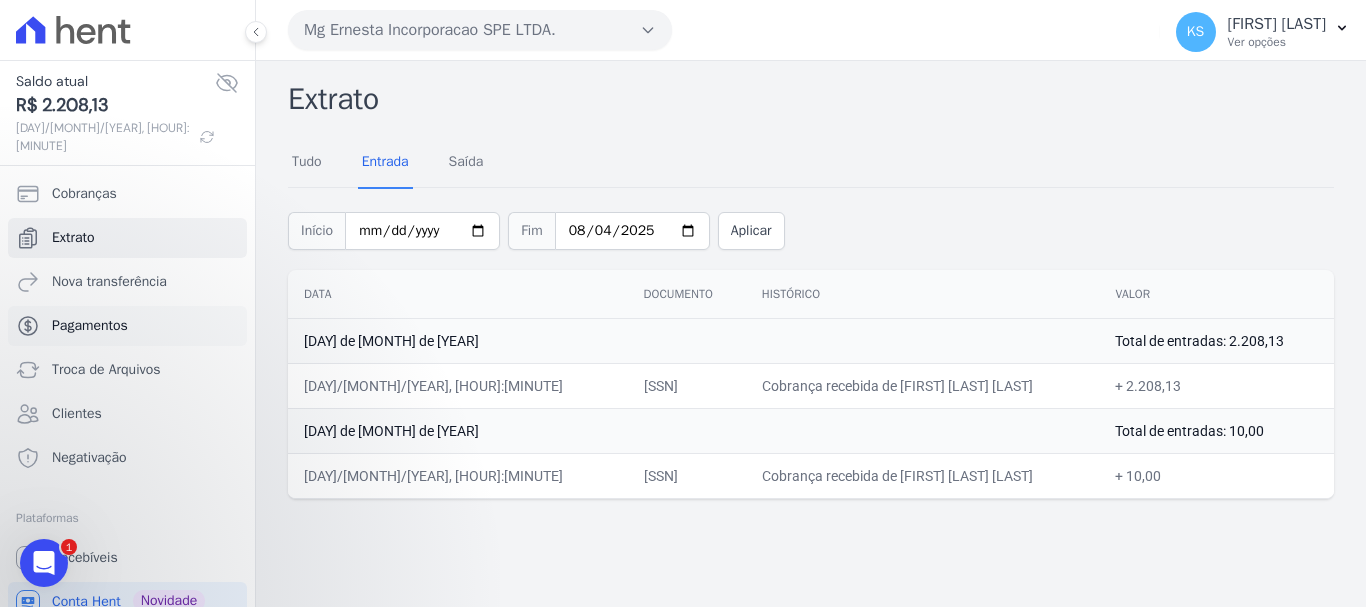 click on "Pagamentos" at bounding box center [90, 326] 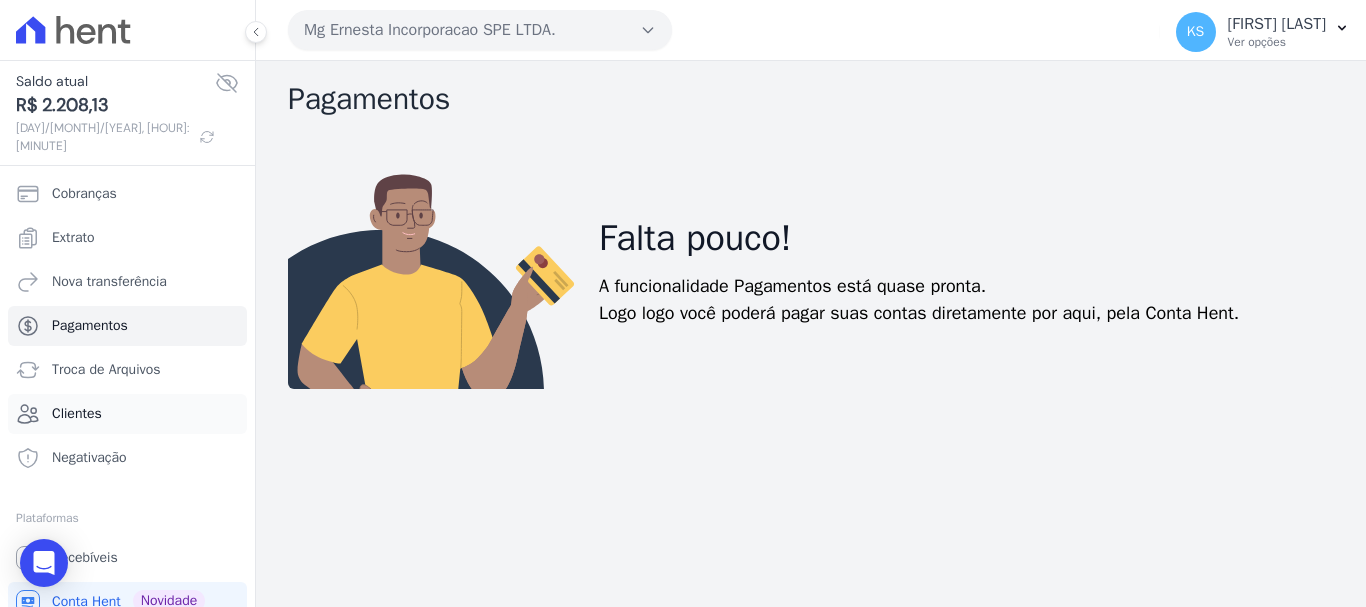 click on "Clientes" at bounding box center [77, 414] 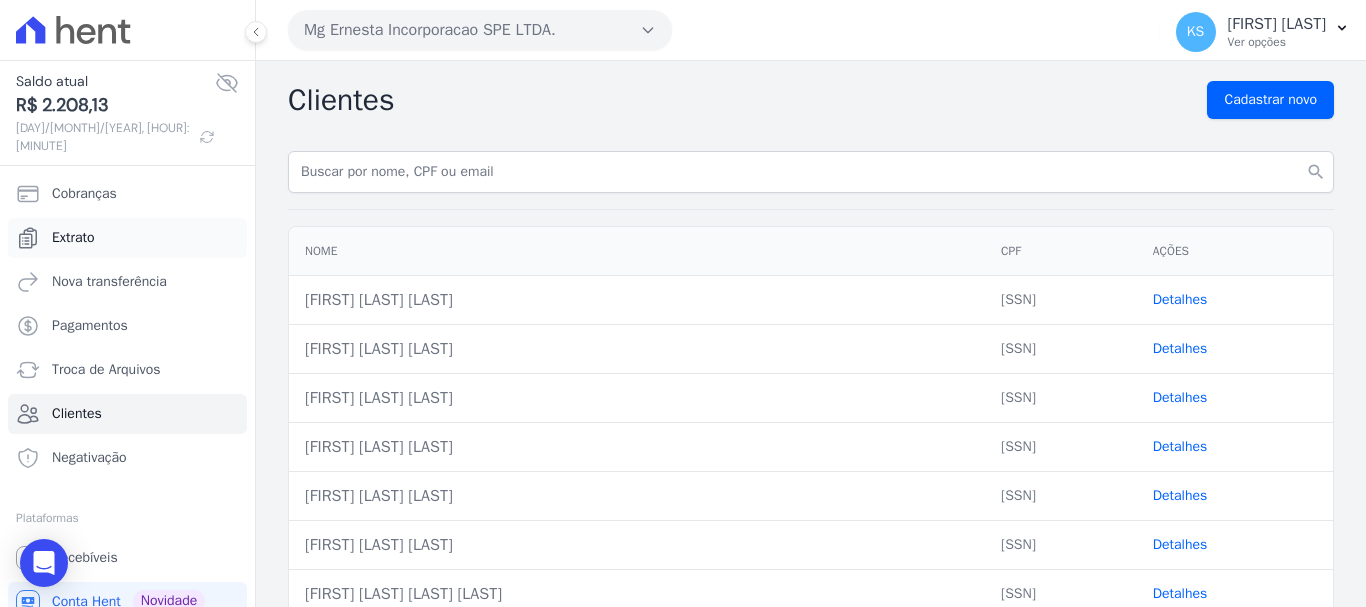 click on "Extrato" at bounding box center [73, 238] 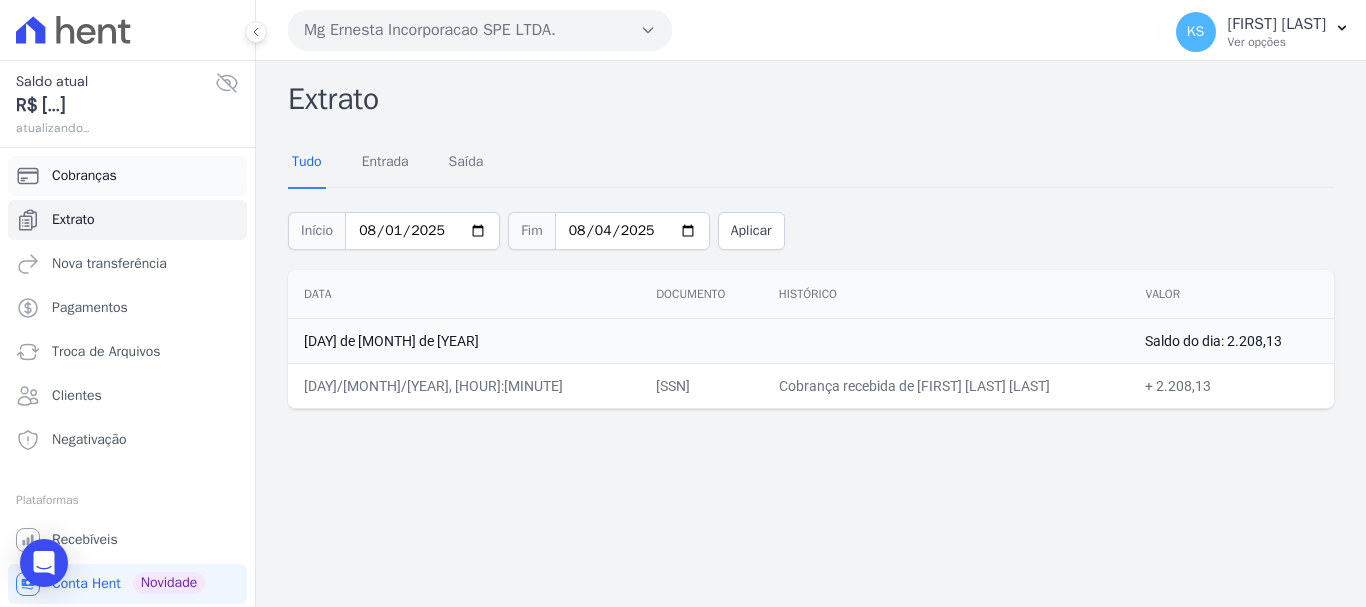 click on "Cobranças" at bounding box center (84, 176) 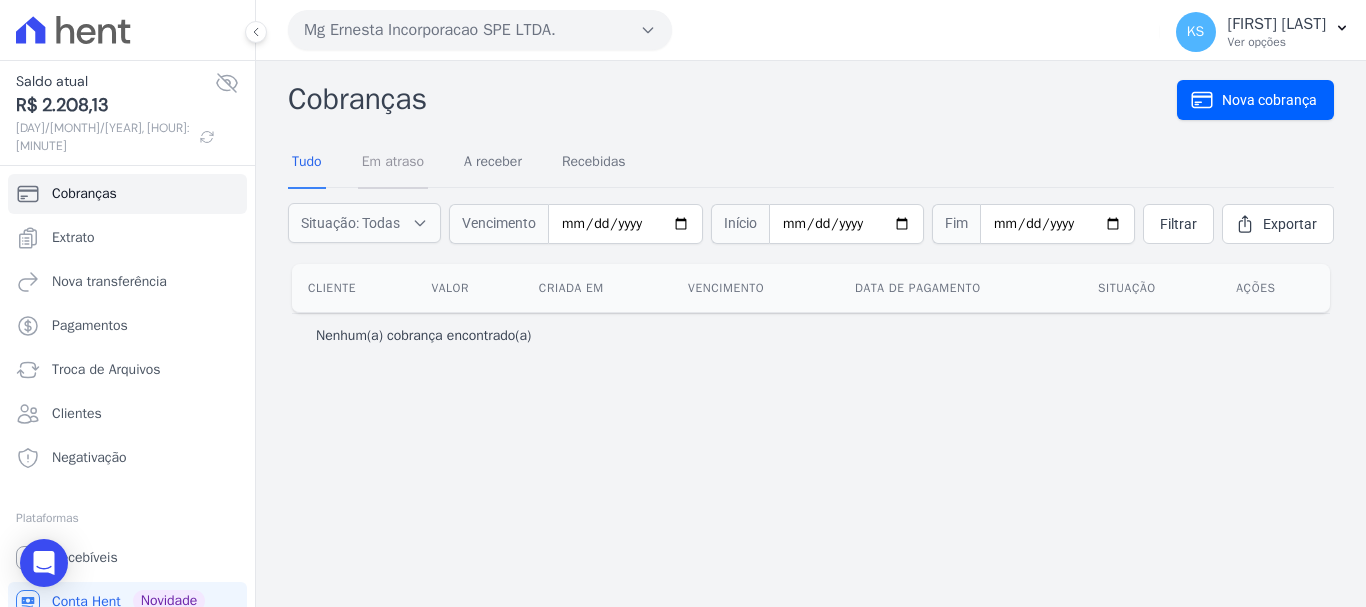 click on "Em atraso" at bounding box center [393, 163] 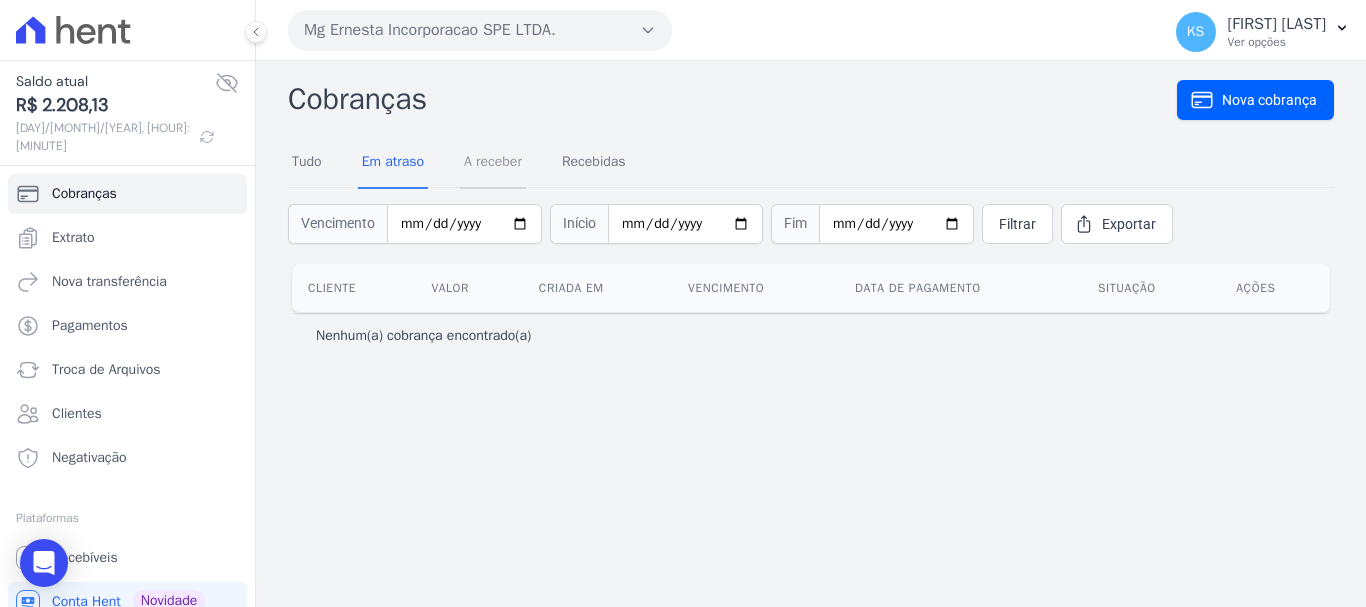 click on "A receber" at bounding box center [493, 163] 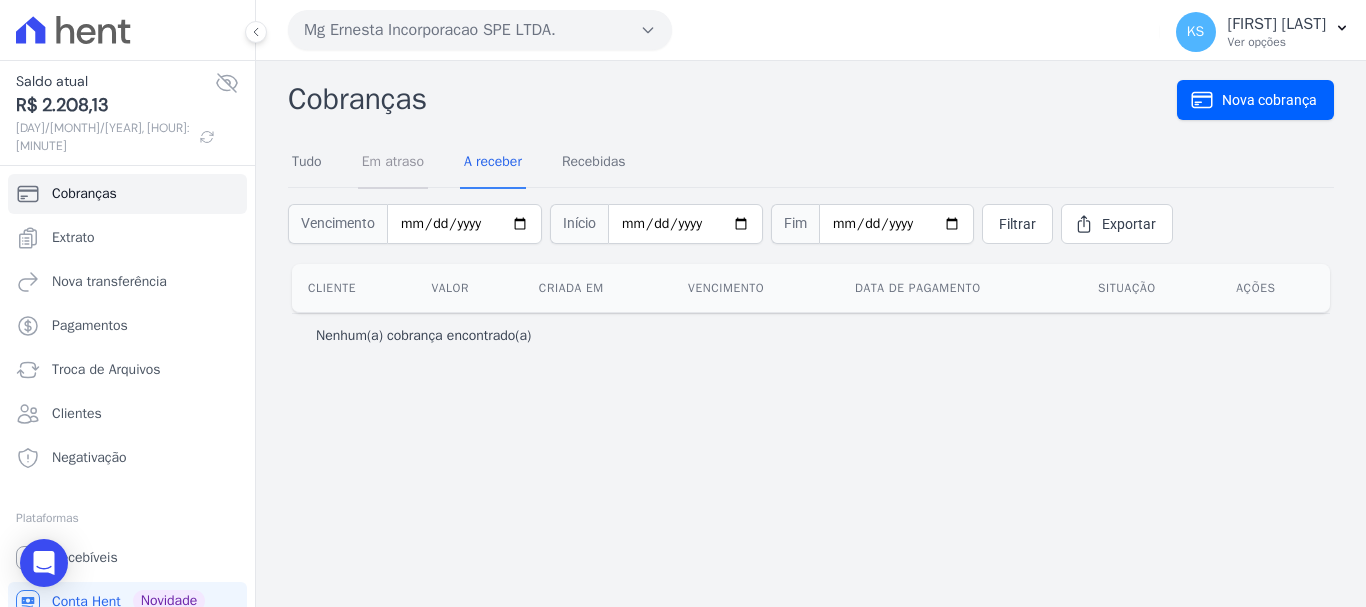 click on "Em atraso" at bounding box center (393, 163) 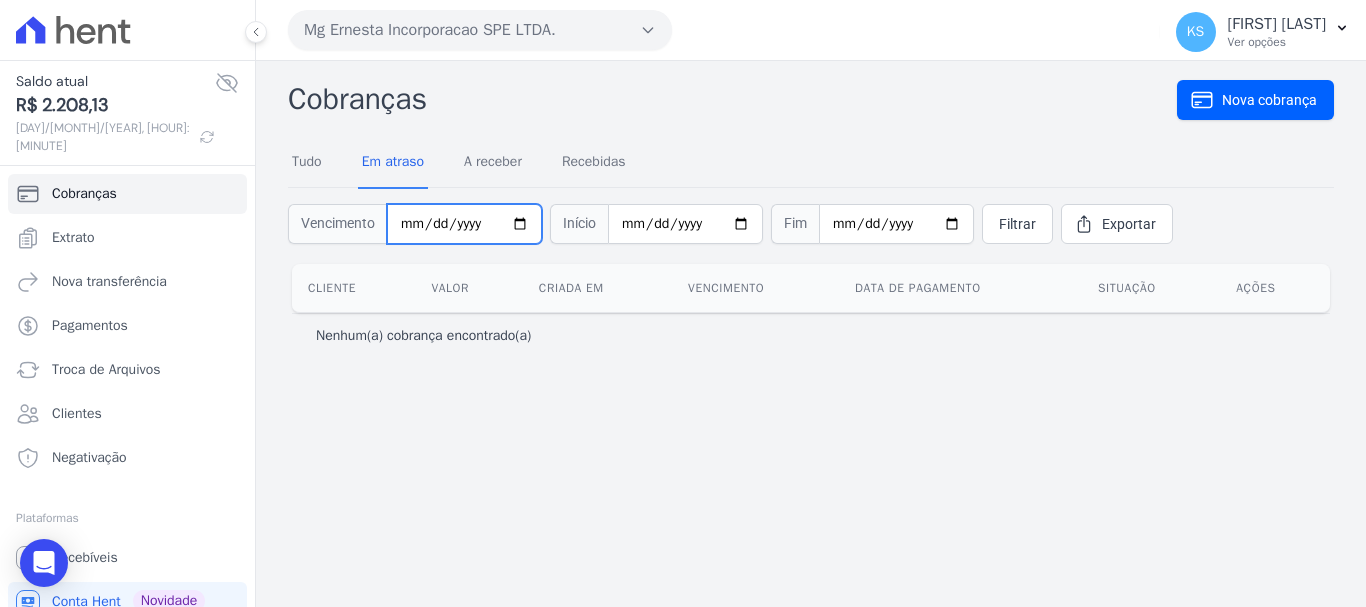 click at bounding box center (464, 224) 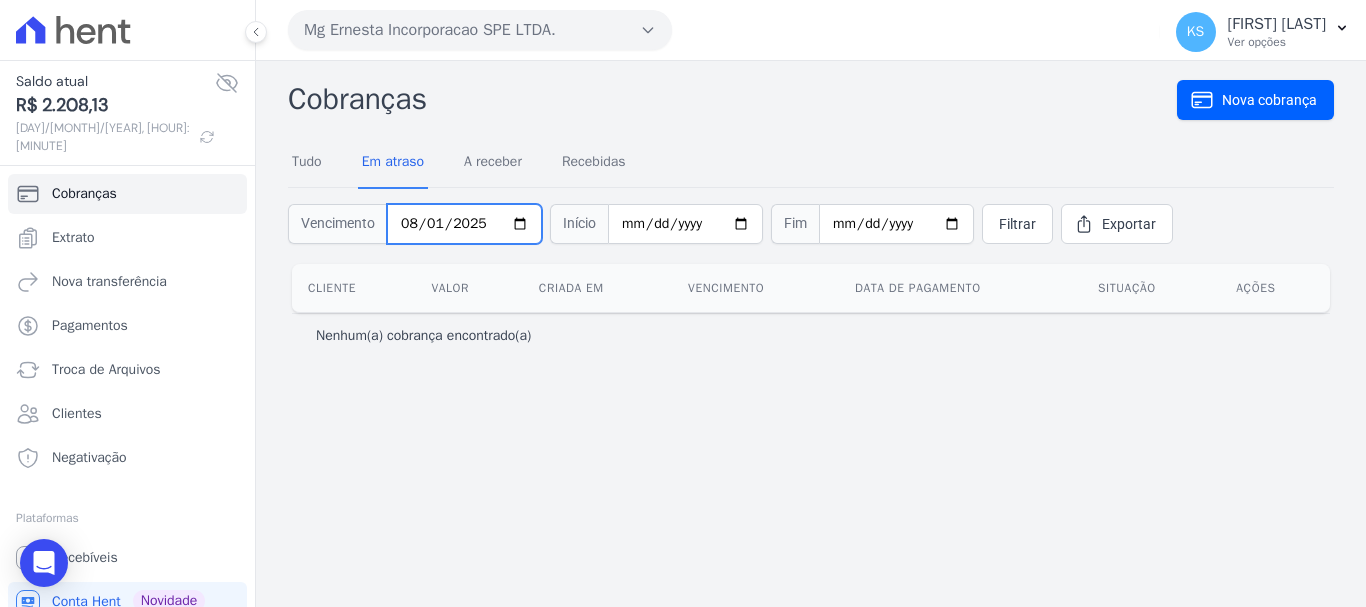 type on "2025-08-01" 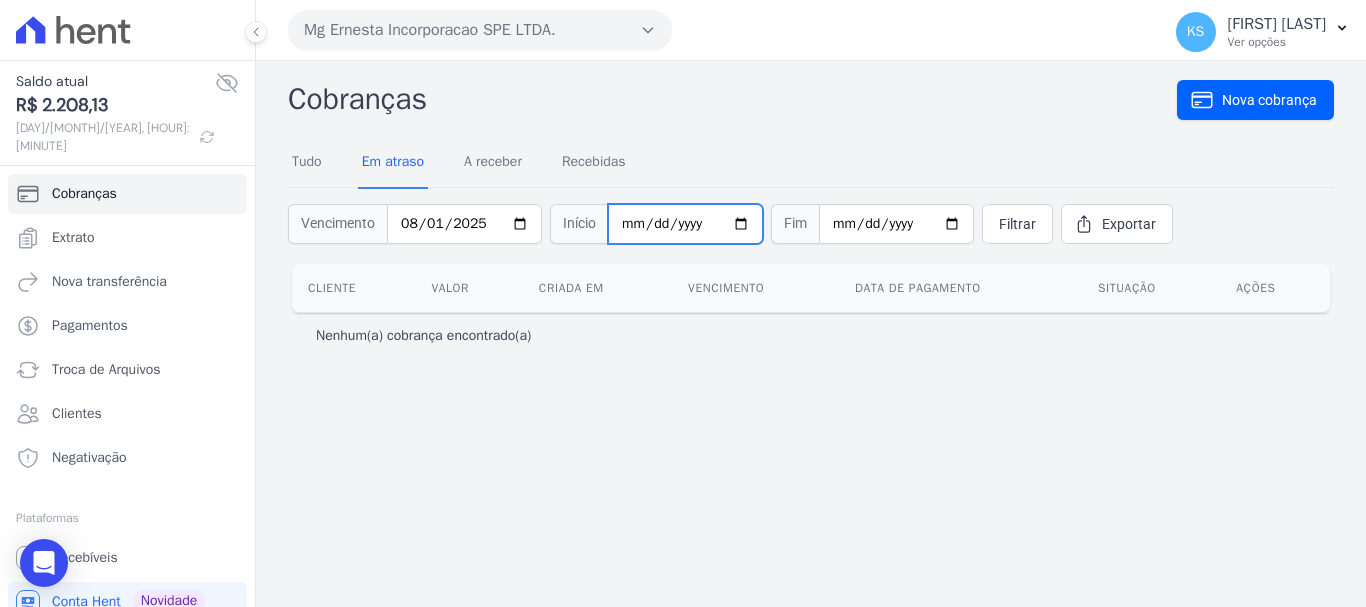 click at bounding box center (685, 224) 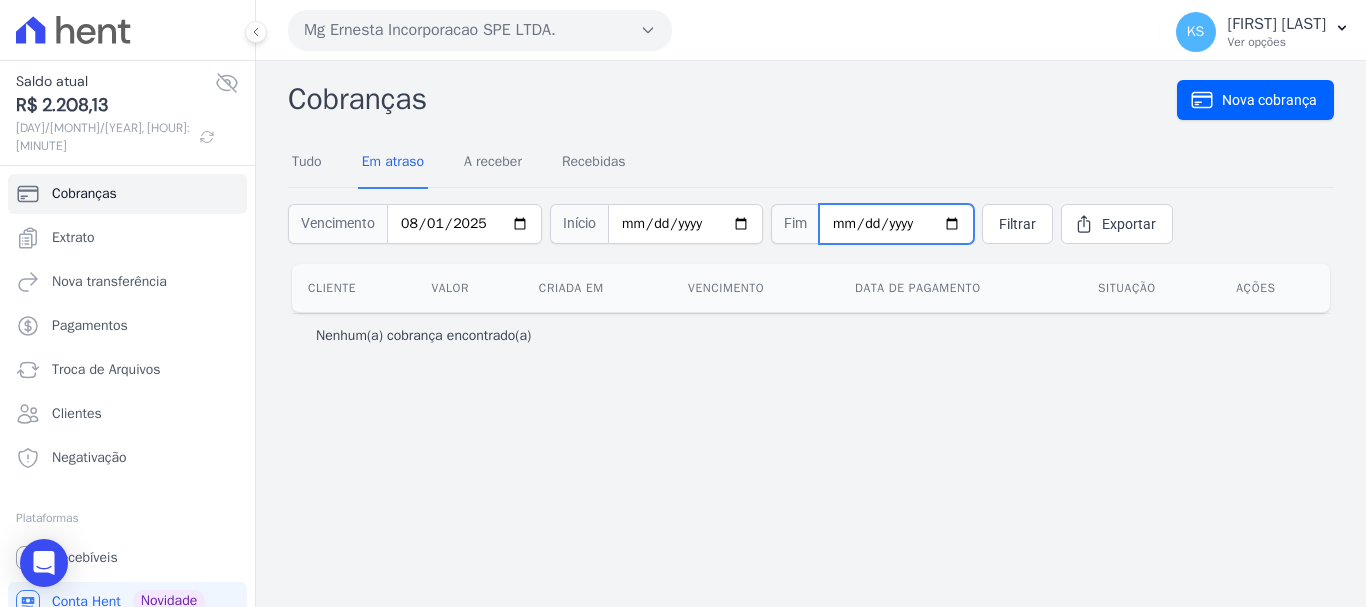 click at bounding box center [896, 224] 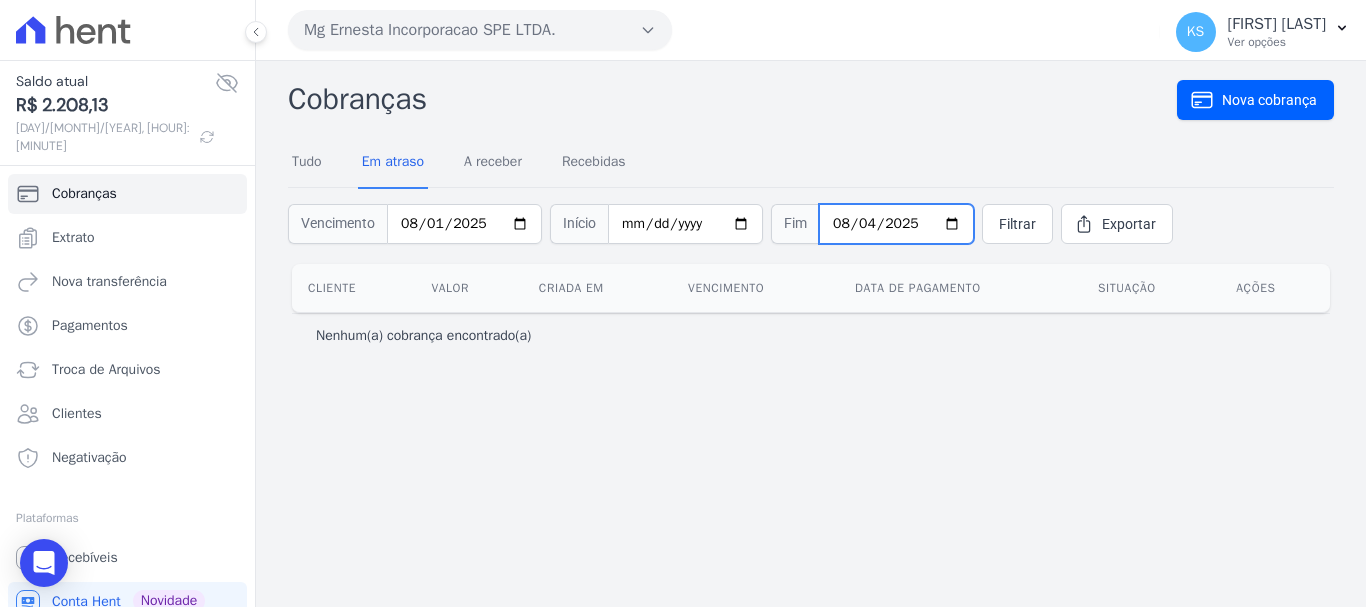 type on "2025-08-04" 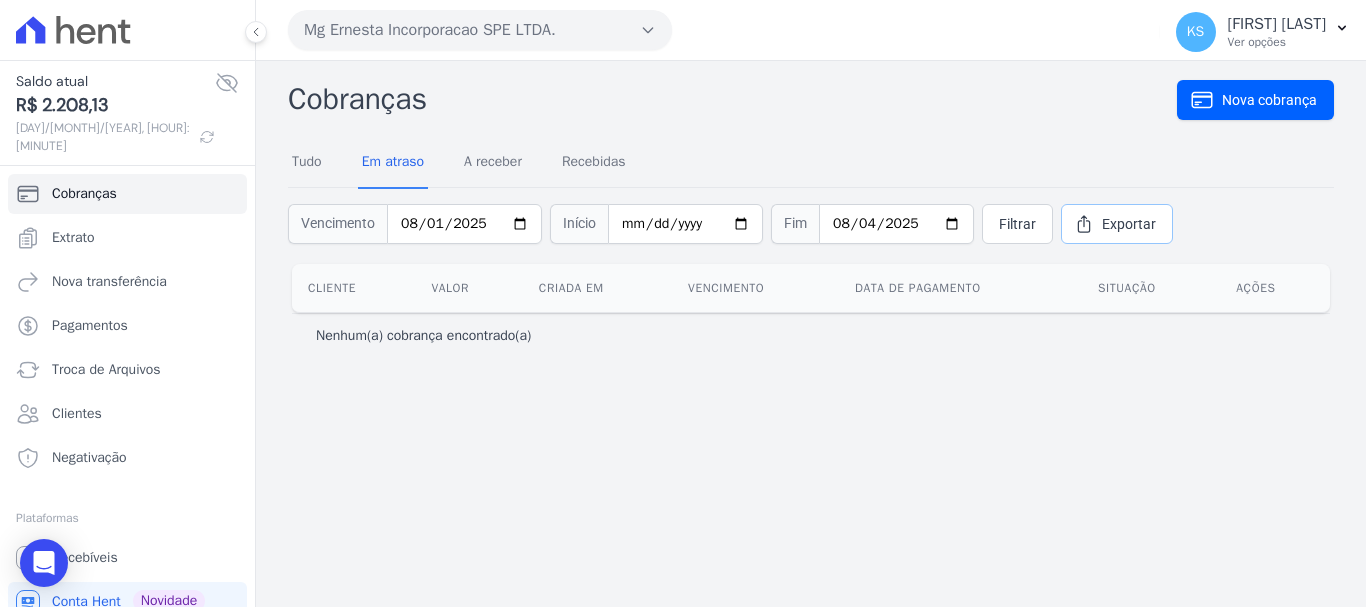click on "Exportar" at bounding box center [1129, 224] 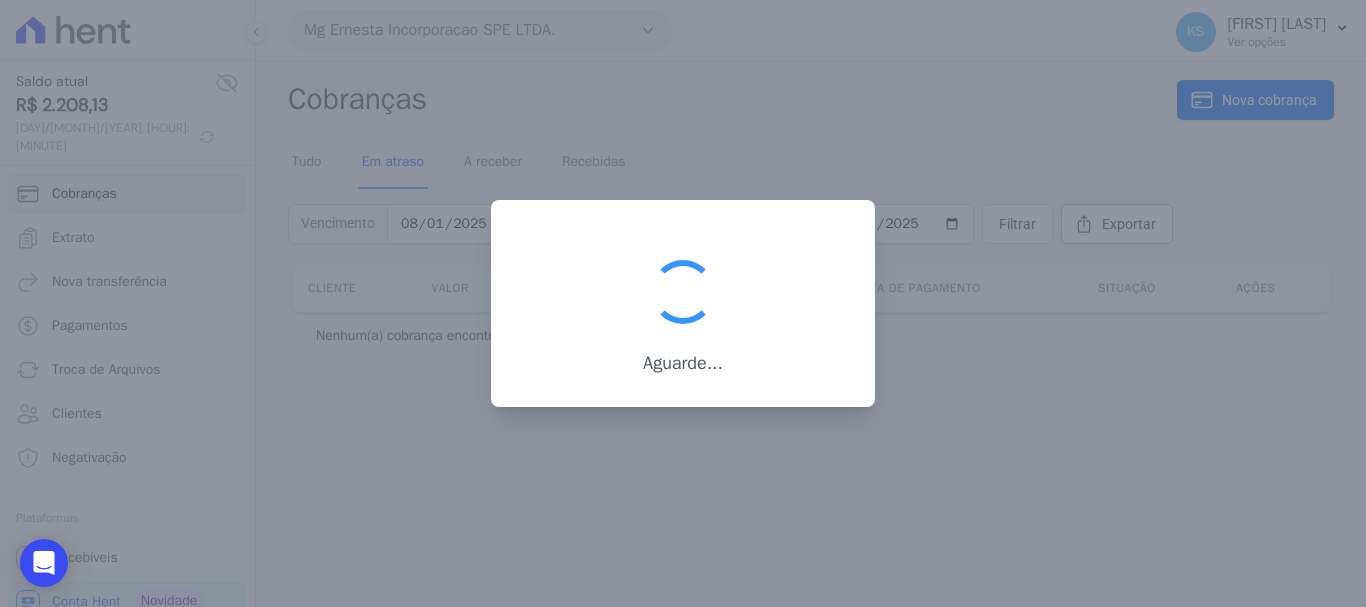 click at bounding box center (683, 303) 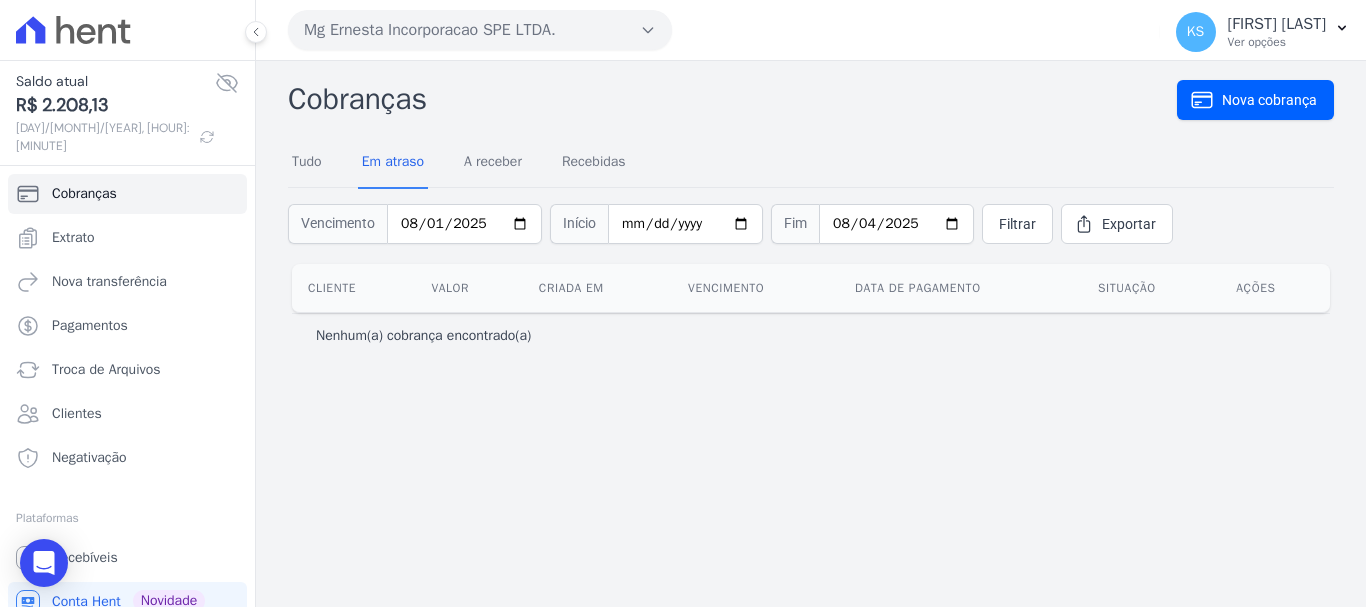 drag, startPoint x: 1215, startPoint y: 426, endPoint x: 1200, endPoint y: 414, distance: 19.209373 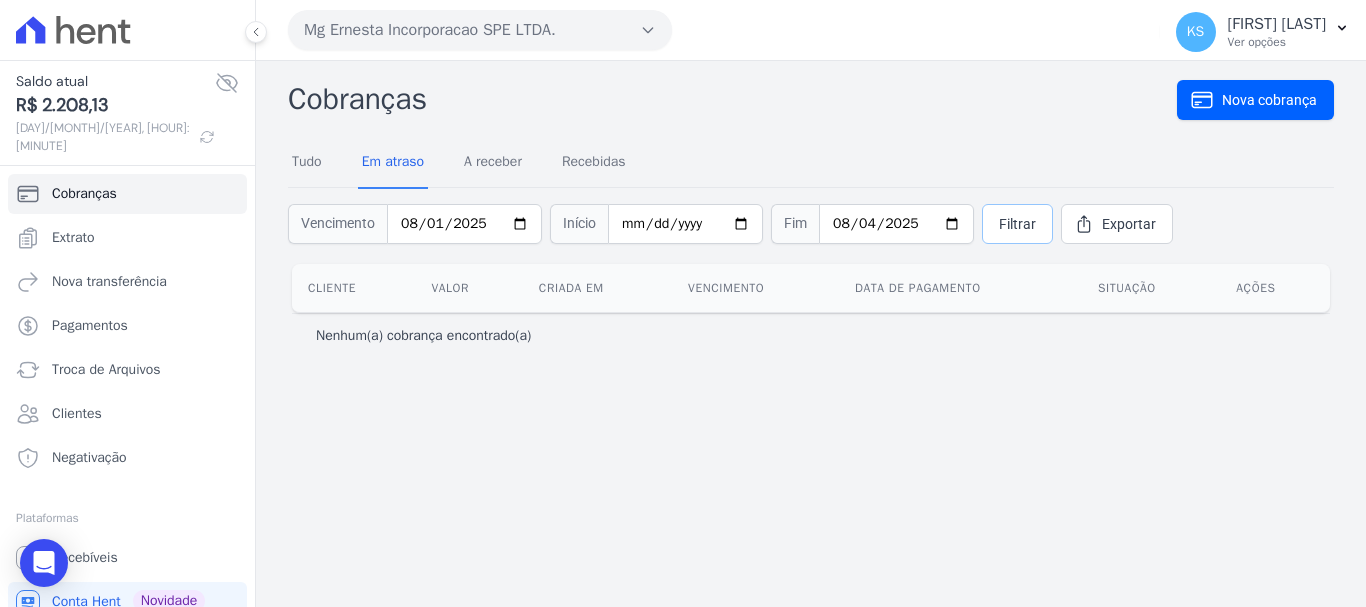 click on "Filtrar" at bounding box center (1017, 224) 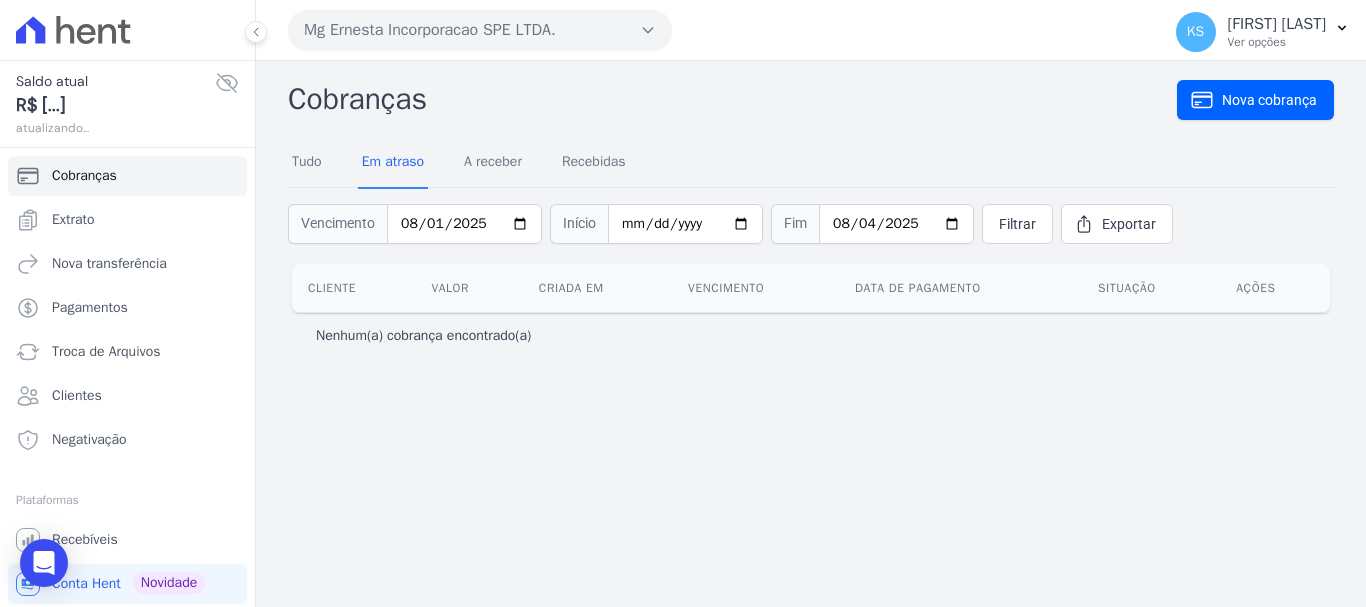 scroll, scrollTop: 0, scrollLeft: 0, axis: both 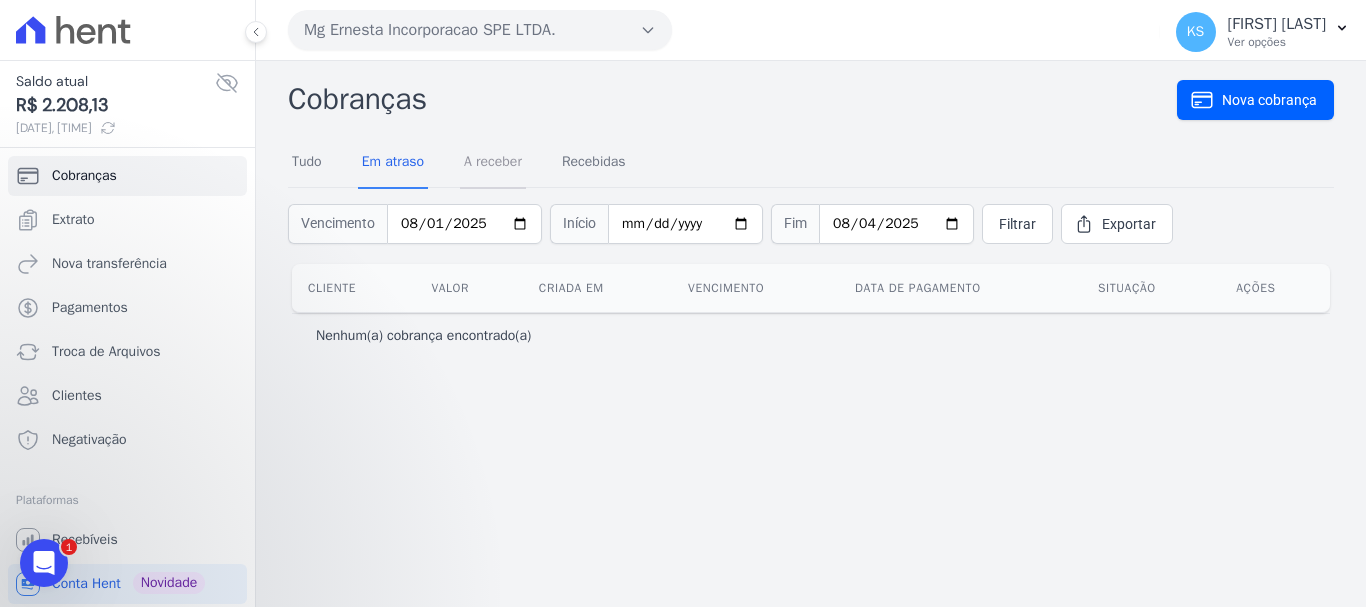 click on "A receber" at bounding box center [493, 163] 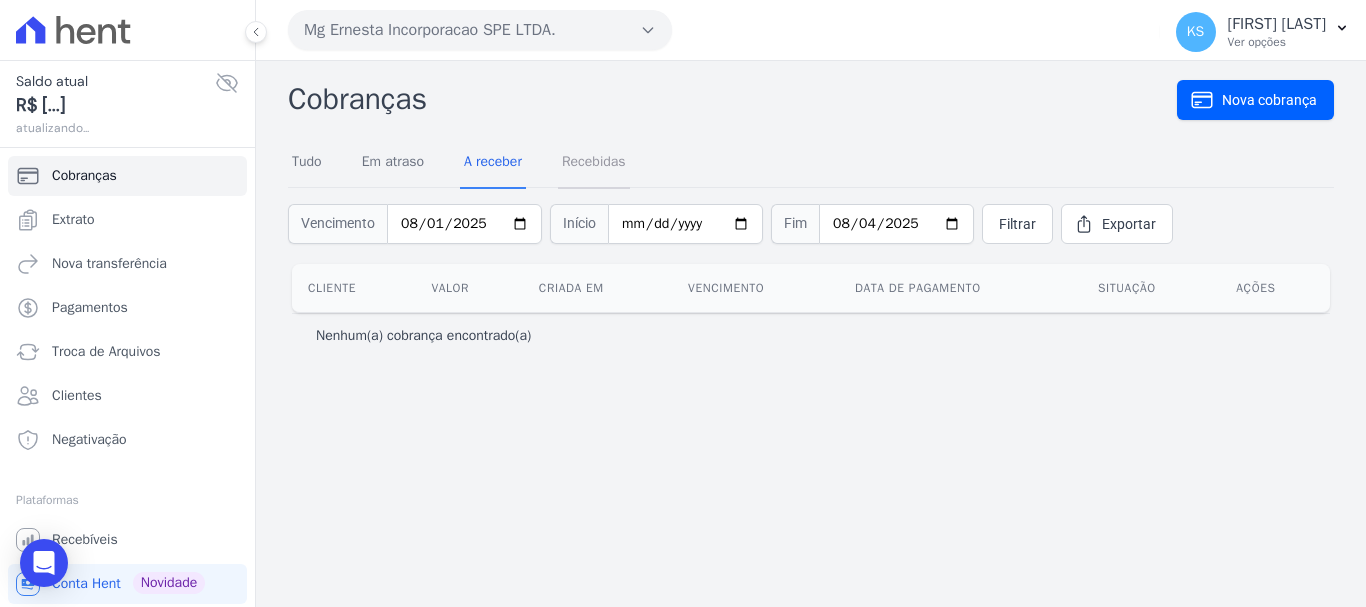 click on "Recebidas" at bounding box center [594, 163] 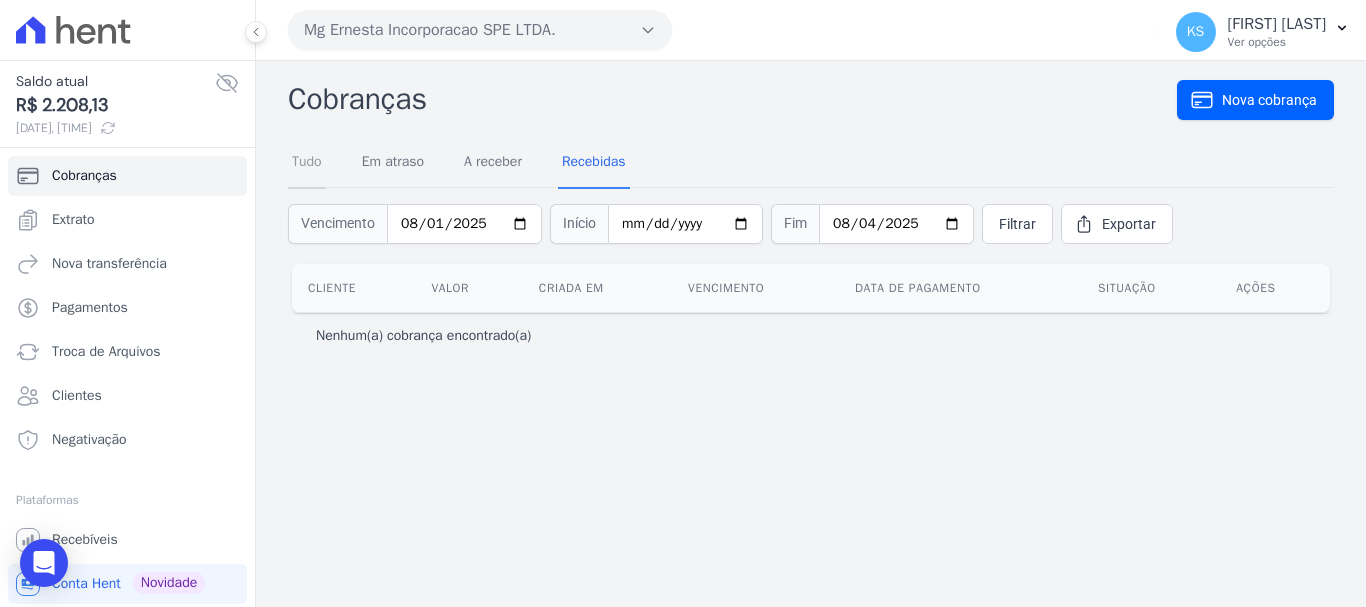 click on "Tudo" at bounding box center [307, 163] 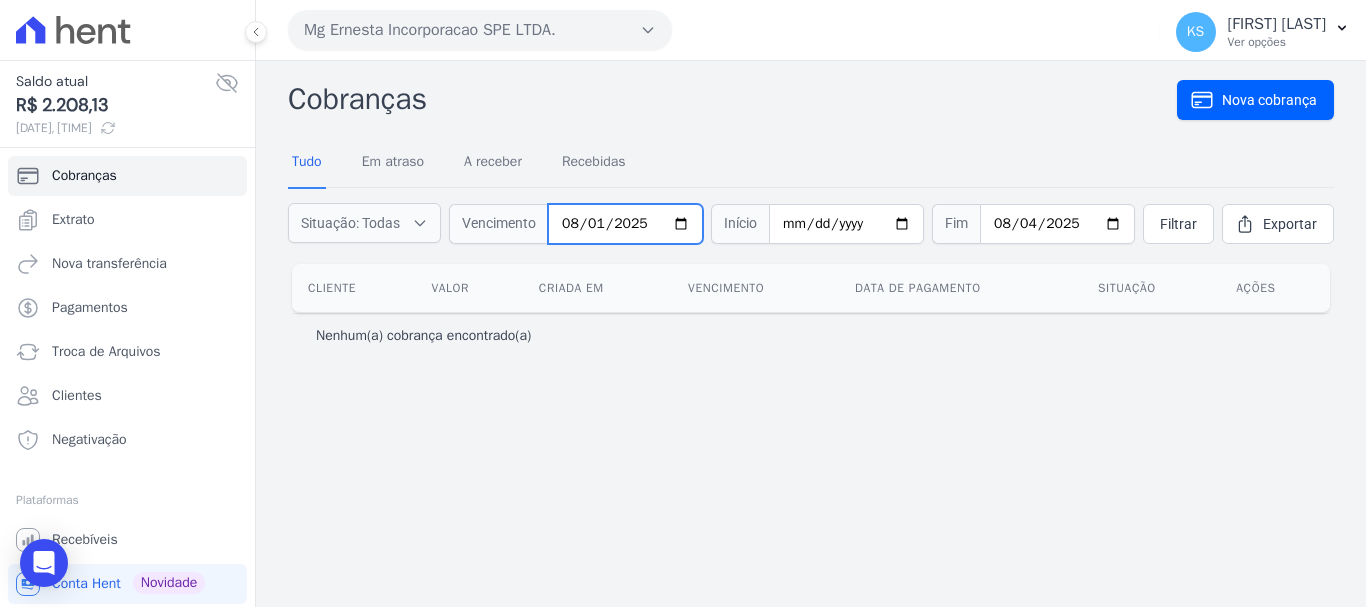 click on "2025-08-01" at bounding box center [625, 224] 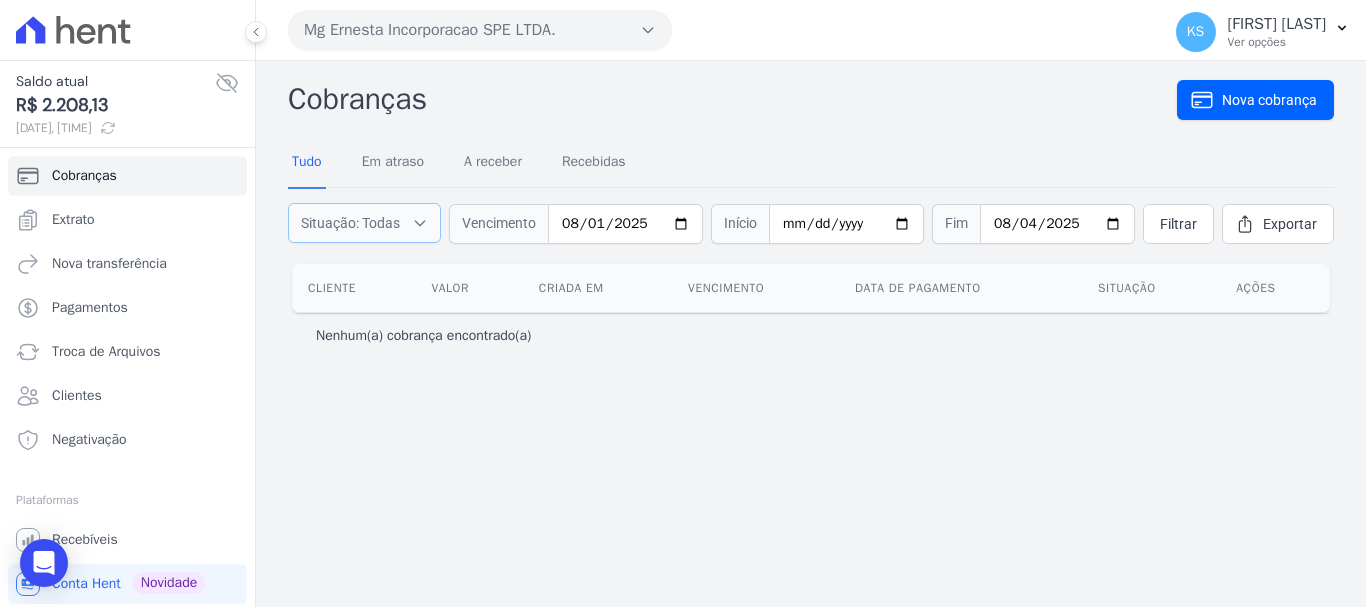 click on "Situação: Todas" at bounding box center [350, 223] 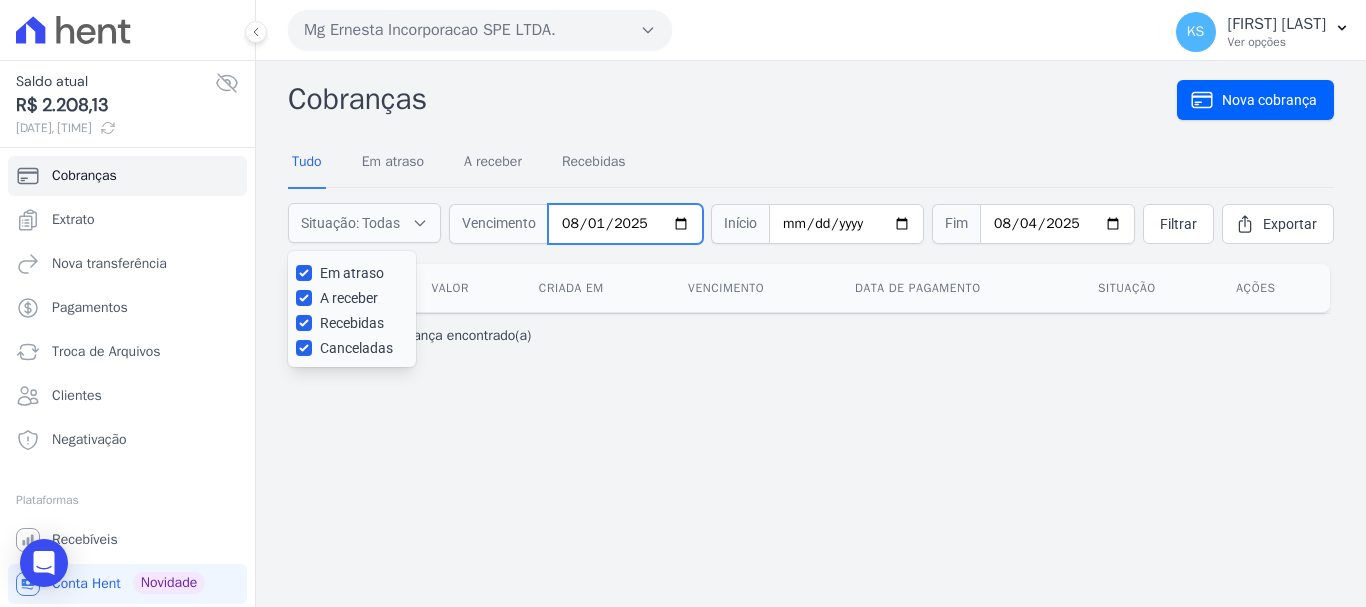 click on "2025-08-01" at bounding box center [625, 224] 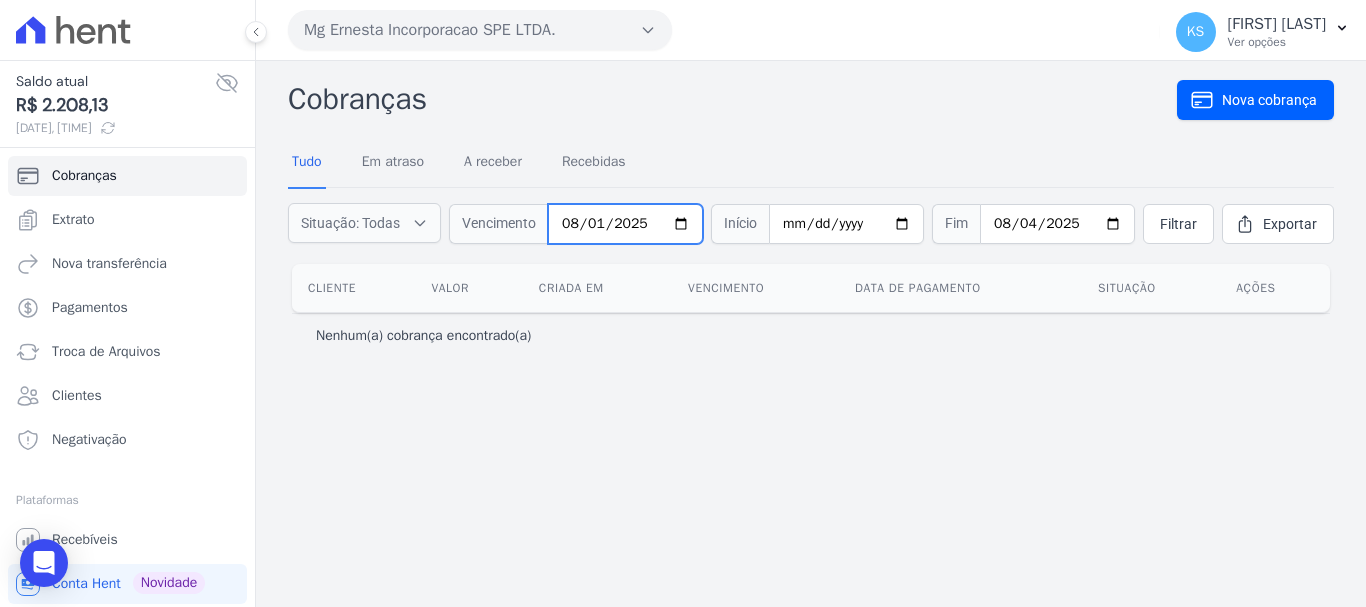 click on "2025-08-01" at bounding box center (625, 224) 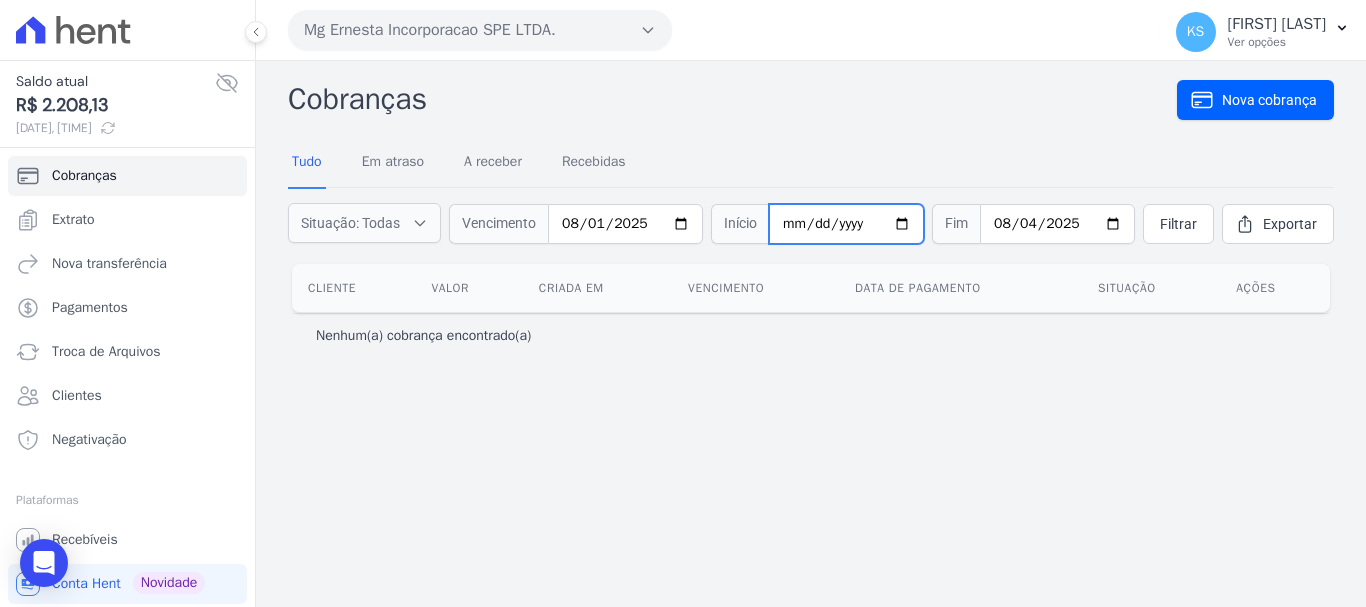 click on "2025-07-28" at bounding box center [846, 224] 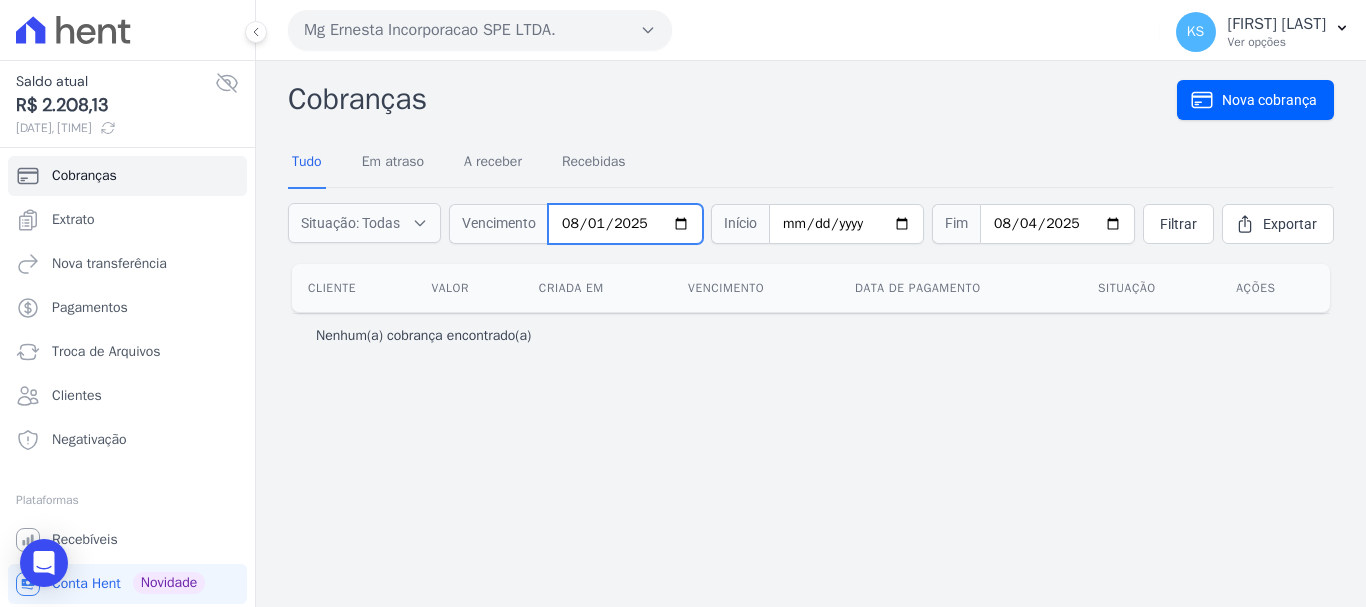 click on "2025-07-27" at bounding box center (625, 224) 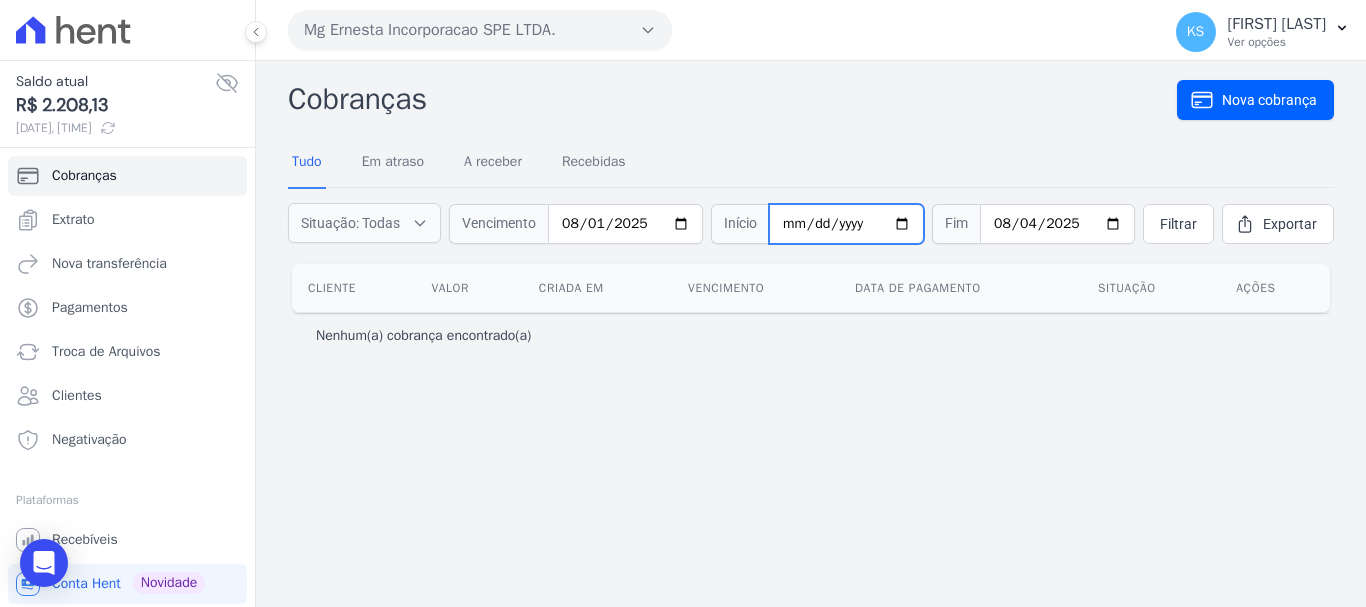 click on "2025-07-28" at bounding box center (846, 224) 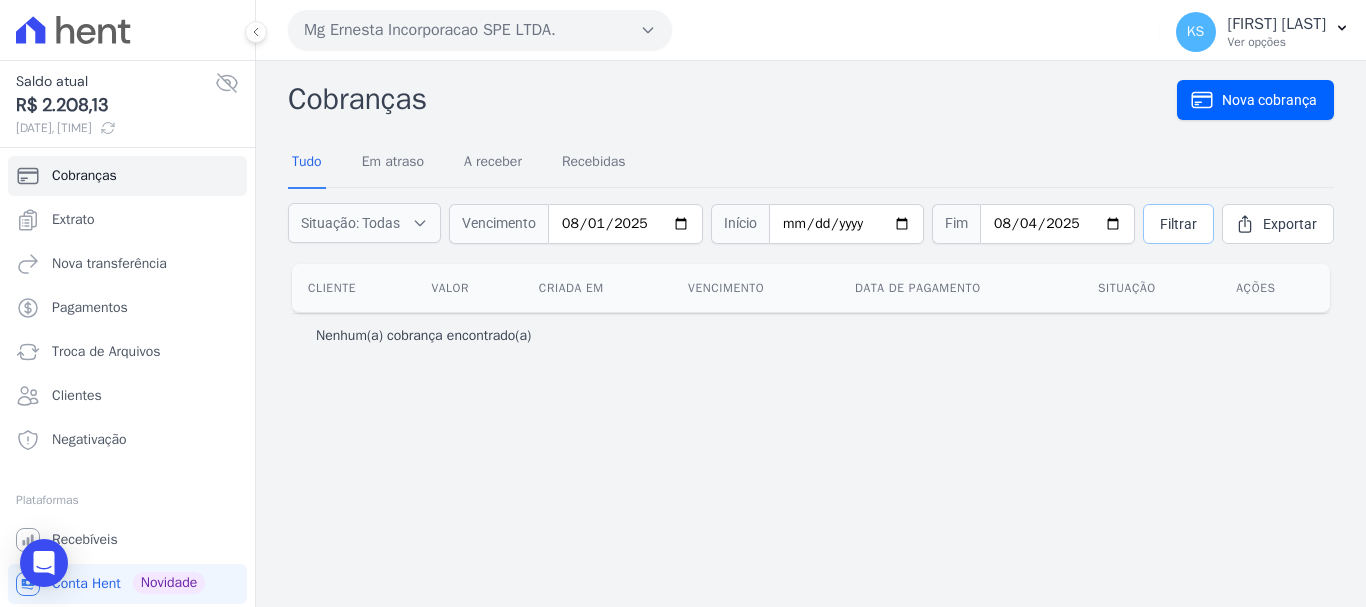 click on "Filtrar" at bounding box center [1178, 224] 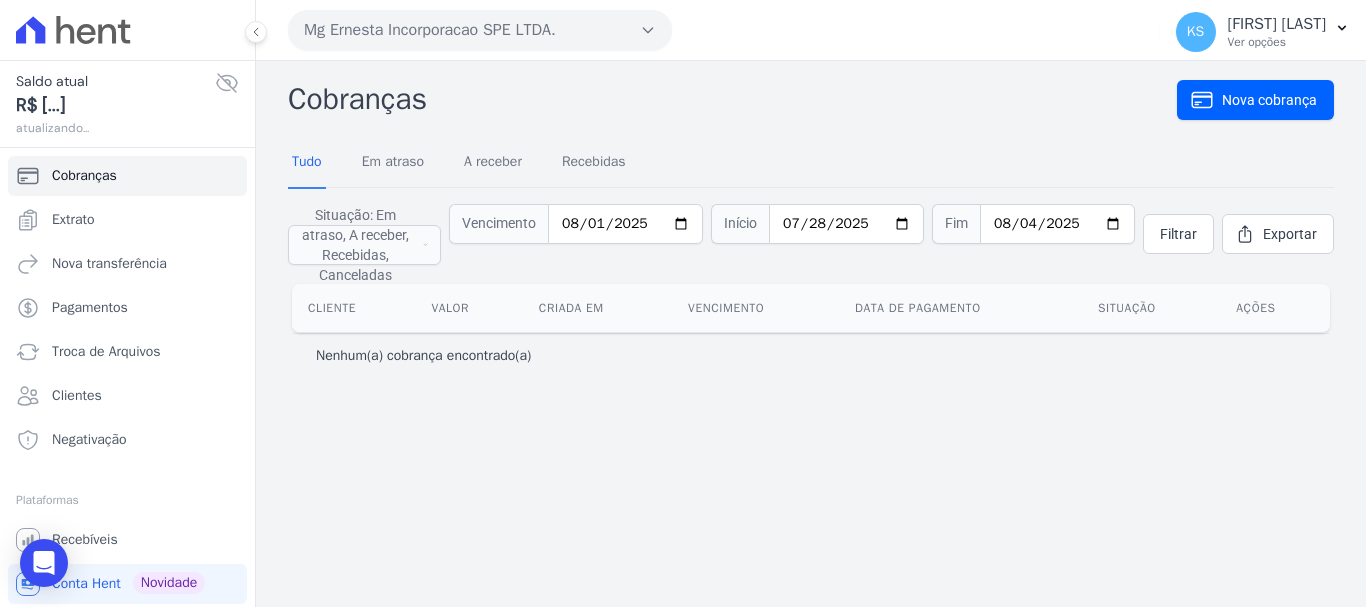 scroll, scrollTop: 0, scrollLeft: 0, axis: both 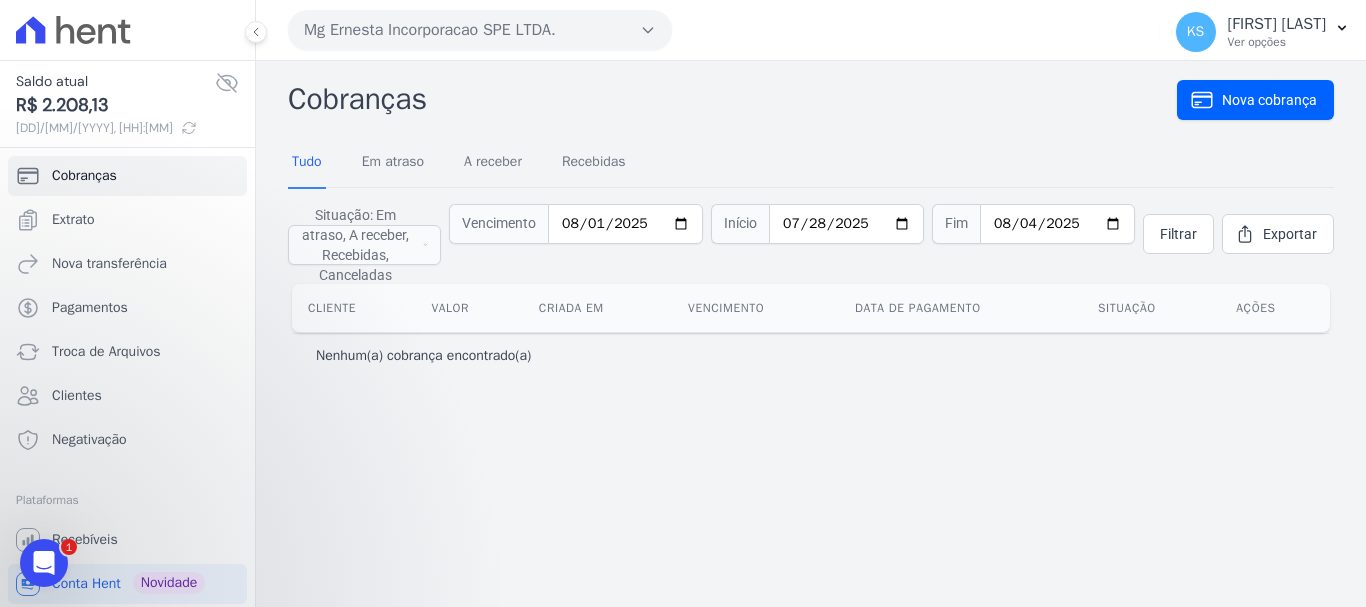 click on "Cliente
Valor
Criada em
Vencimento
Data de pagamento
Situação
Ações
Nenhum(a) cobrança encontrado(a)" at bounding box center [811, 331] 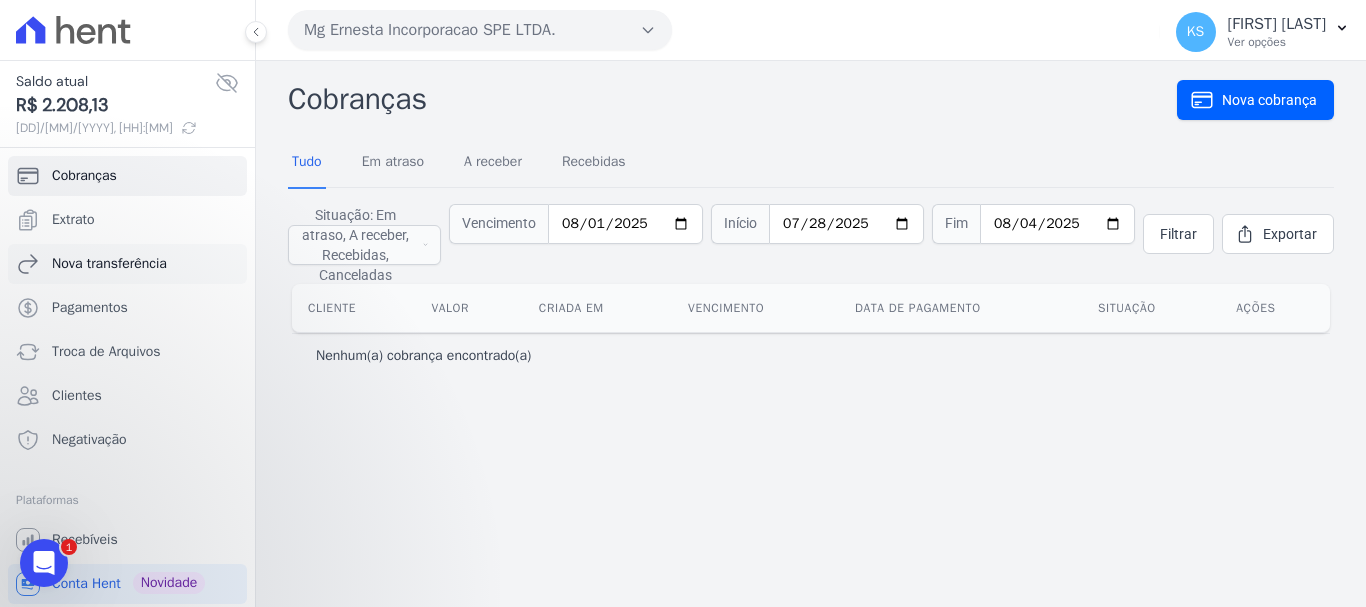 click on "Nova transferência" at bounding box center [109, 264] 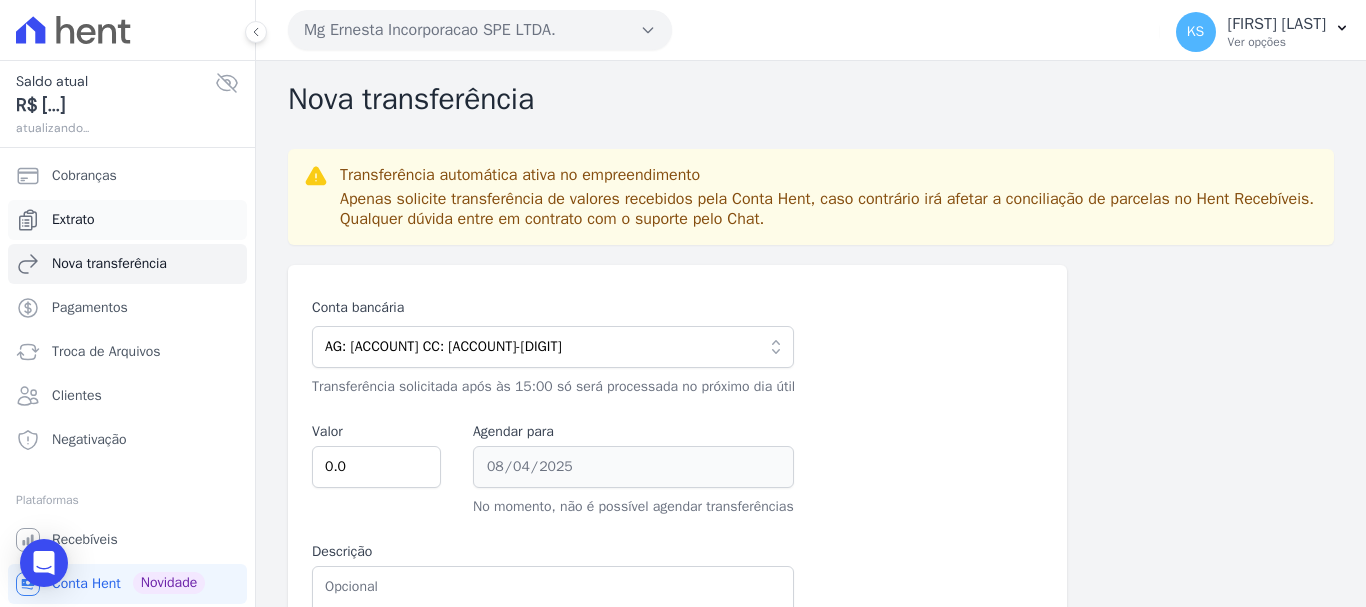 click on "Extrato" at bounding box center [73, 220] 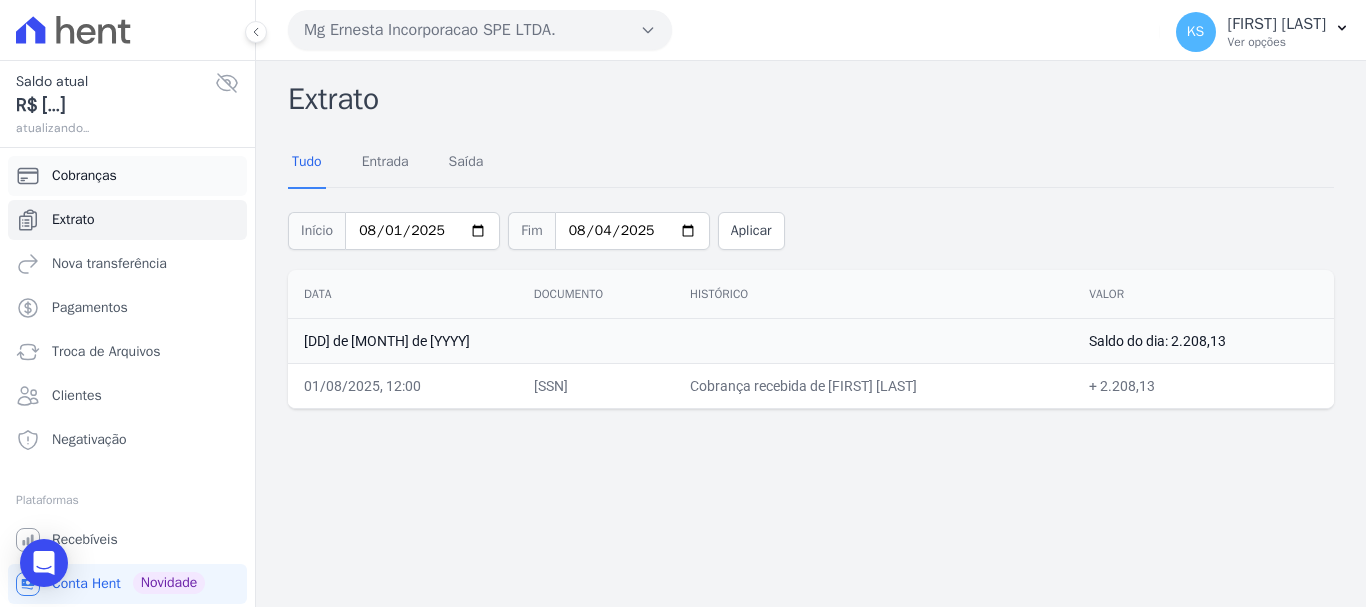 click on "Cobranças" at bounding box center [84, 176] 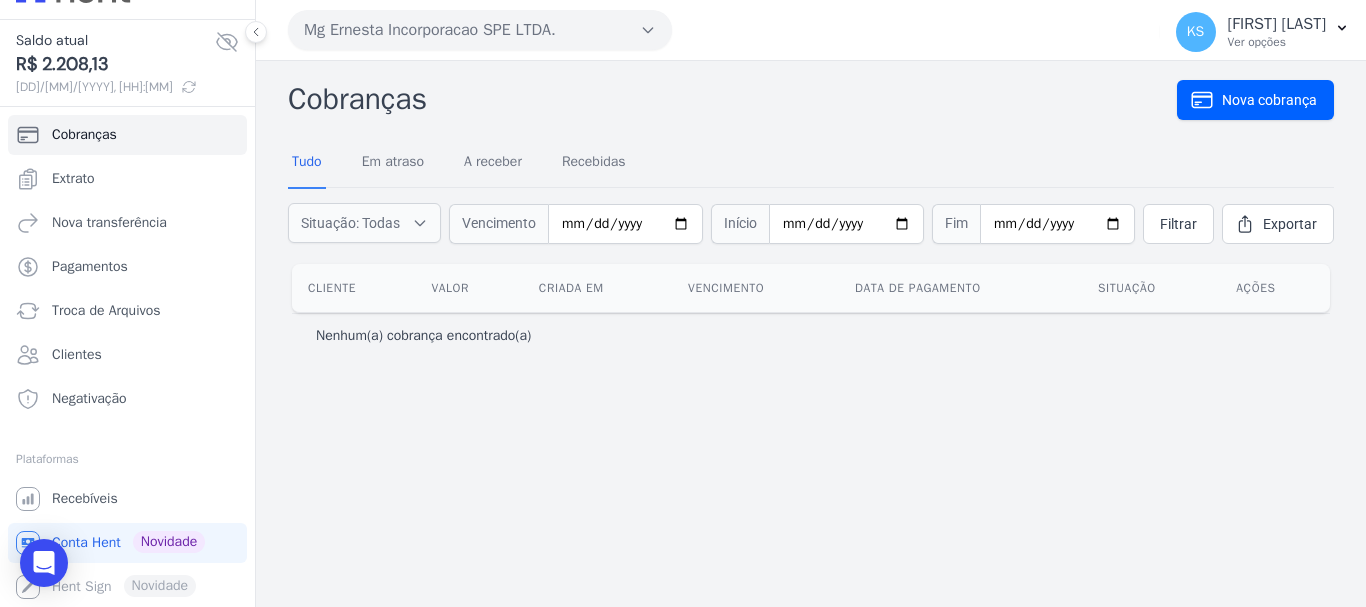 scroll, scrollTop: 0, scrollLeft: 0, axis: both 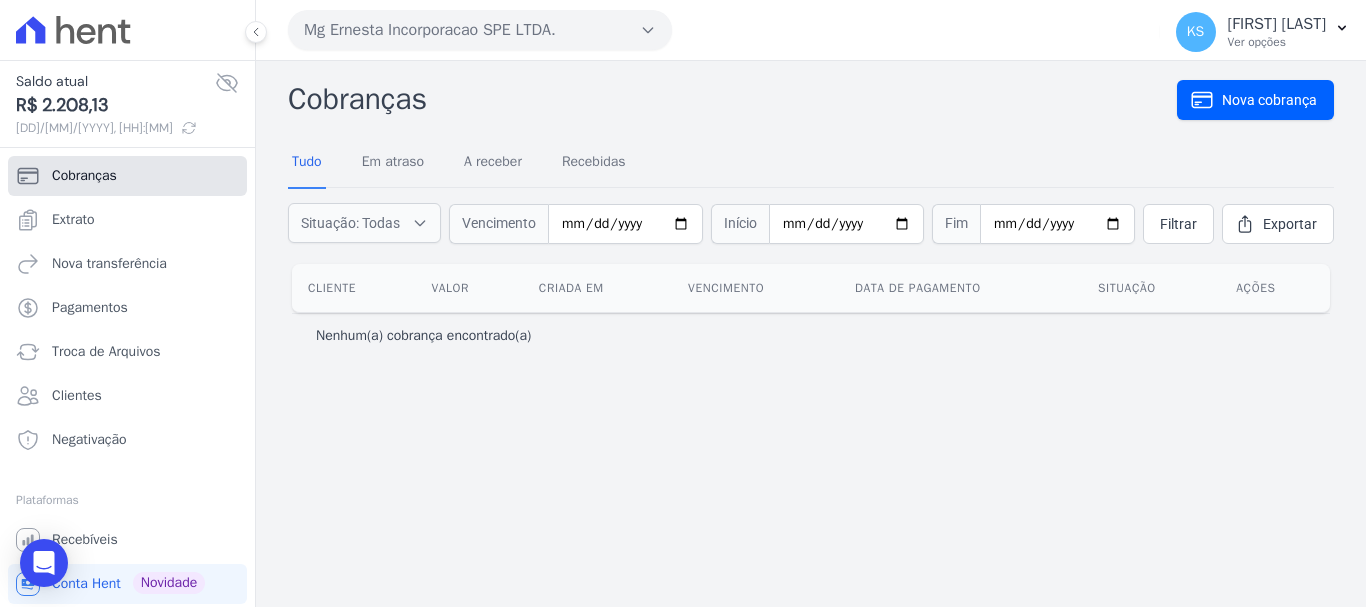 click on "Cobranças" at bounding box center [84, 176] 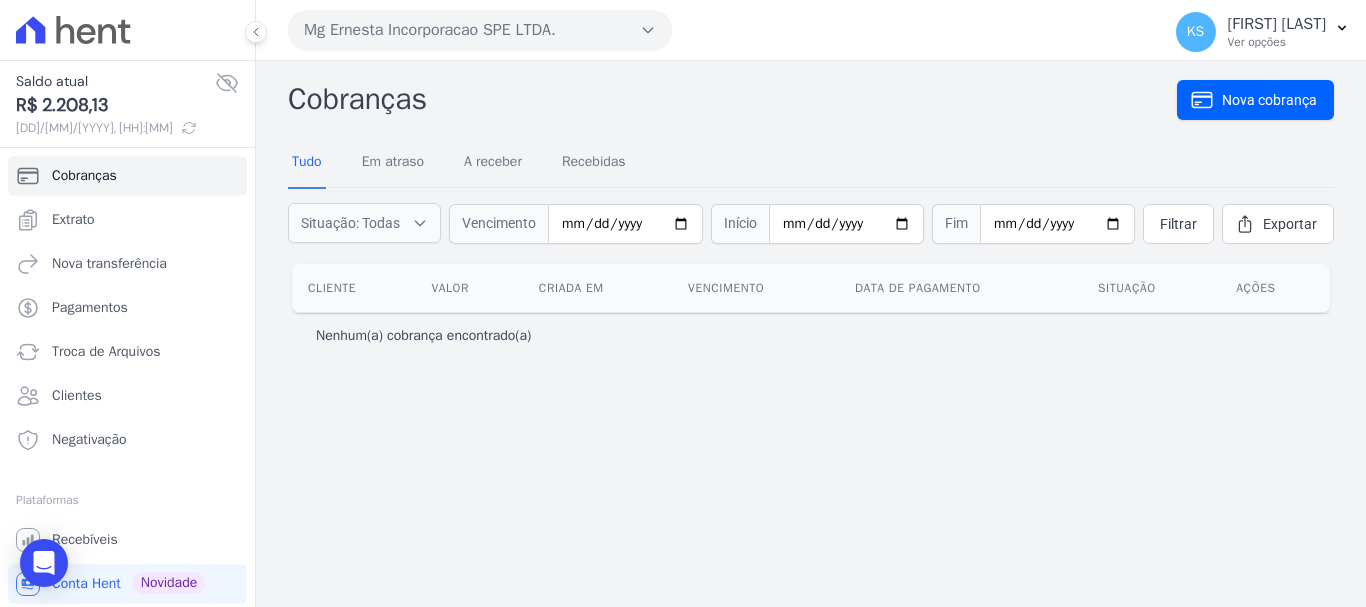 click on "Mg Ernesta Incorporacao SPE LTDA." at bounding box center (480, 30) 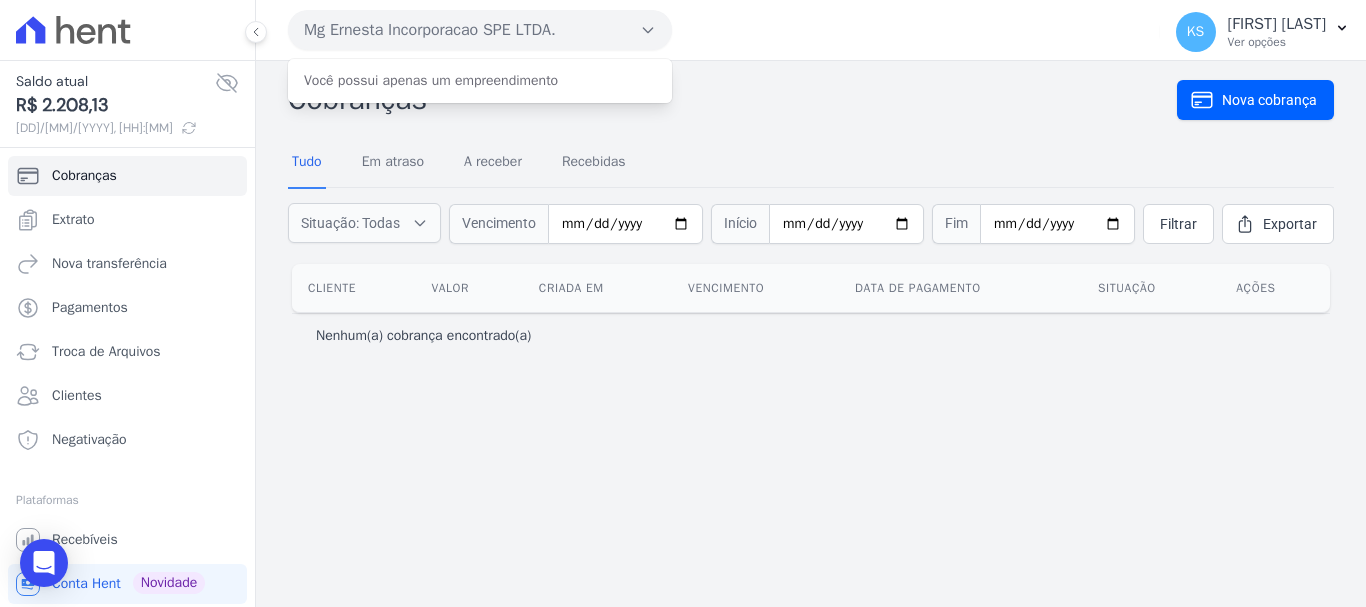 click on "Mg Ernesta Incorporacao SPE LTDA." at bounding box center [480, 30] 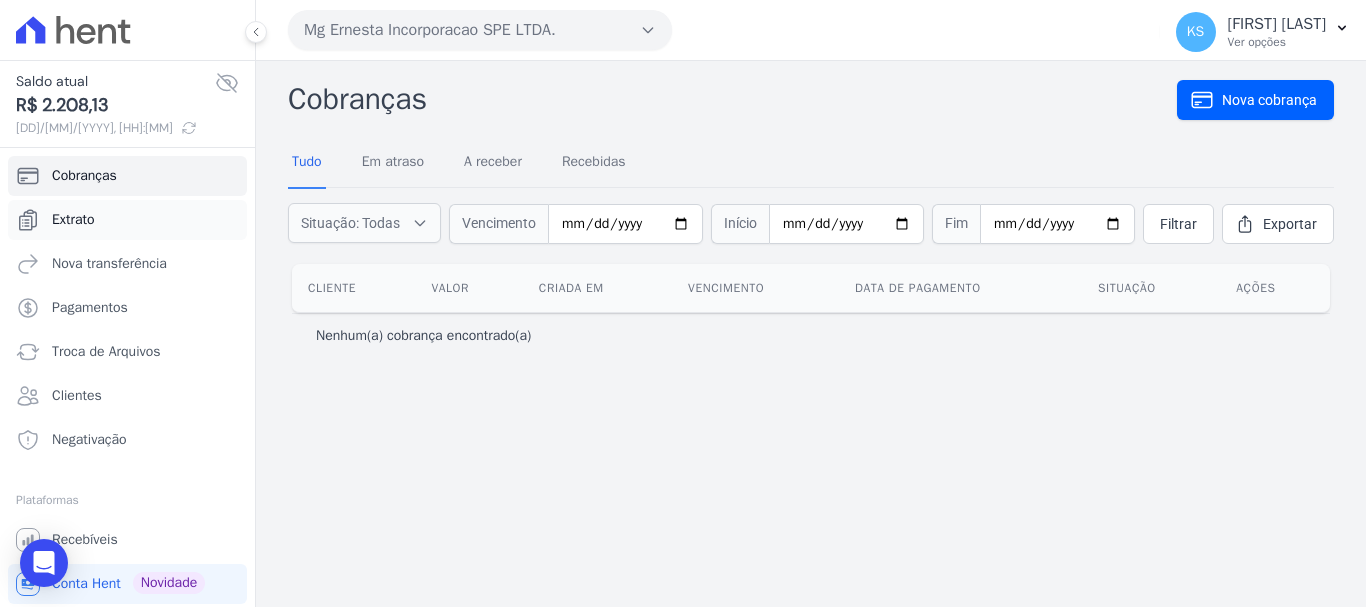 click on "Extrato" at bounding box center (127, 220) 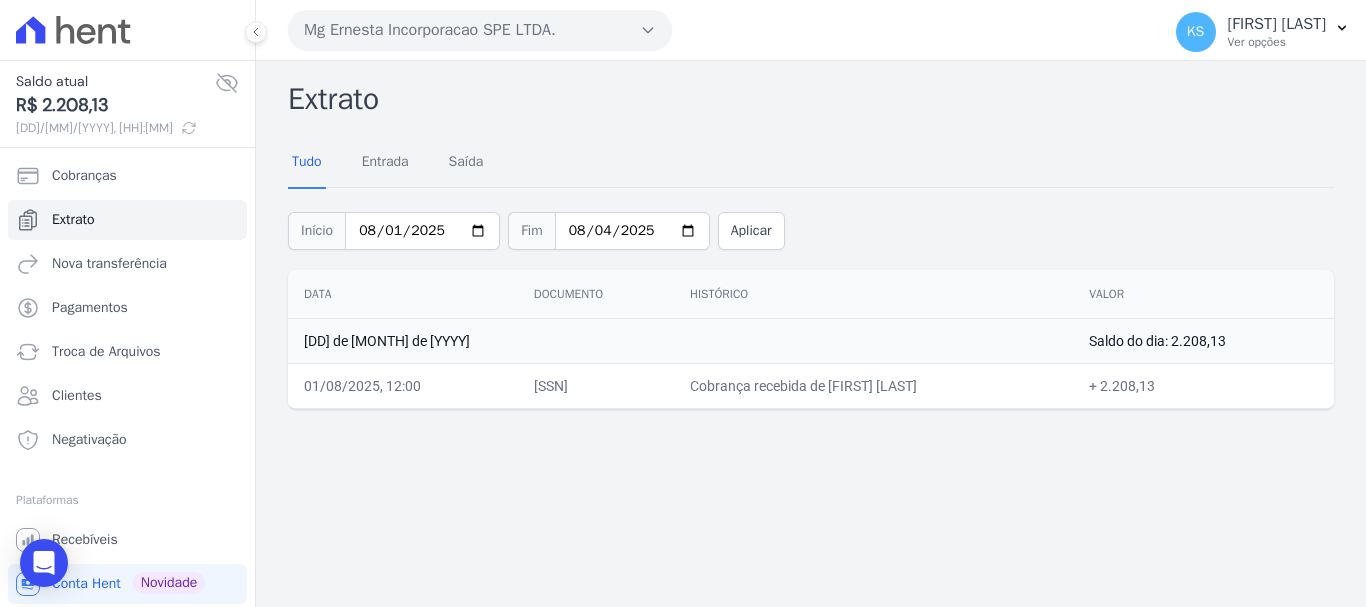 click on "Cobrança recebida de MARCELO DOS SANTOS" at bounding box center (873, 385) 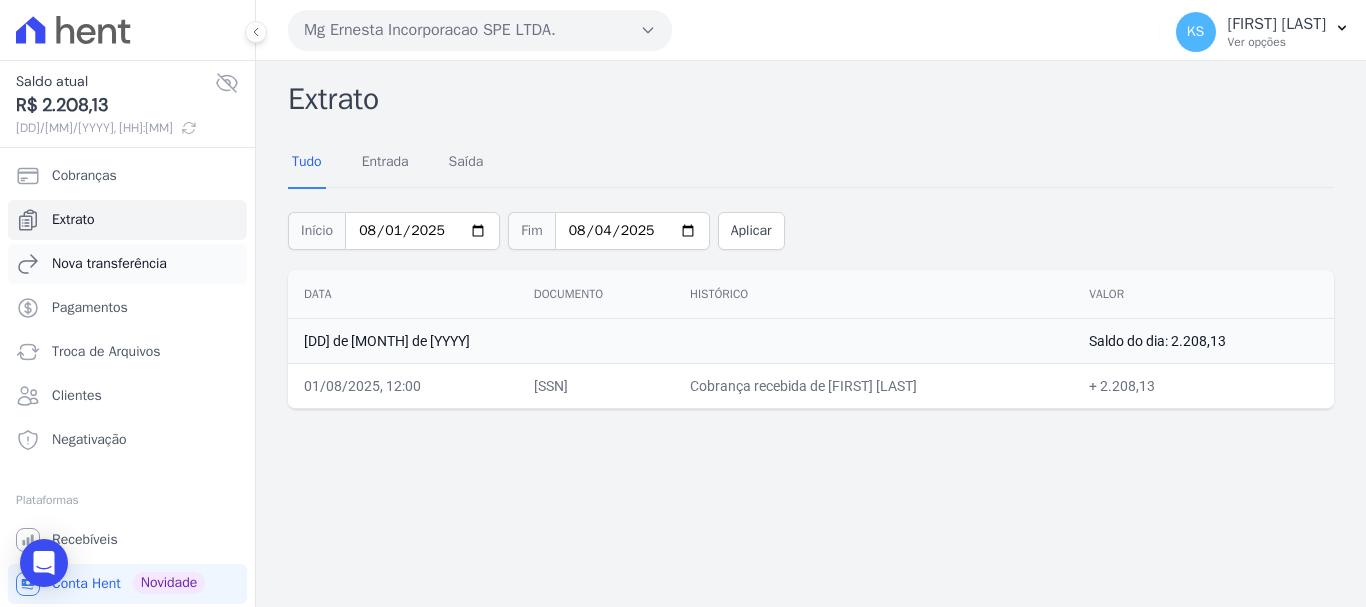 click on "Nova transferência" at bounding box center [127, 264] 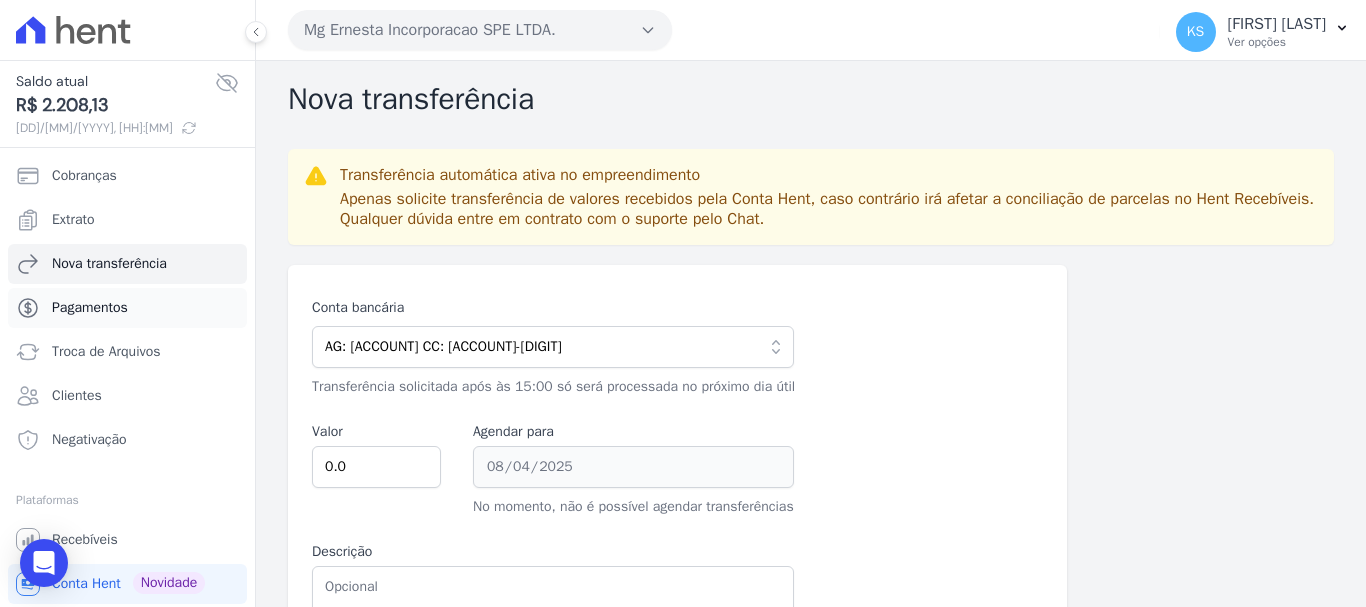 click on "Pagamentos" at bounding box center (127, 308) 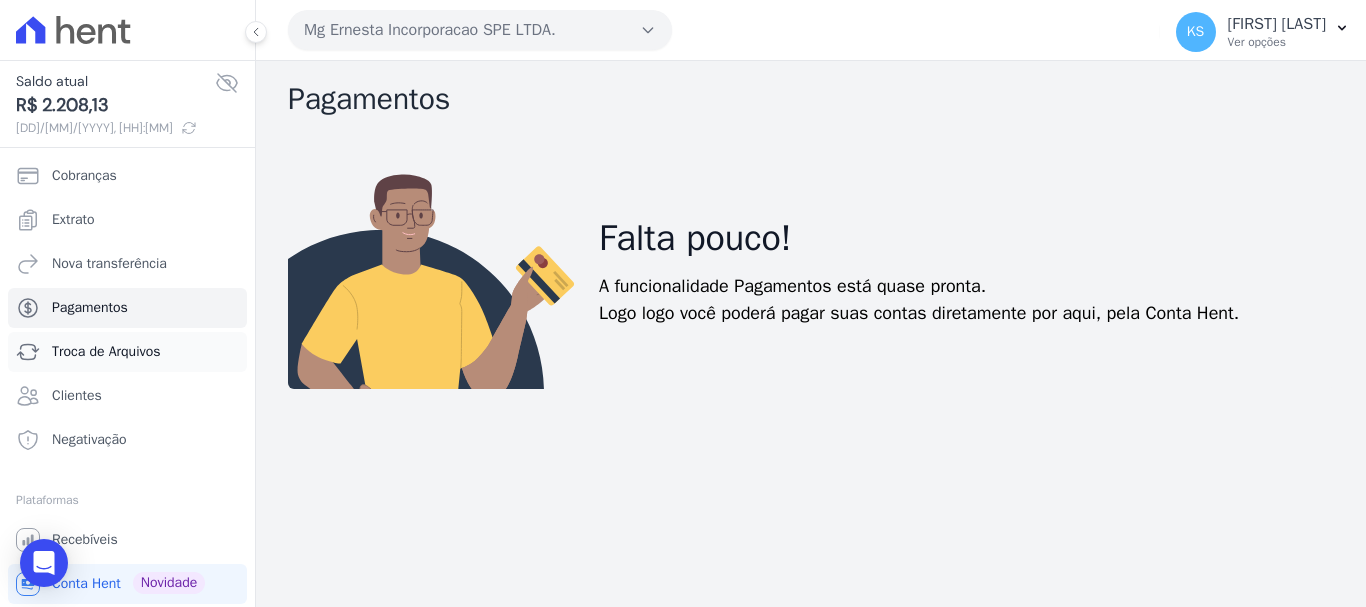 click on "Troca de Arquivos" at bounding box center (106, 352) 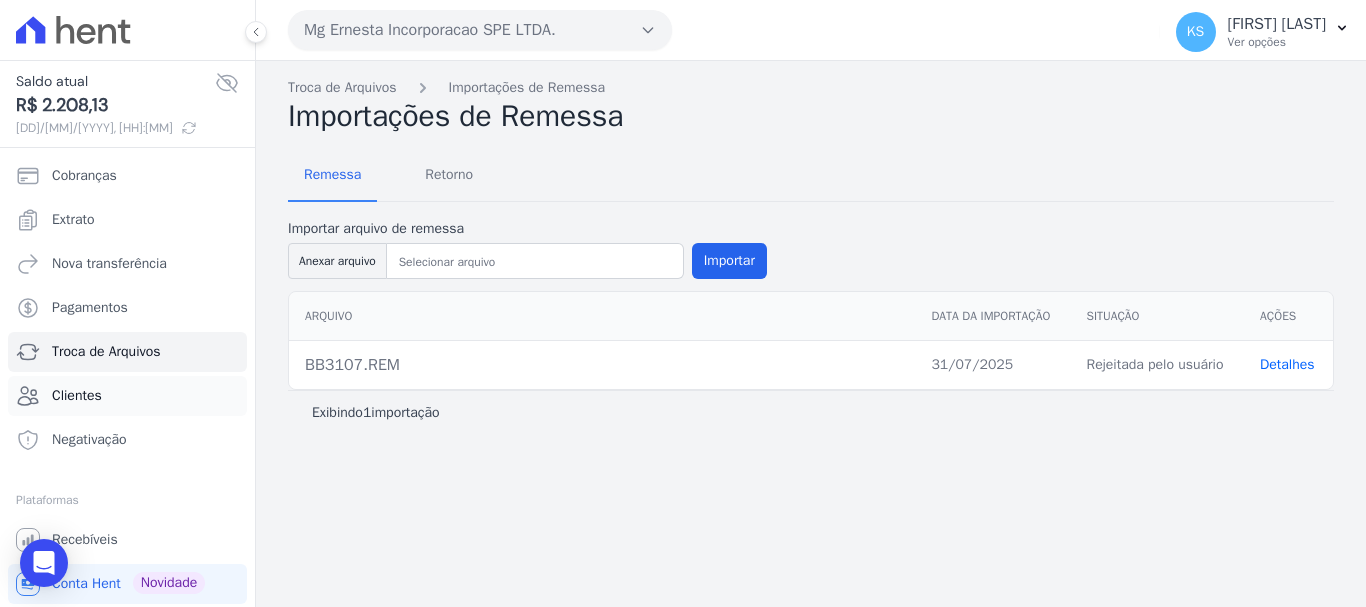 click on "Clientes" at bounding box center (127, 396) 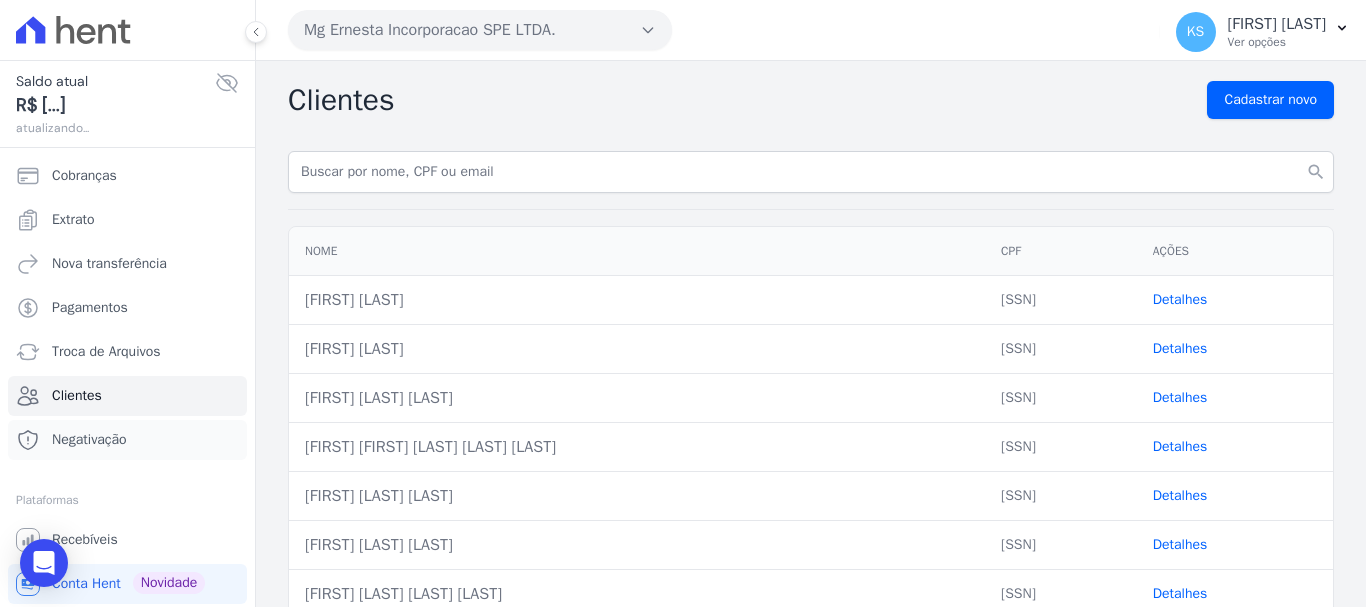 click on "Negativação" at bounding box center (89, 440) 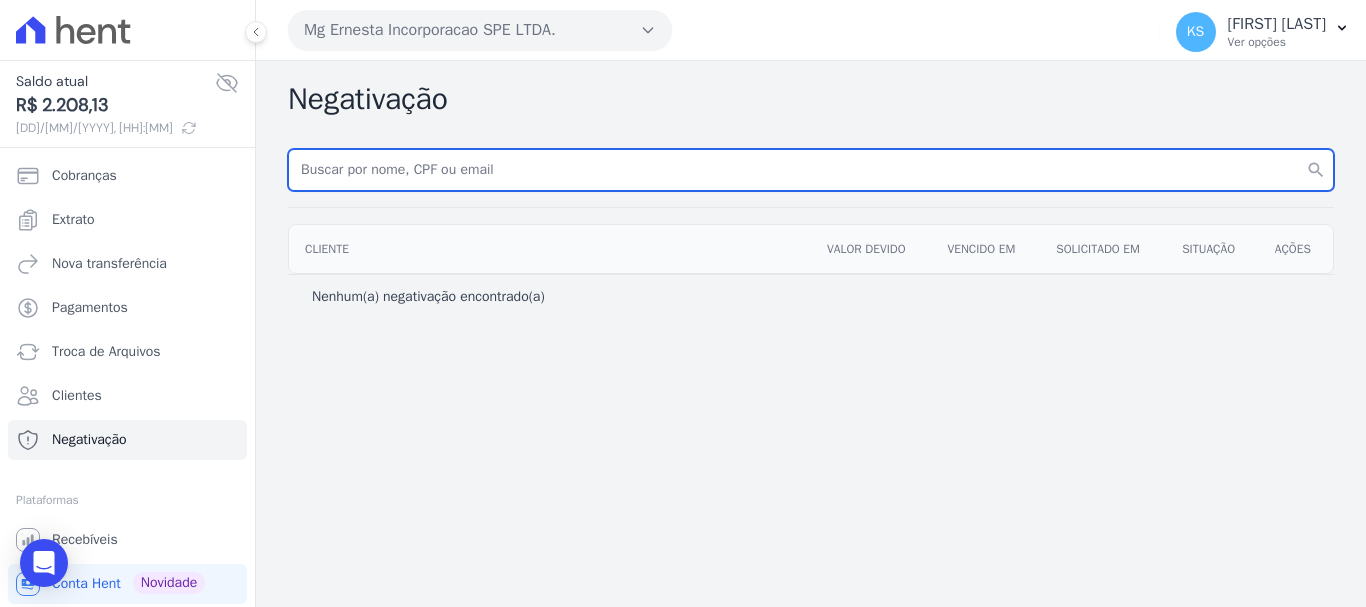 click at bounding box center [811, 170] 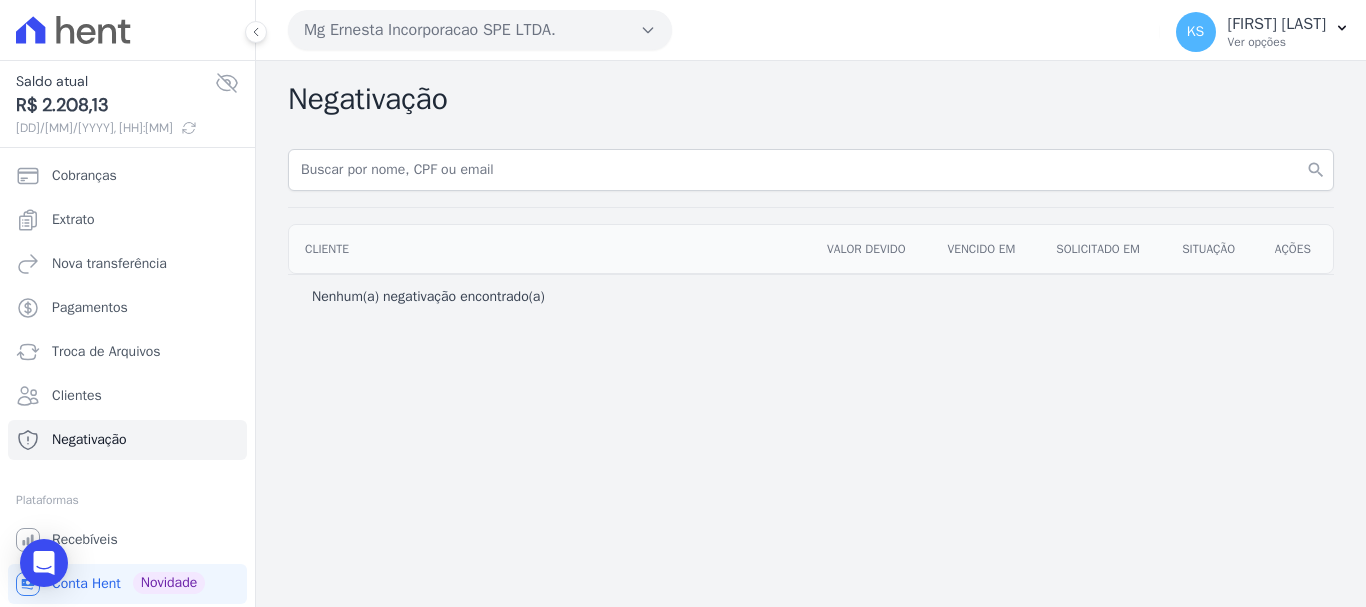 drag, startPoint x: 979, startPoint y: 377, endPoint x: 951, endPoint y: 375, distance: 28.071337 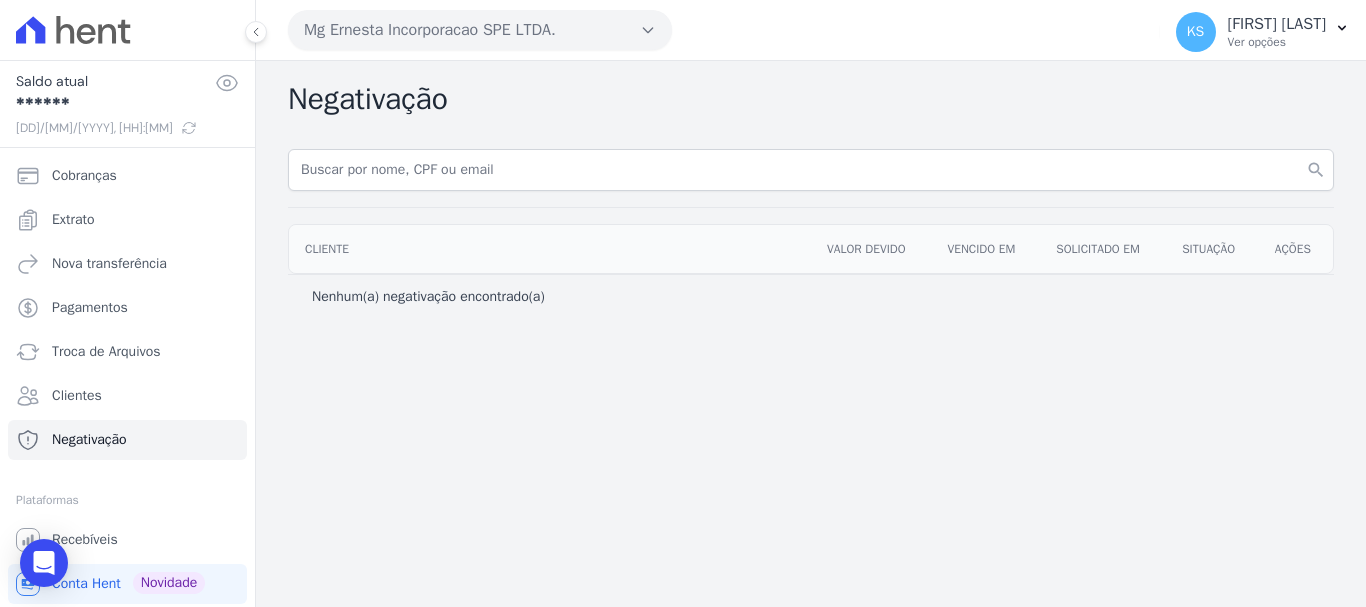 click 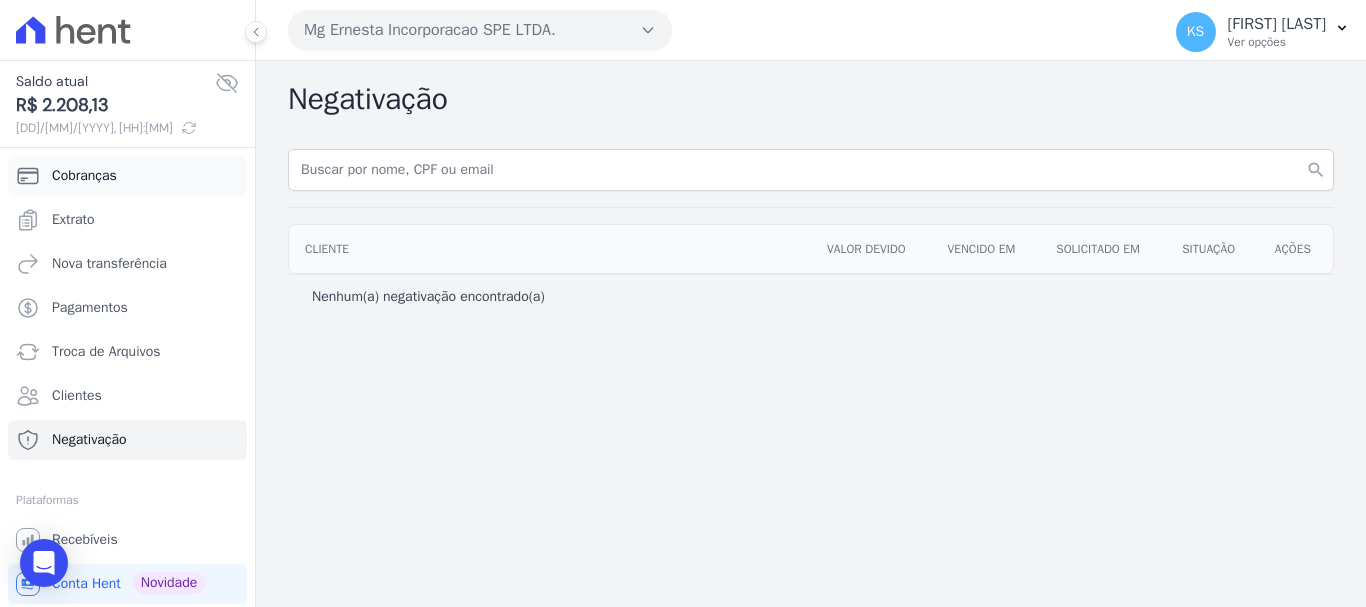 click on "Cobranças" at bounding box center (84, 176) 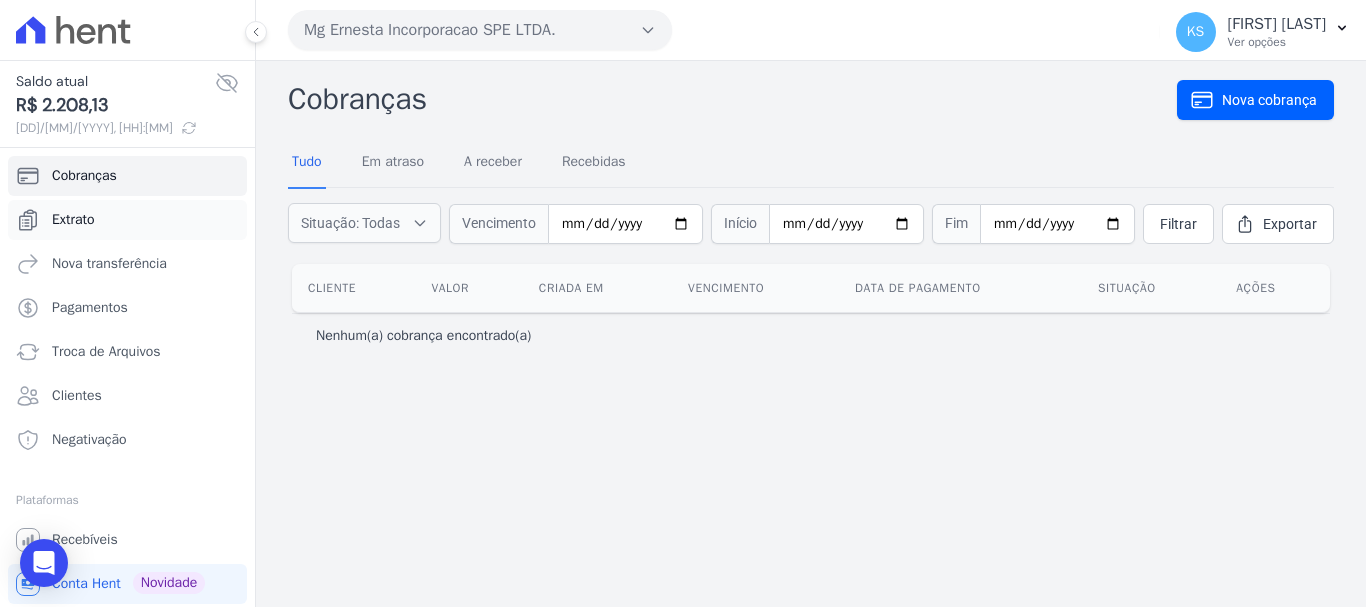 click on "Extrato" at bounding box center (127, 220) 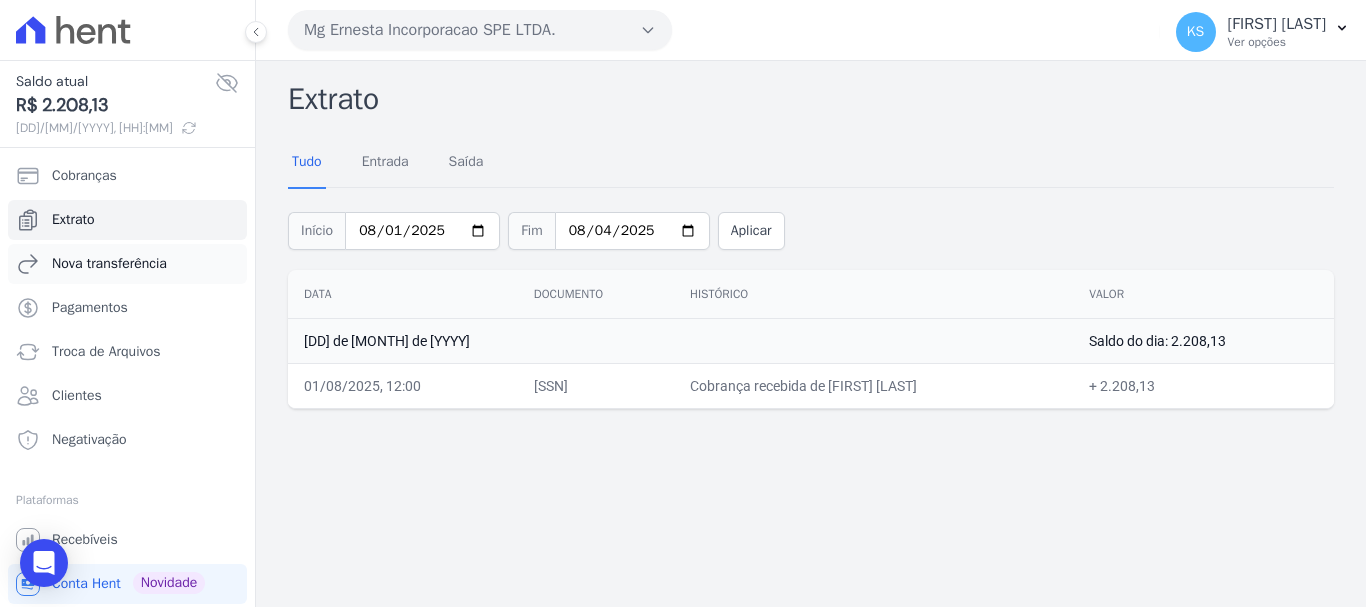 click on "Nova transferência" at bounding box center (109, 264) 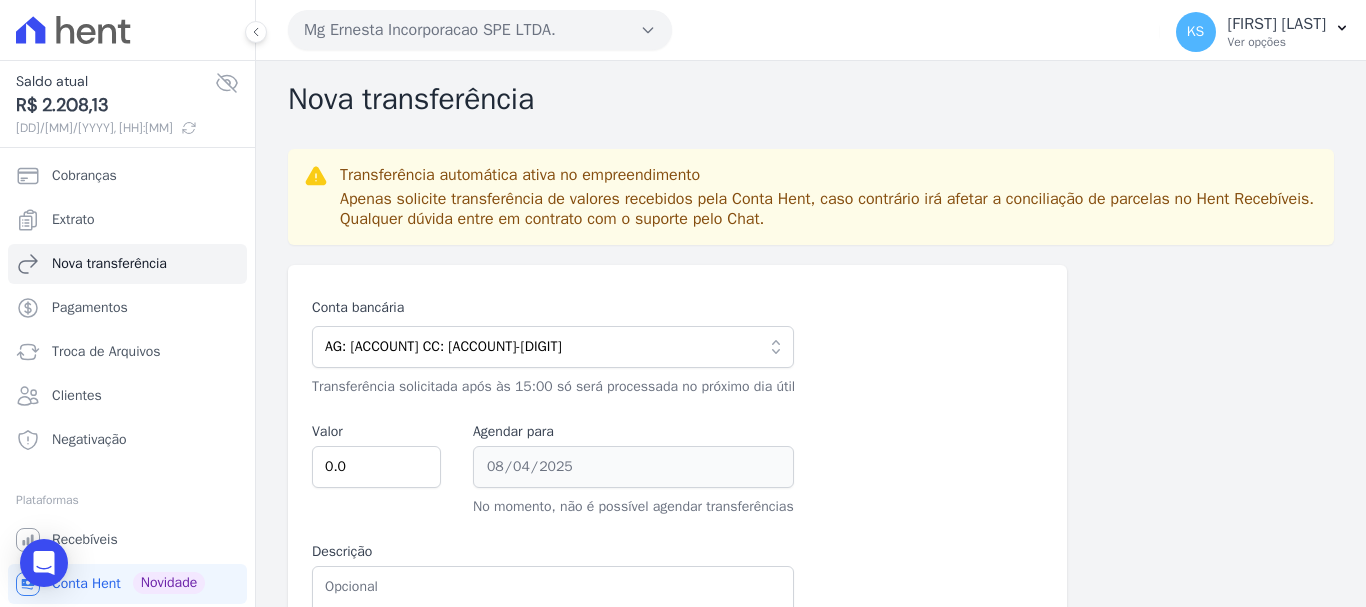 scroll, scrollTop: 144, scrollLeft: 0, axis: vertical 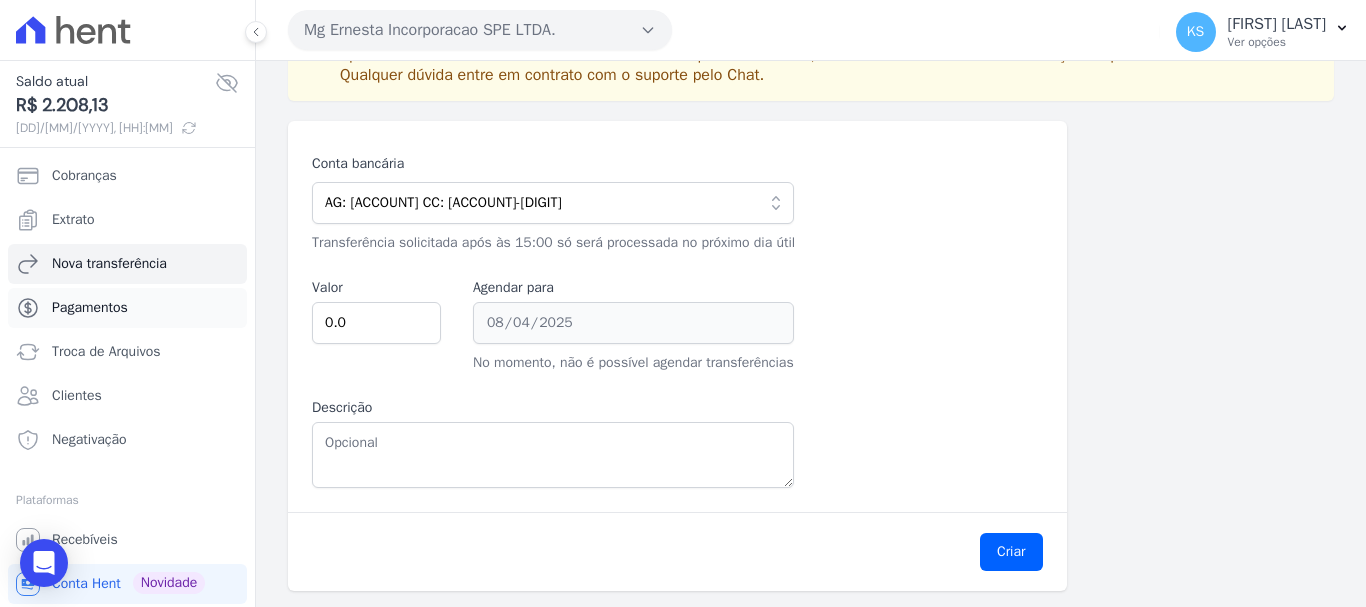 click on "Pagamentos" at bounding box center [127, 308] 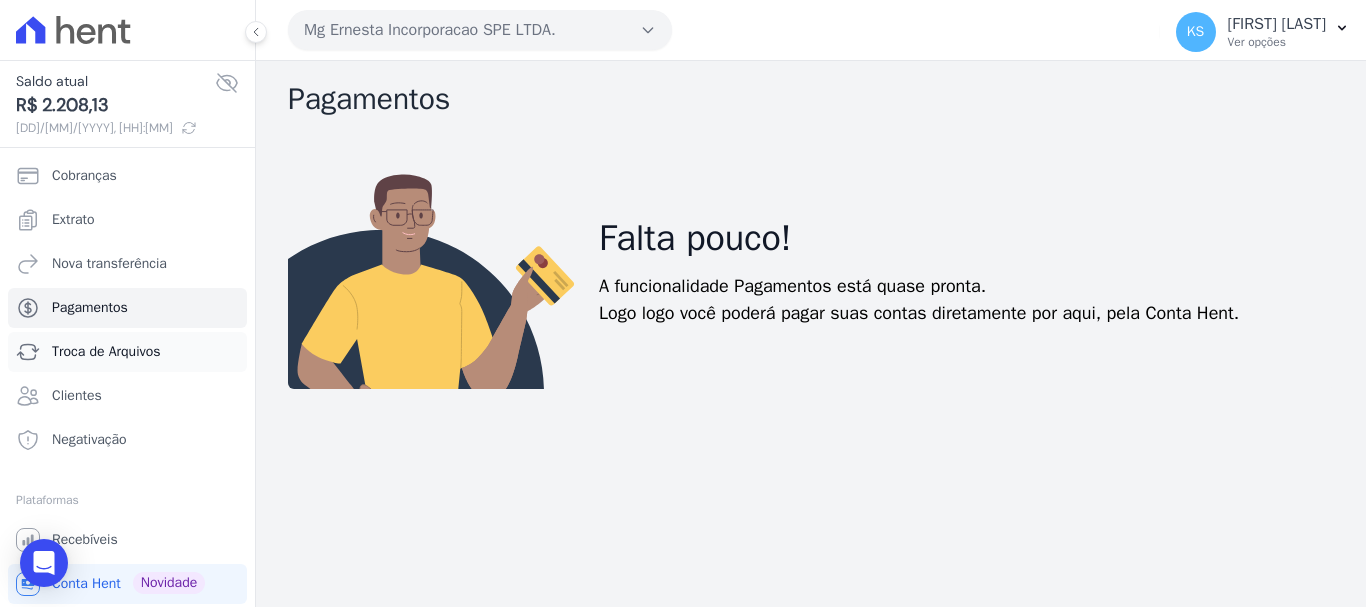 click on "Troca de Arquivos" at bounding box center (106, 352) 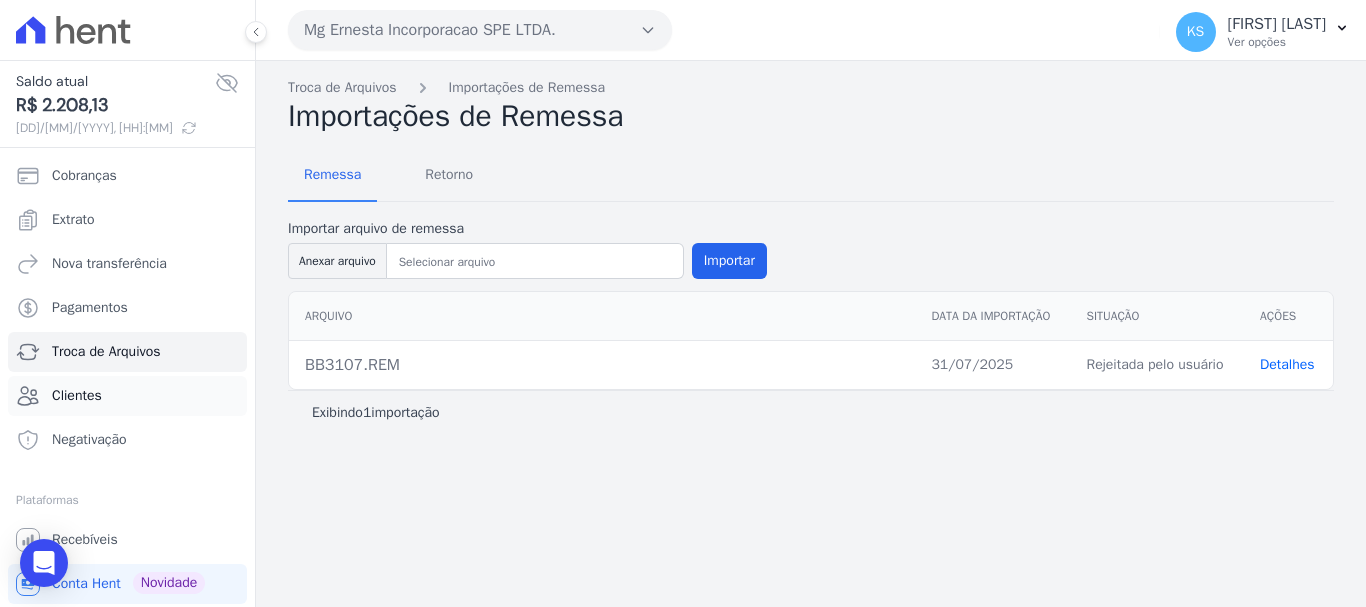 click on "Clientes" at bounding box center [127, 396] 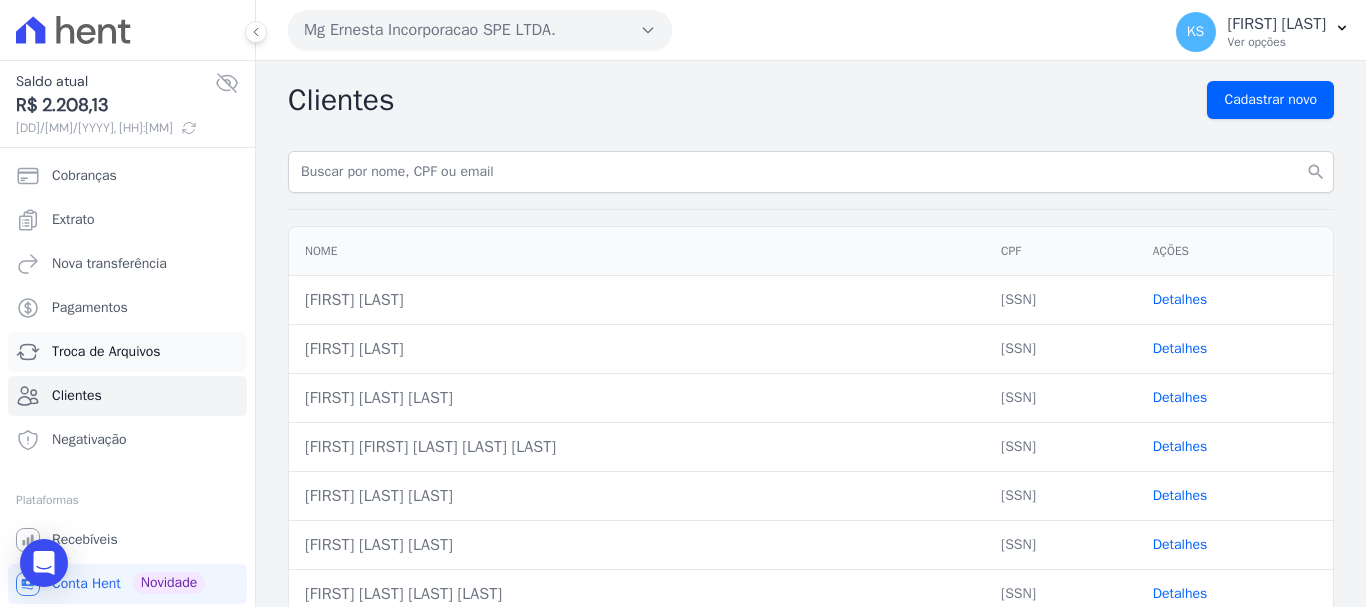 click on "Troca de Arquivos" at bounding box center [127, 352] 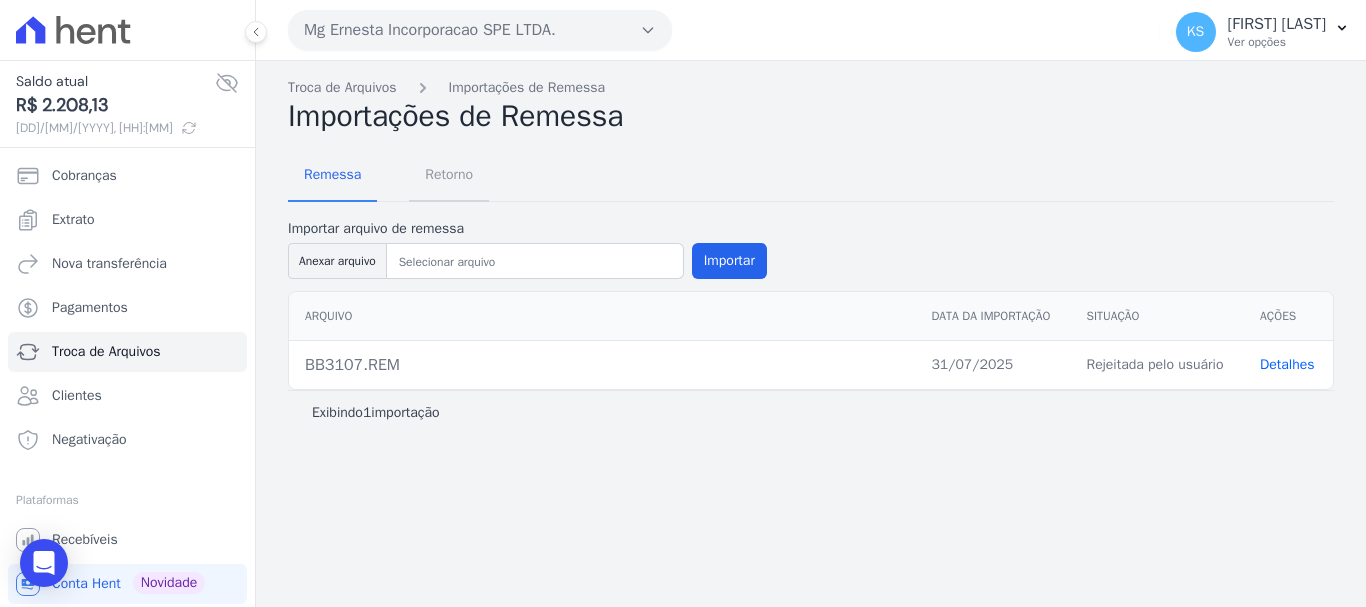 click on "Retorno" at bounding box center (449, 174) 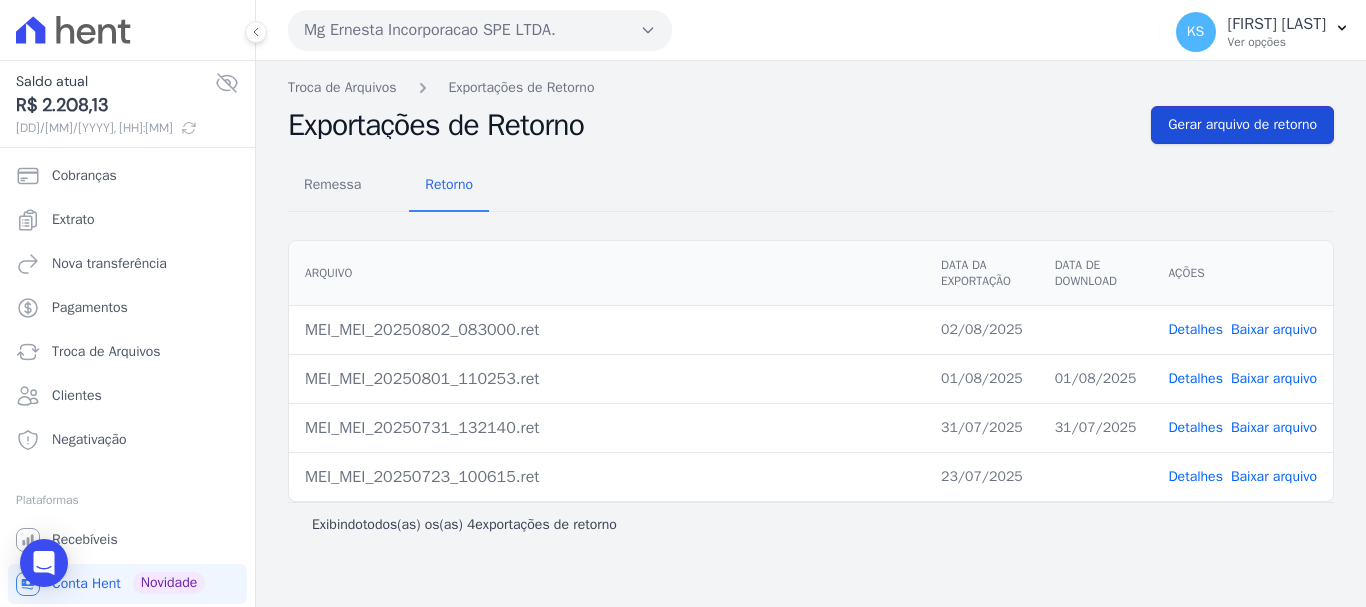 click on "Gerar arquivo de retorno" at bounding box center [1242, 125] 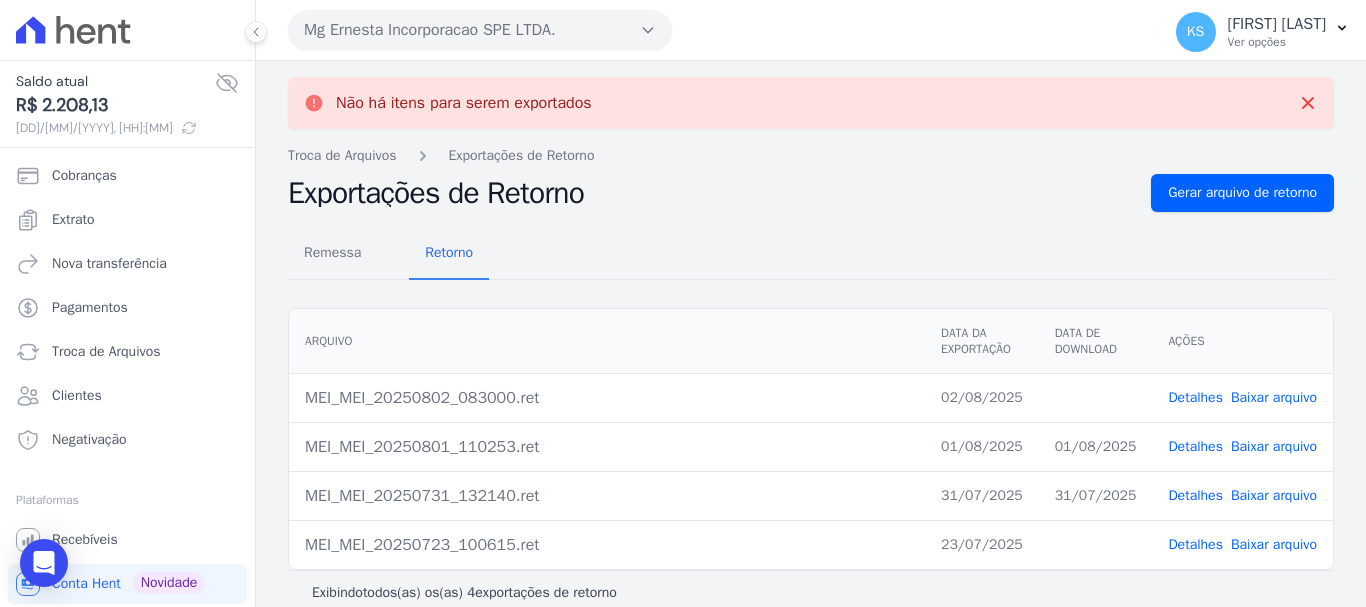 drag, startPoint x: 410, startPoint y: 107, endPoint x: 591, endPoint y: 110, distance: 181.02486 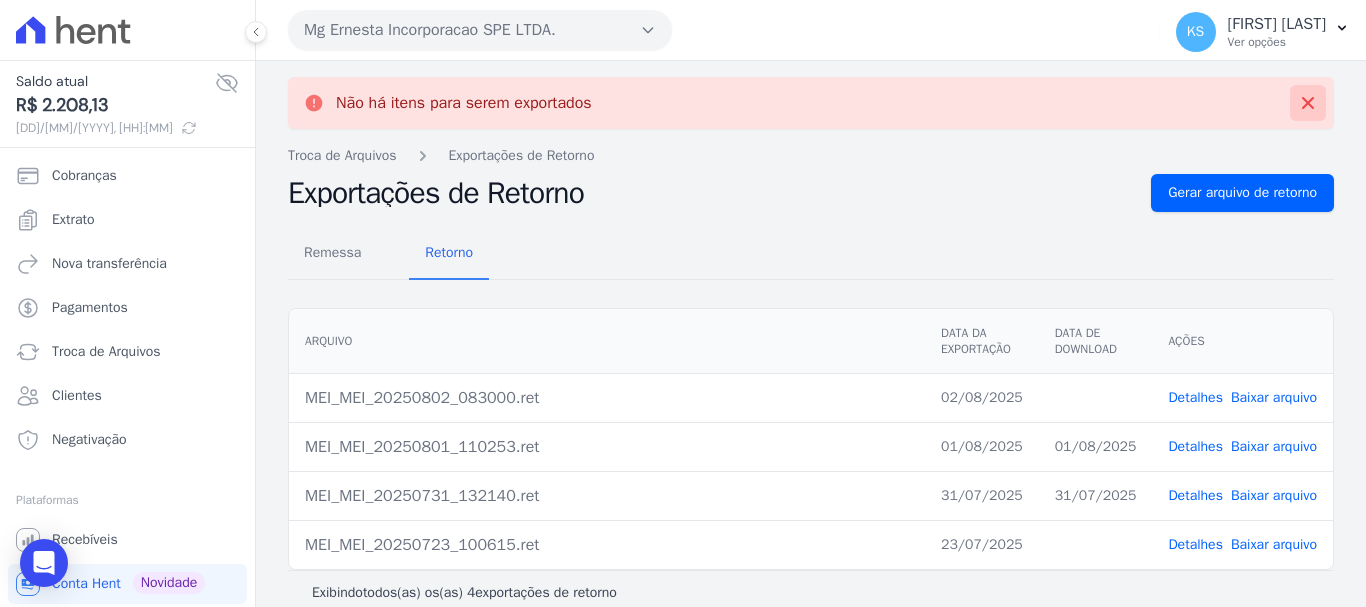 click 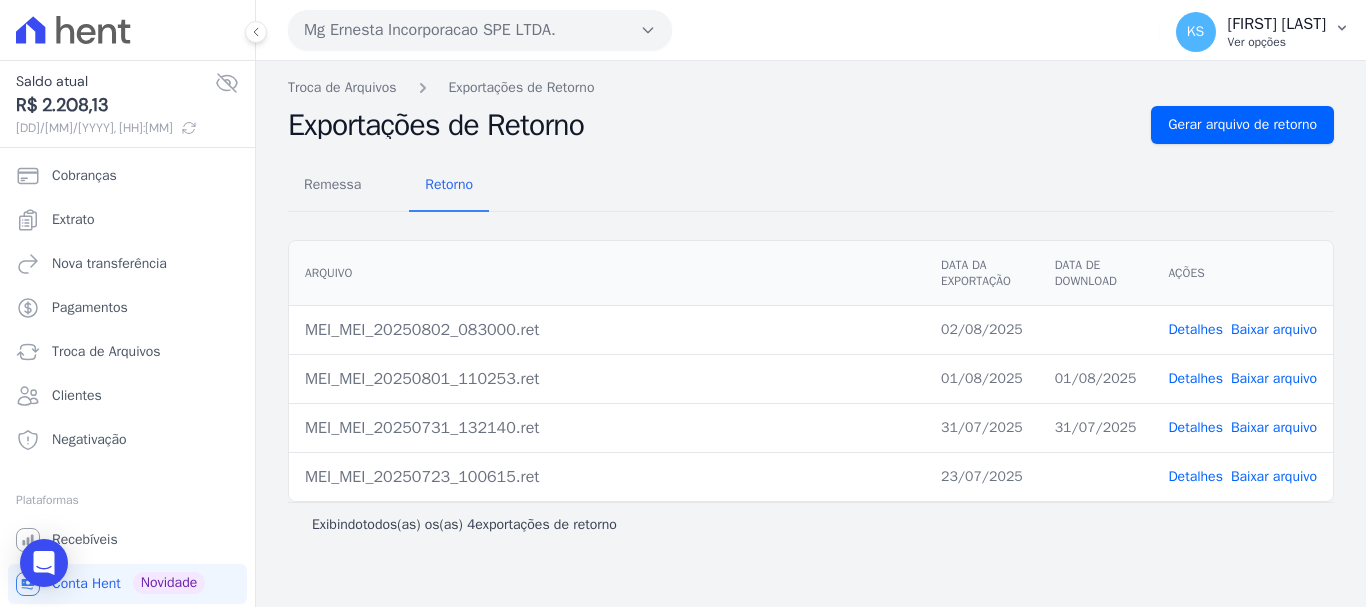 click on "Ver opções" at bounding box center (1277, 42) 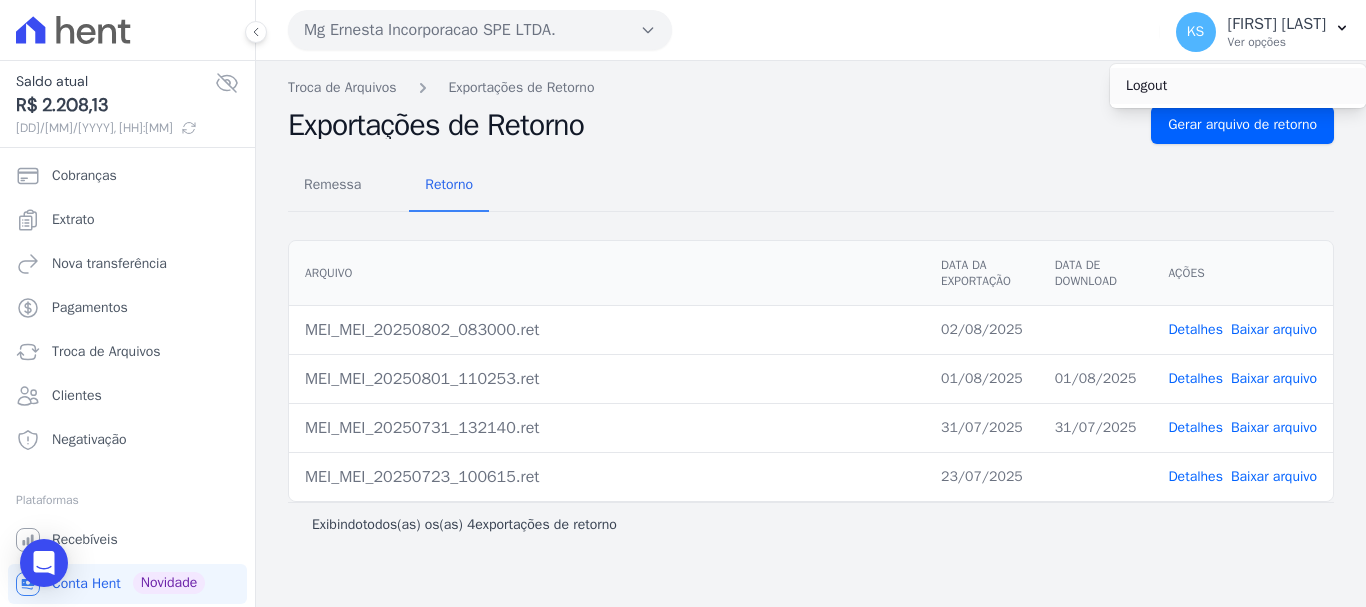 click on "Logout" at bounding box center [1238, 86] 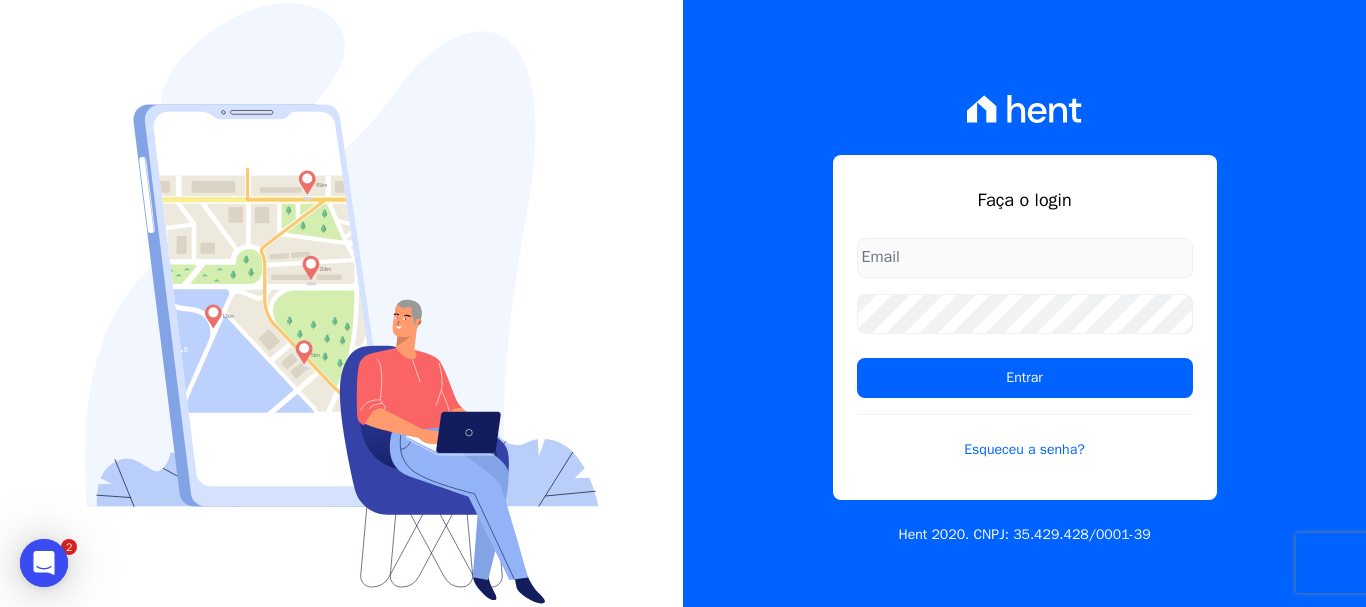scroll, scrollTop: 0, scrollLeft: 0, axis: both 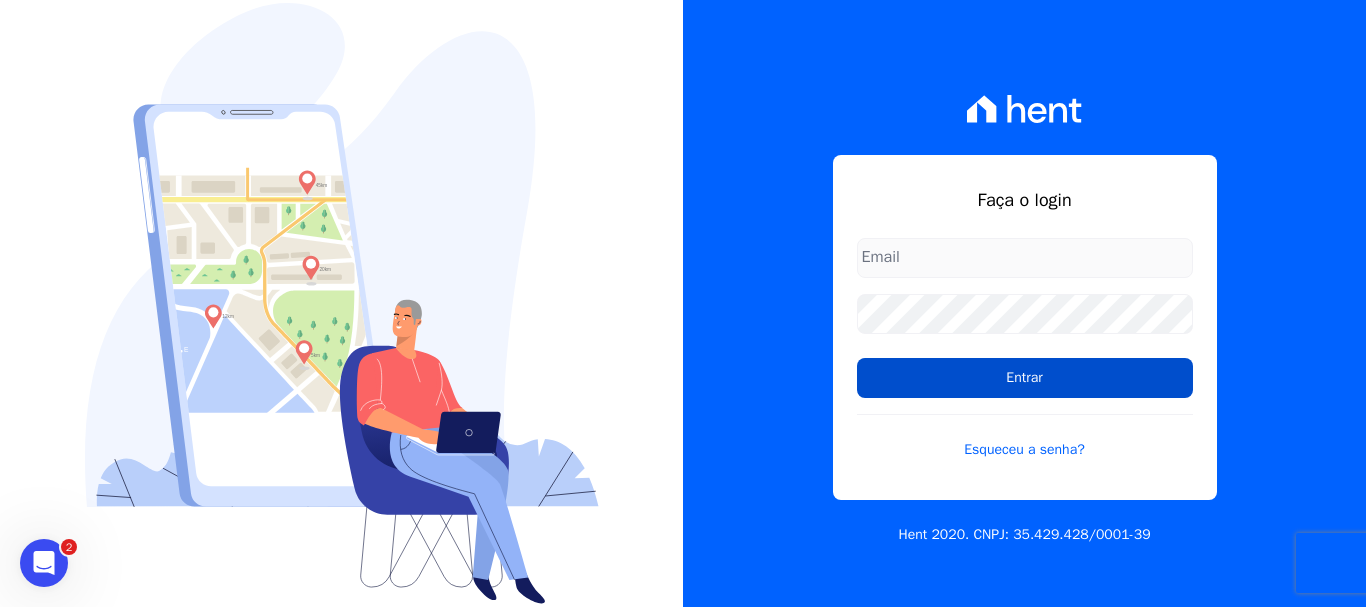 click on "Entrar" at bounding box center [1025, 378] 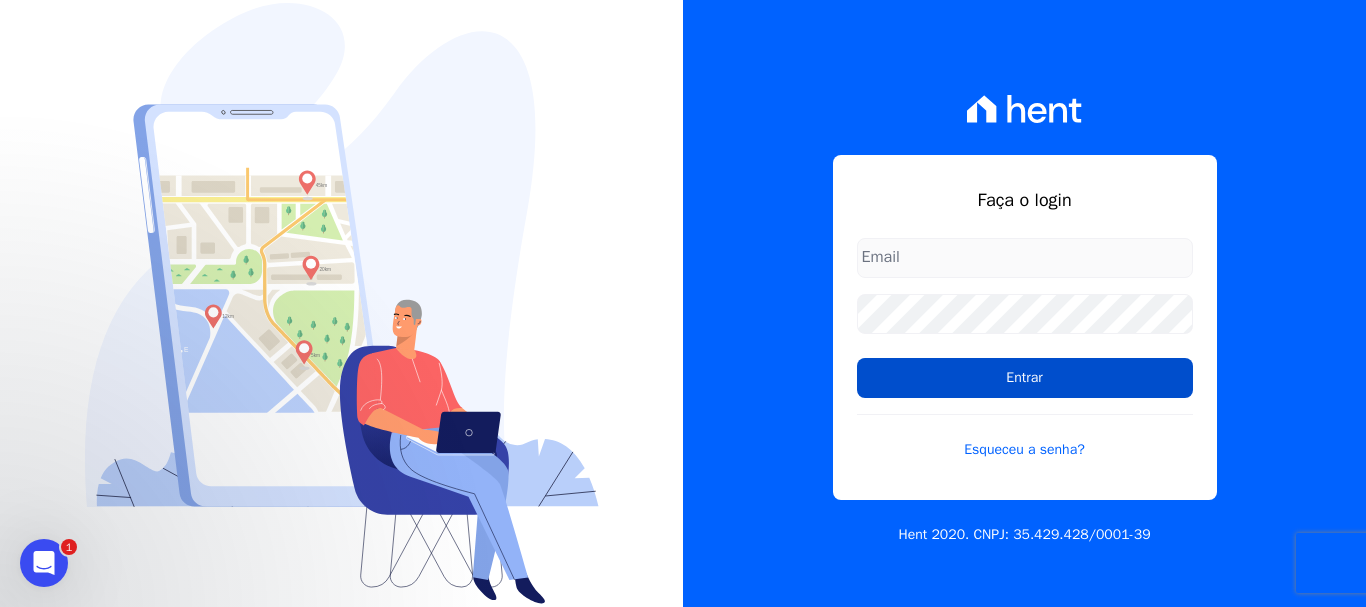 scroll, scrollTop: 0, scrollLeft: 0, axis: both 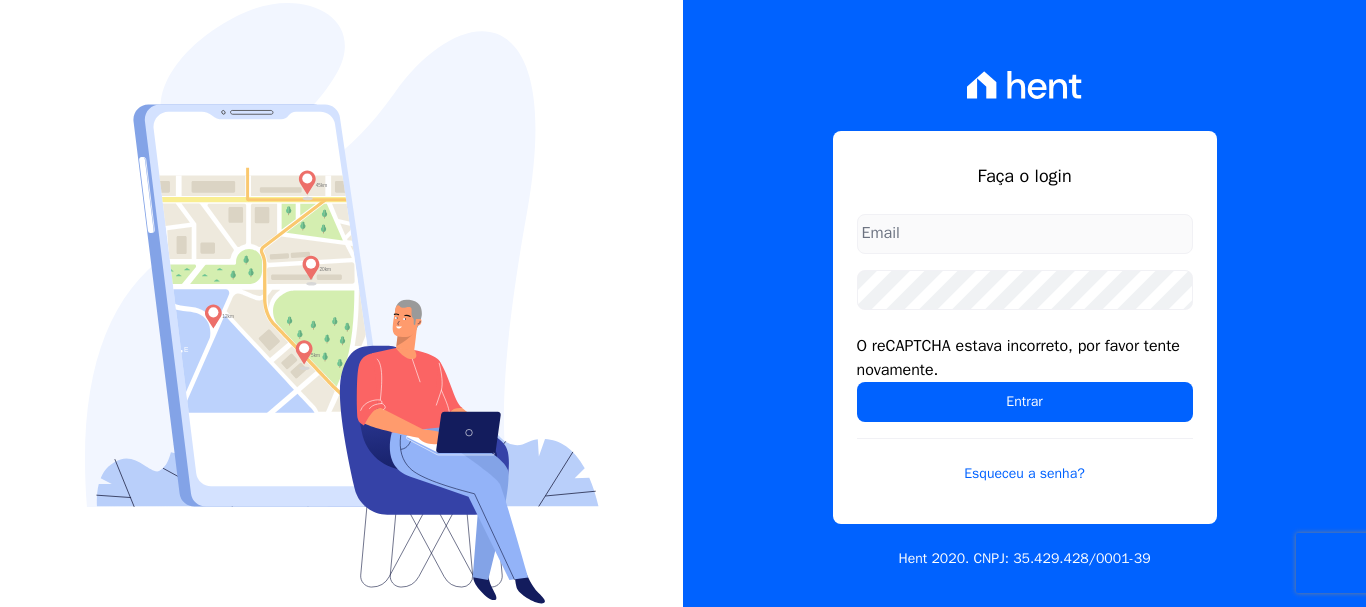 click at bounding box center (1025, 234) 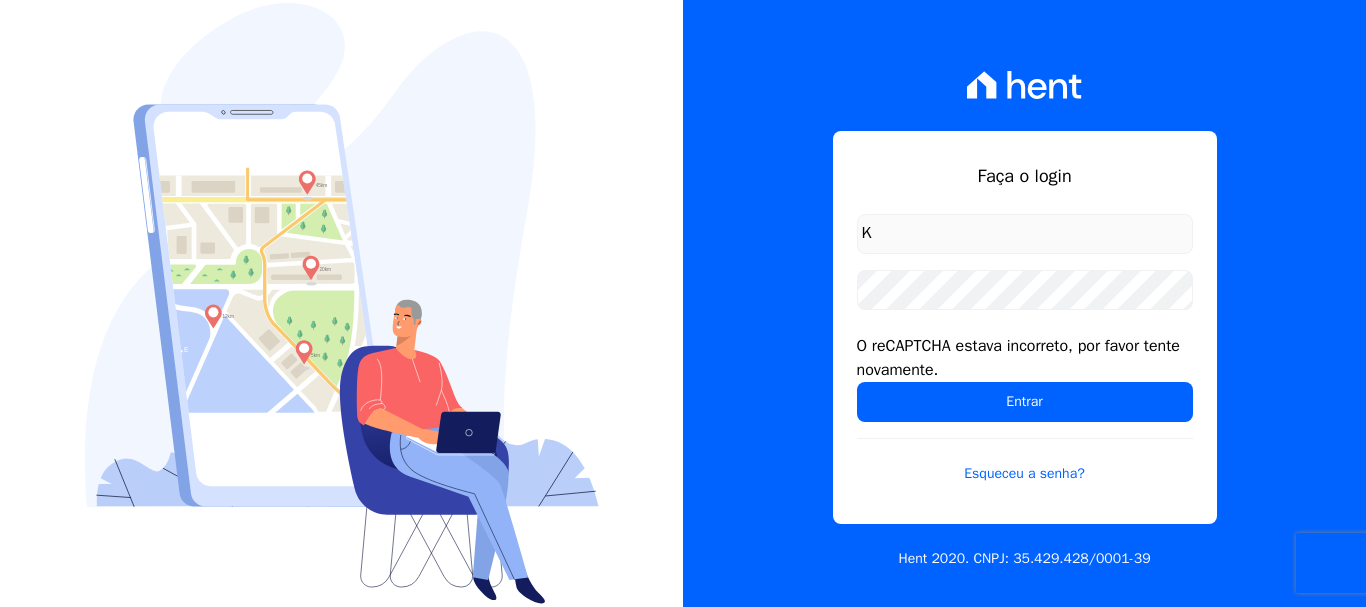 type on "[FIRST_NAME].[LAST_NAME]@[DOMAIN]" 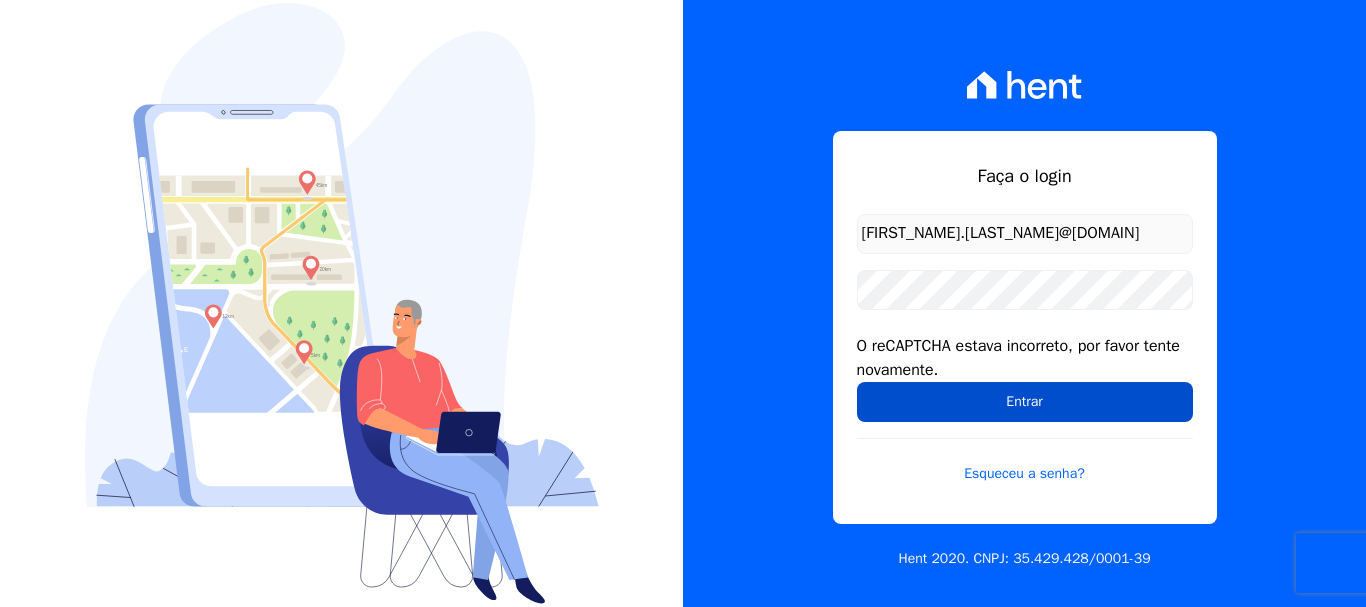 click on "Entrar" at bounding box center (1025, 402) 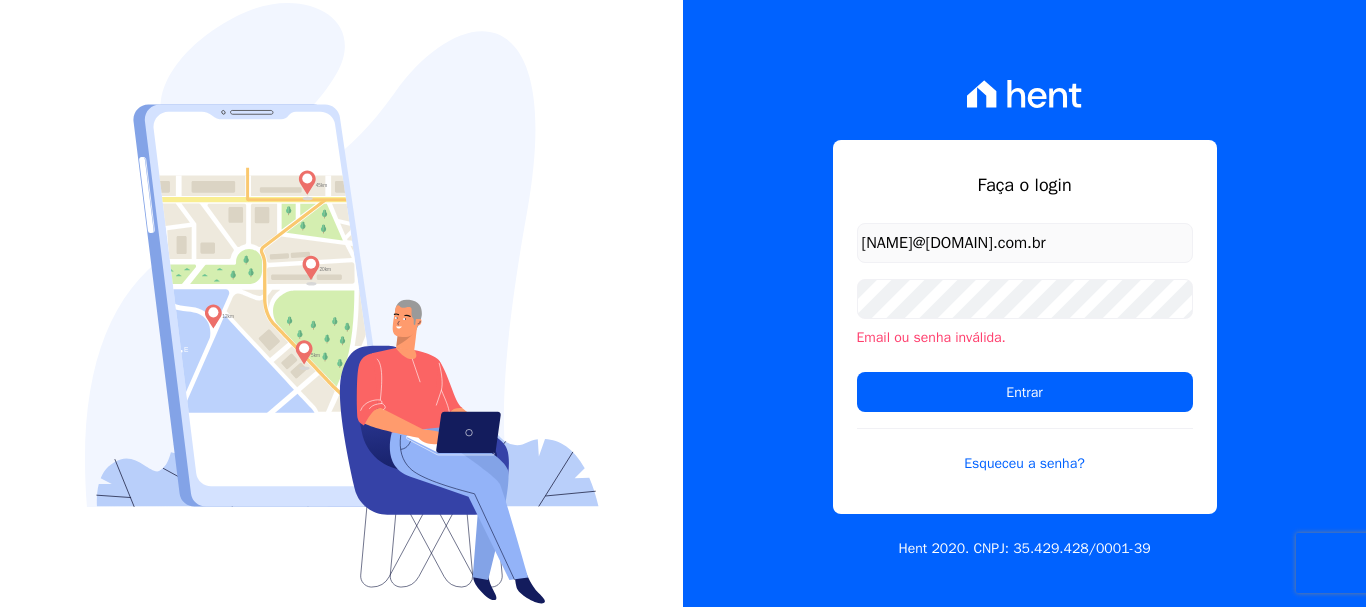 scroll, scrollTop: 0, scrollLeft: 0, axis: both 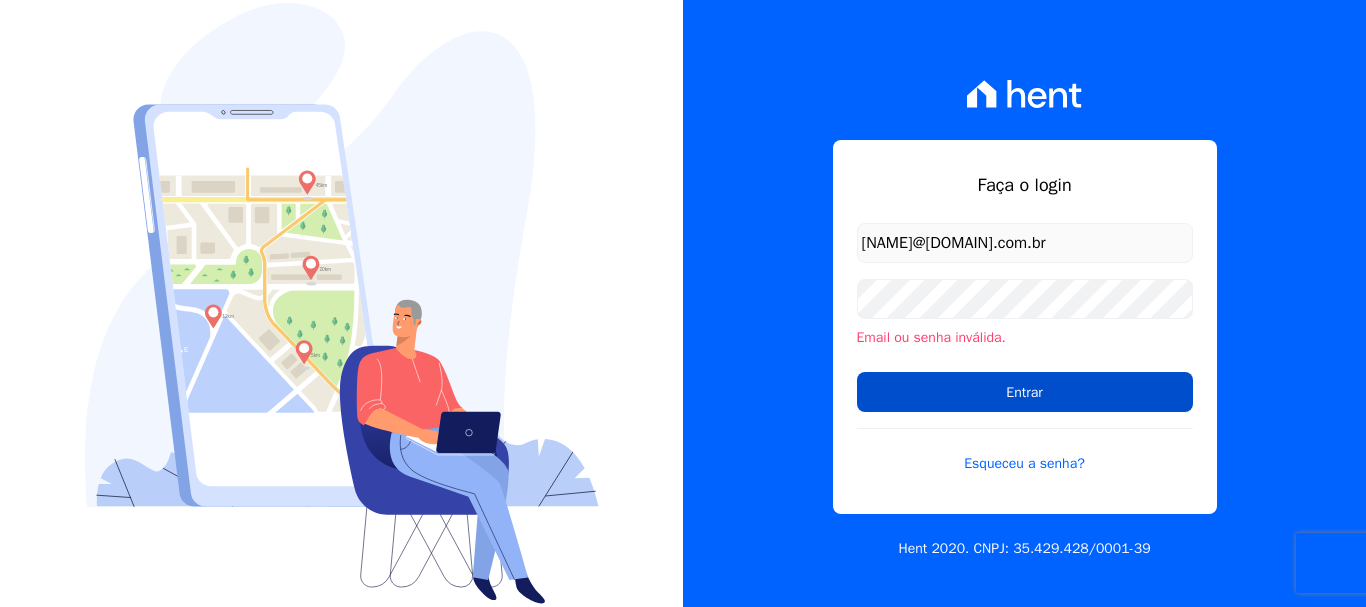 click on "Entrar" at bounding box center (1025, 392) 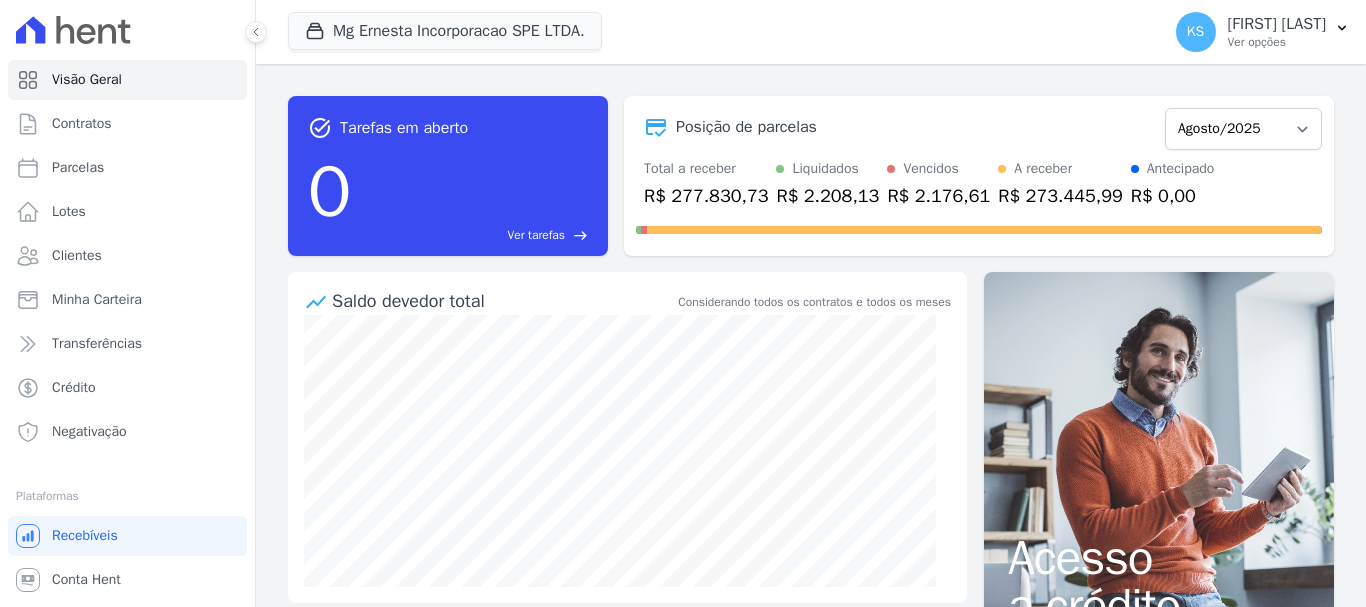 scroll, scrollTop: 0, scrollLeft: 0, axis: both 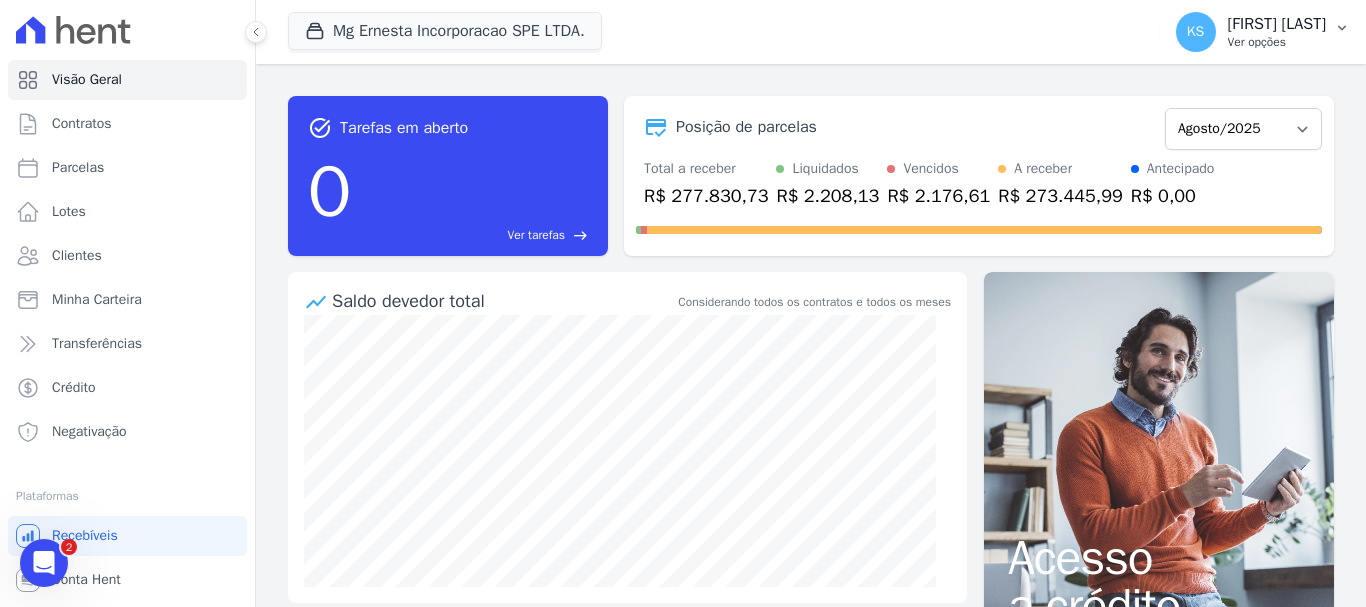 click 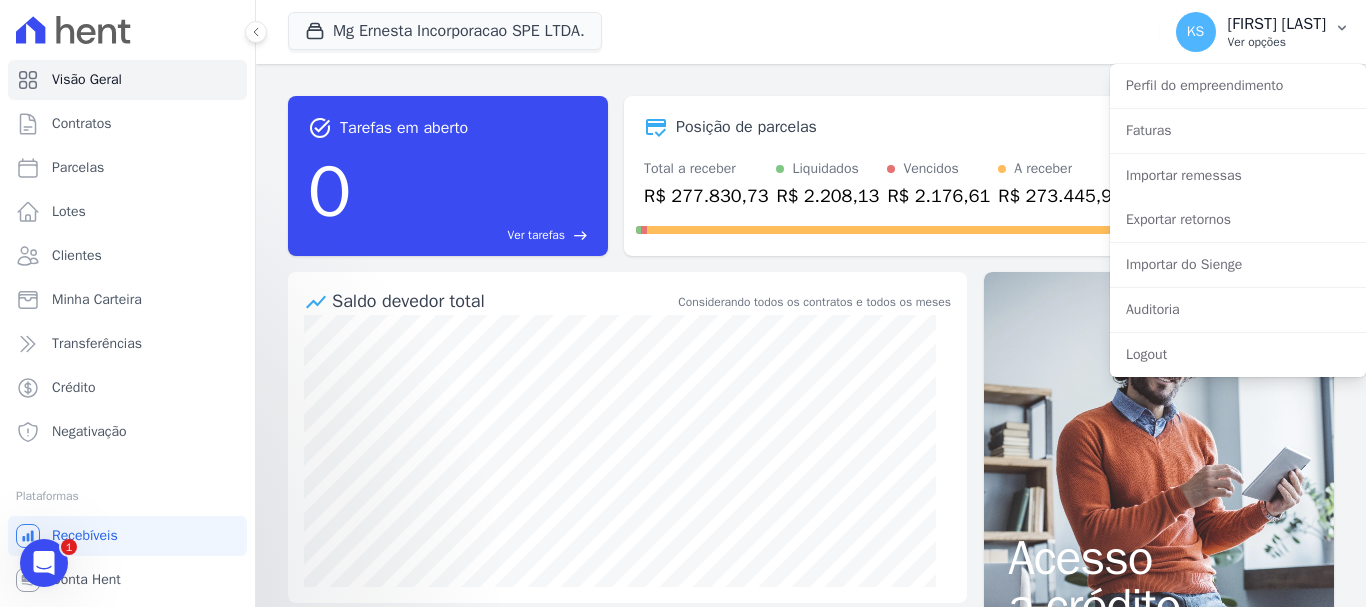 scroll, scrollTop: 0, scrollLeft: 0, axis: both 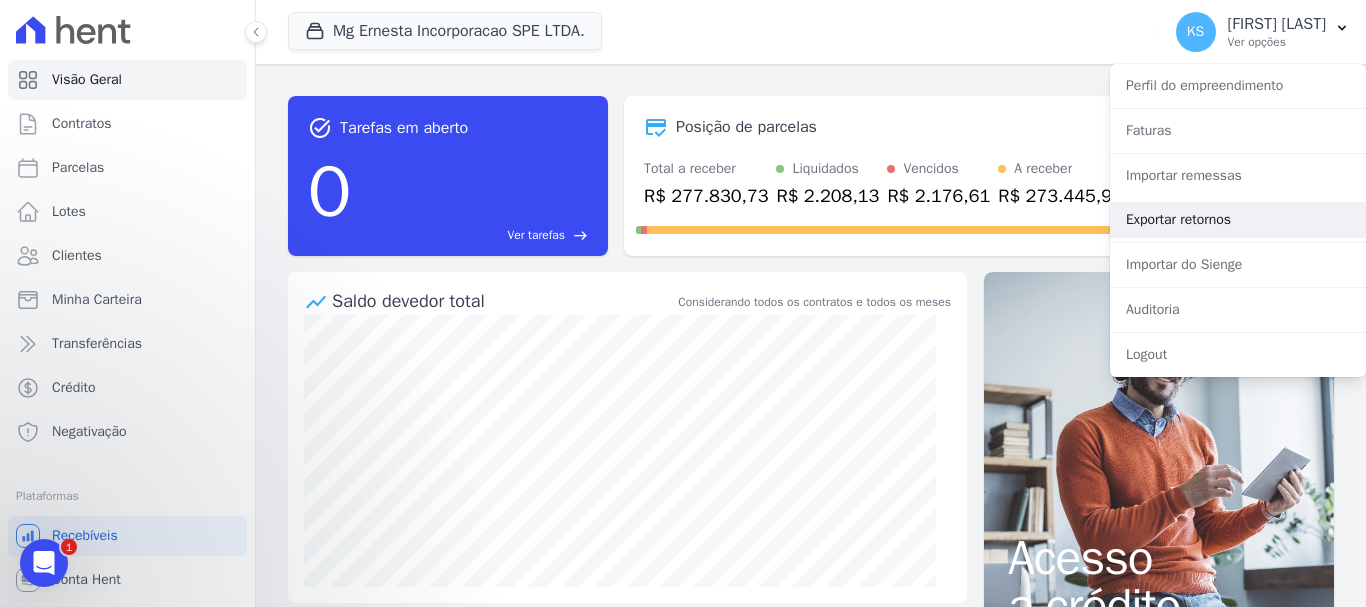 click on "Exportar retornos" at bounding box center [1238, 220] 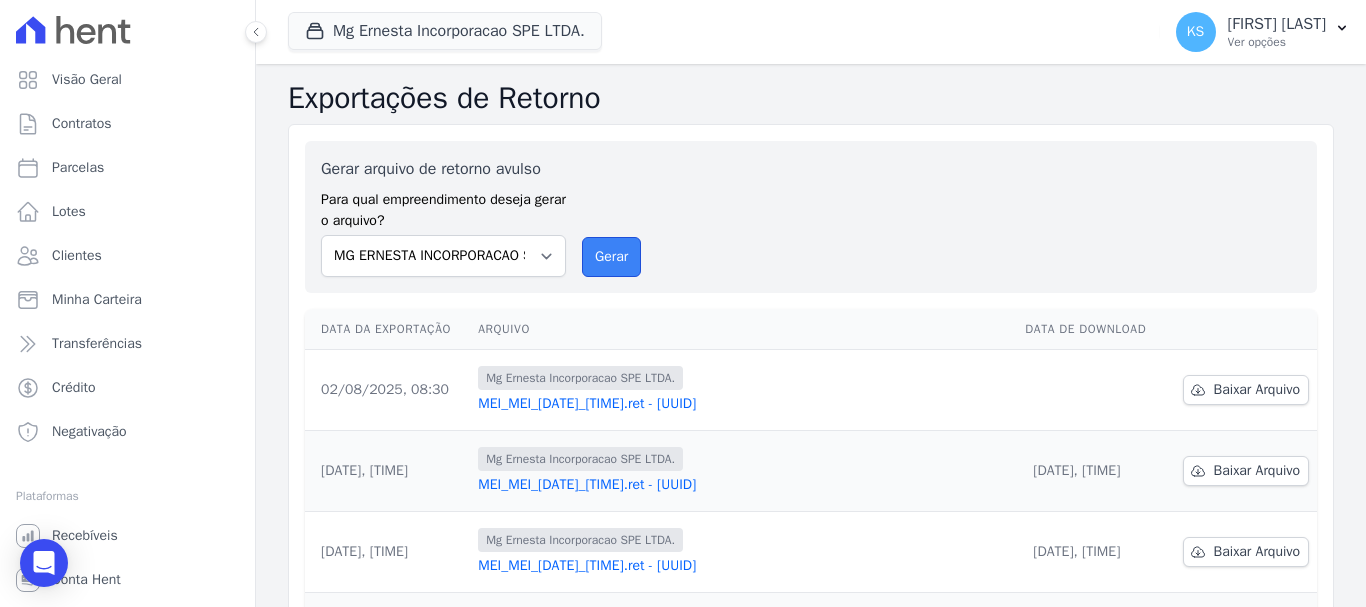 click on "Gerar" at bounding box center (611, 257) 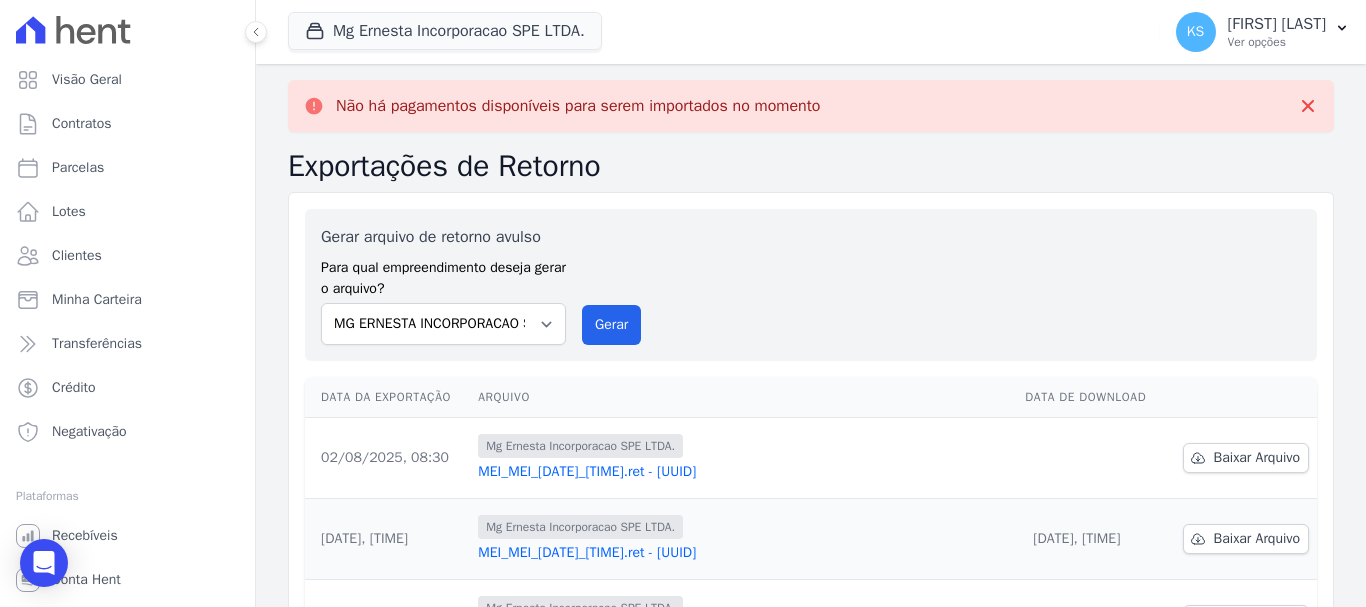 drag, startPoint x: 364, startPoint y: 107, endPoint x: 787, endPoint y: 128, distance: 423.52097 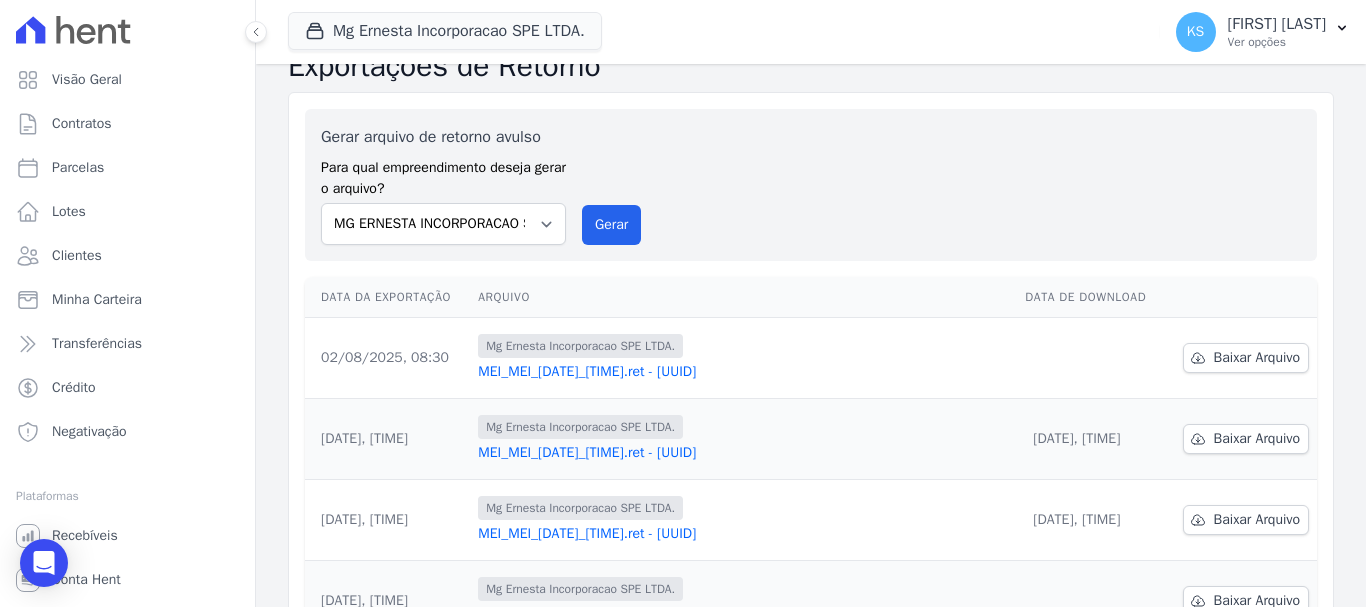scroll, scrollTop: 200, scrollLeft: 0, axis: vertical 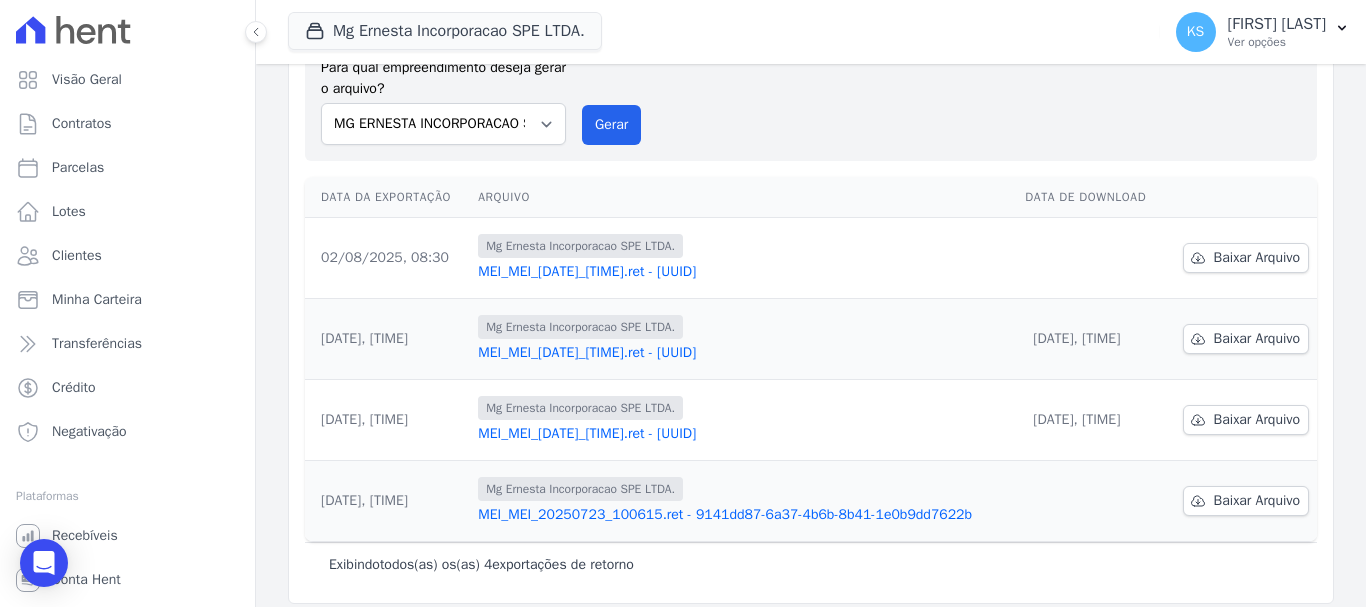 click on "Gerar arquivo de retorno avulso
Para qual empreendimento deseja gerar o arquivo?
[COMPANY_NAME]
Gerar" at bounding box center [811, 85] 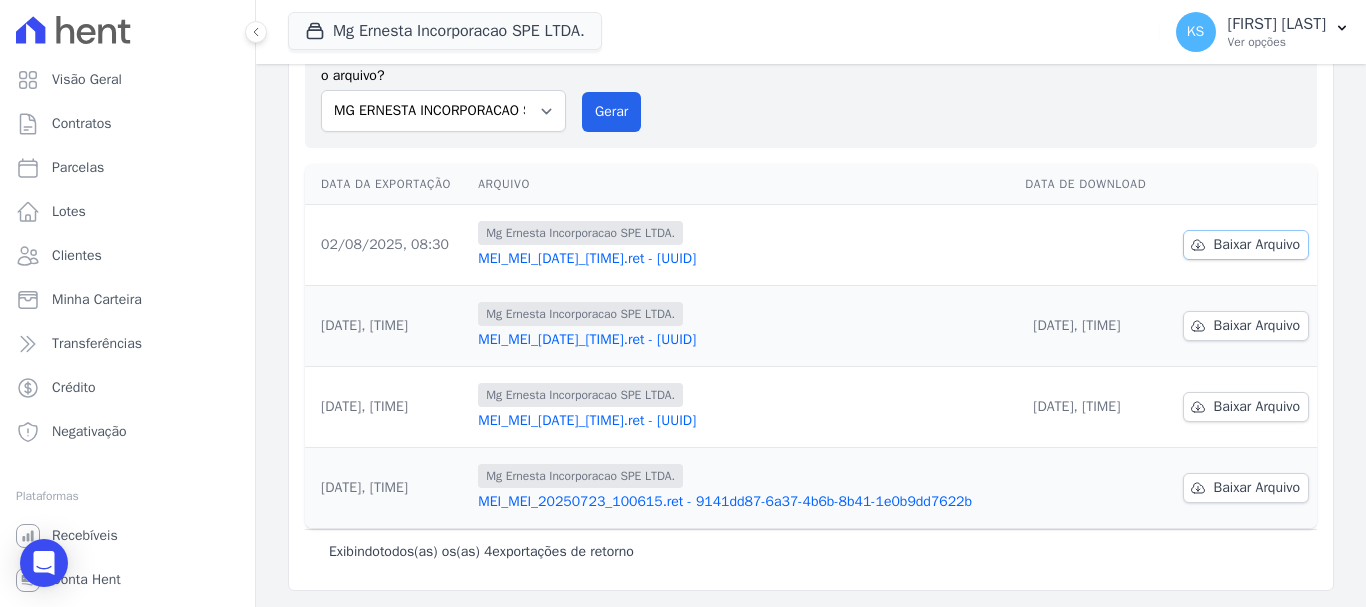 click on "Baixar Arquivo" at bounding box center [1246, 245] 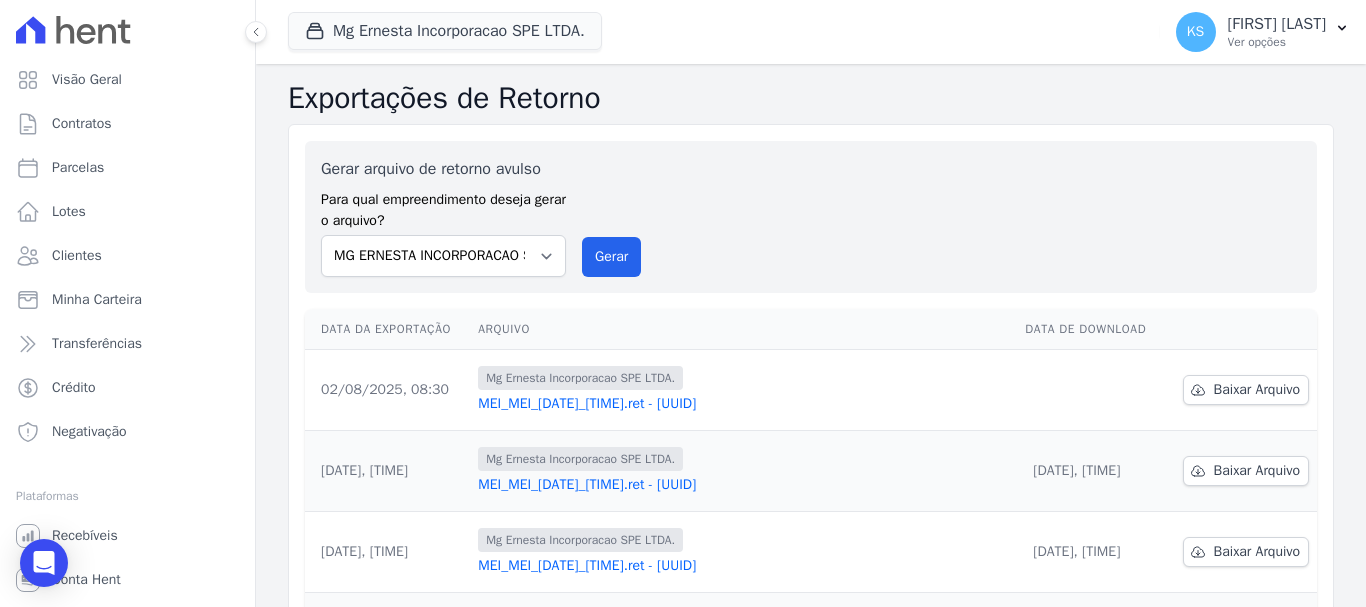 click on "Gerar arquivo de retorno avulso
Para qual empreendimento deseja gerar o arquivo?
[COMPANY_NAME]
Gerar" at bounding box center [811, 217] 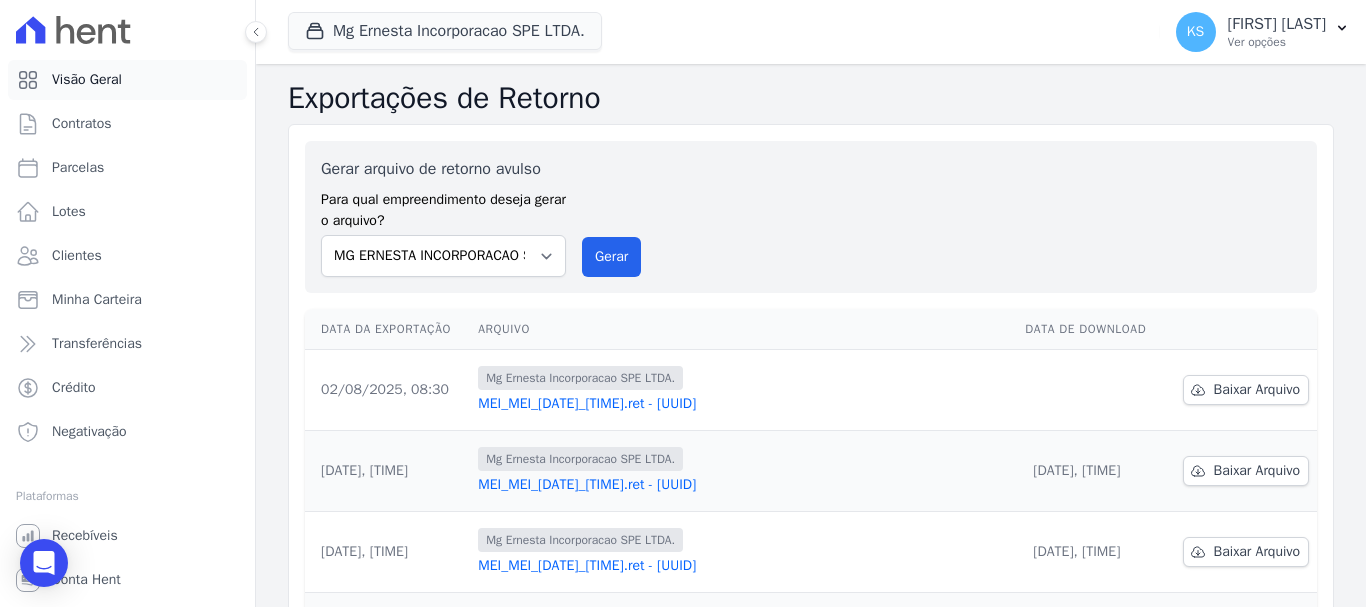 click on "Visão Geral" at bounding box center (87, 80) 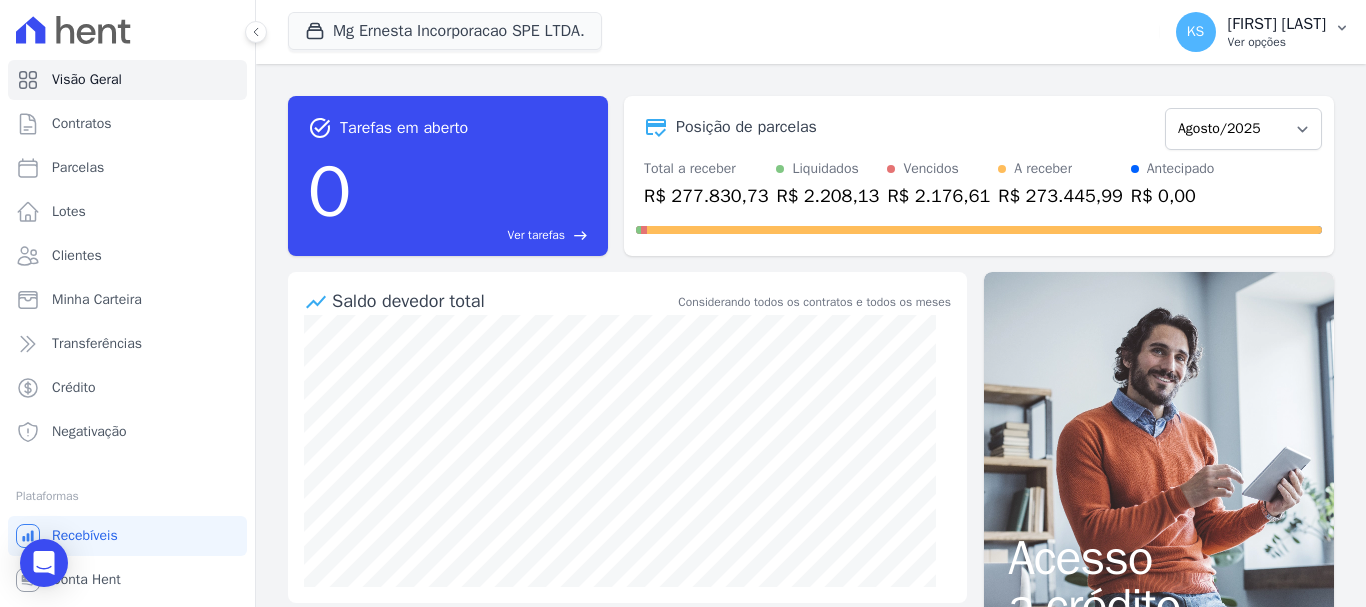 click on "[FIRST] [LAST]" at bounding box center (1277, 24) 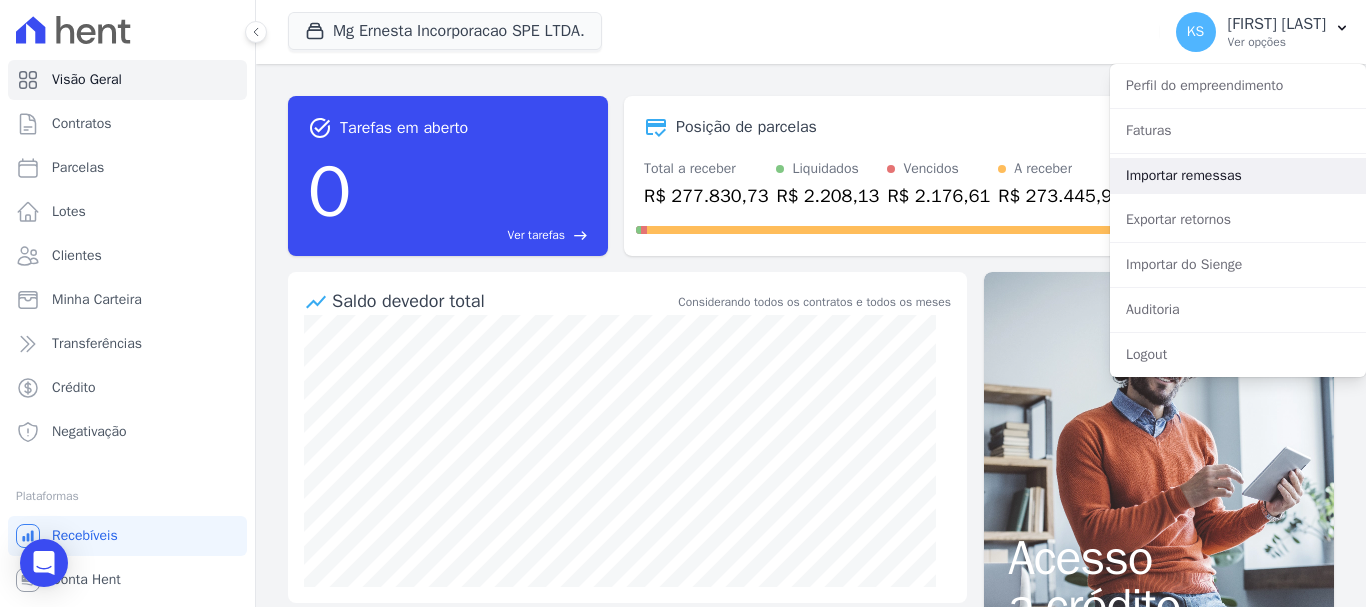 click on "Importar remessas" at bounding box center (1238, 176) 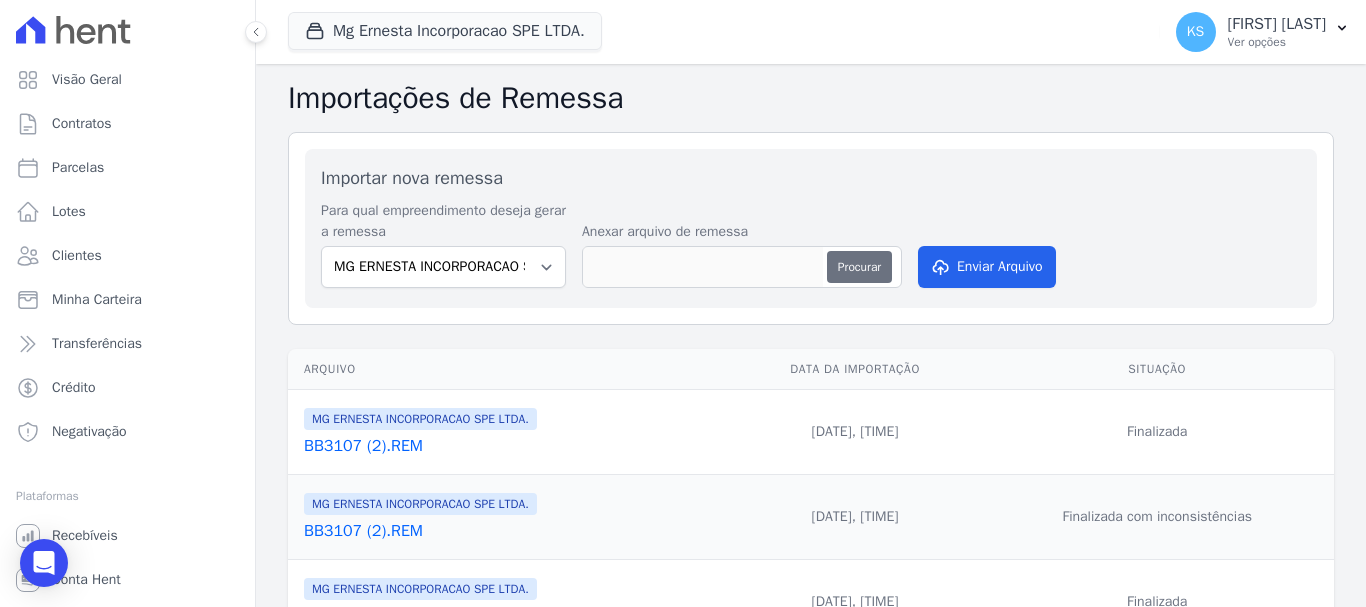 click on "Procurar" at bounding box center [859, 267] 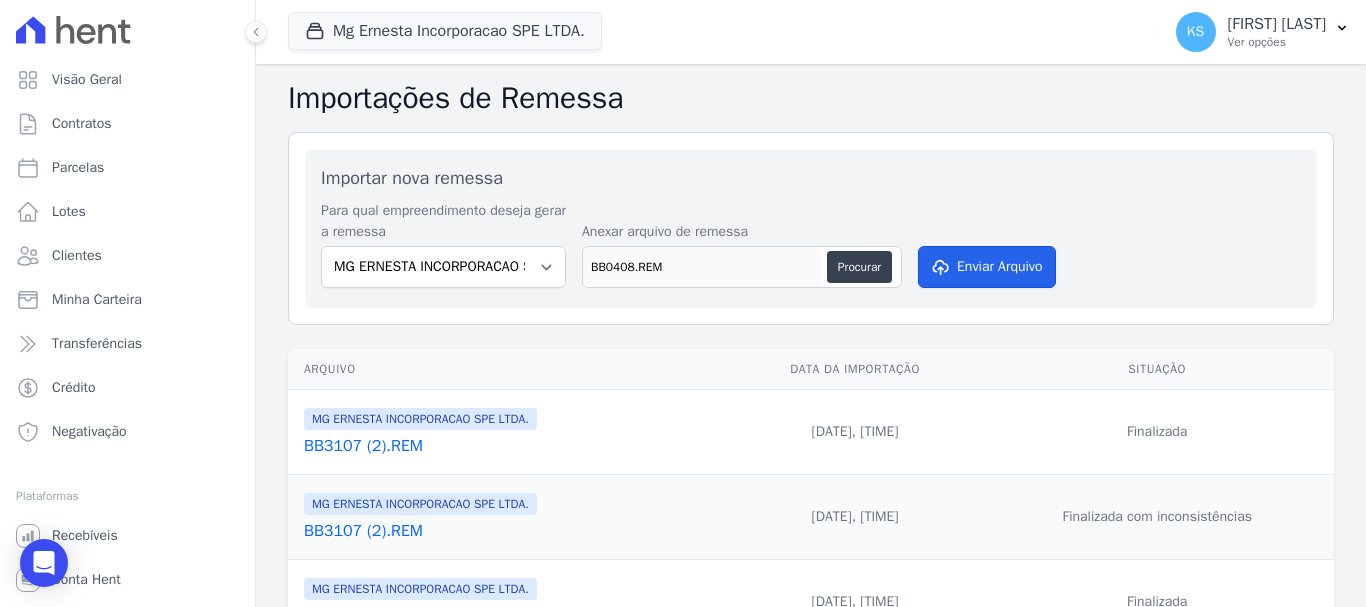 drag, startPoint x: 1006, startPoint y: 271, endPoint x: 1093, endPoint y: 327, distance: 103.46497 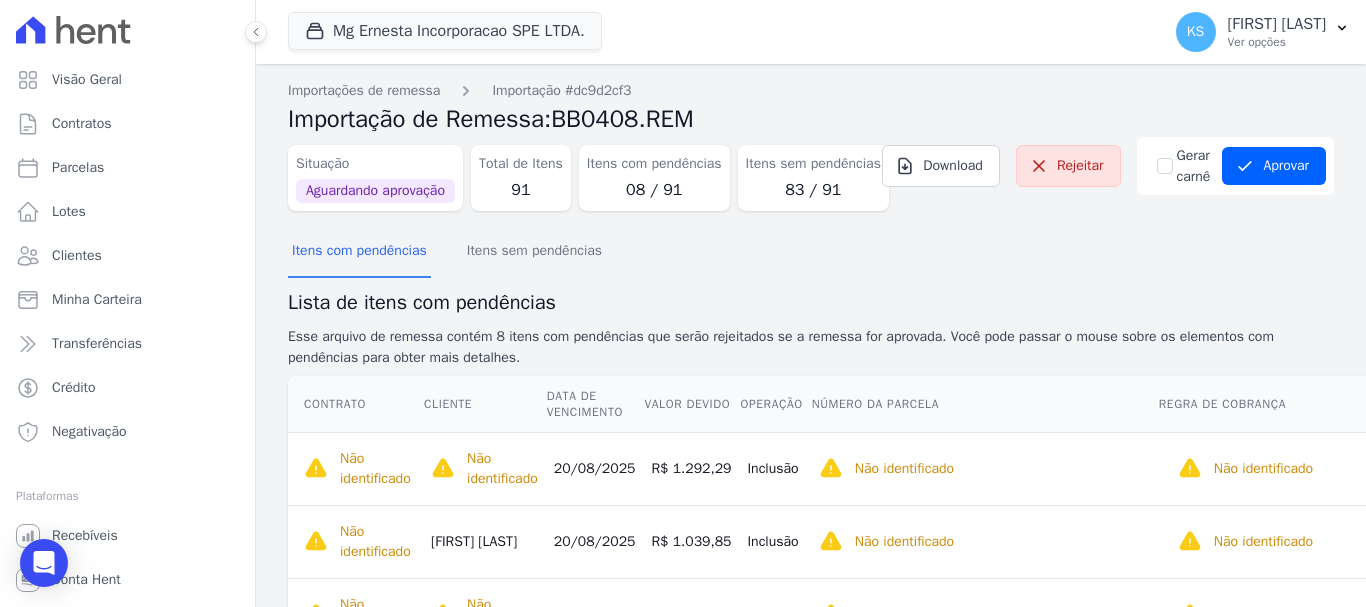 scroll, scrollTop: 0, scrollLeft: 0, axis: both 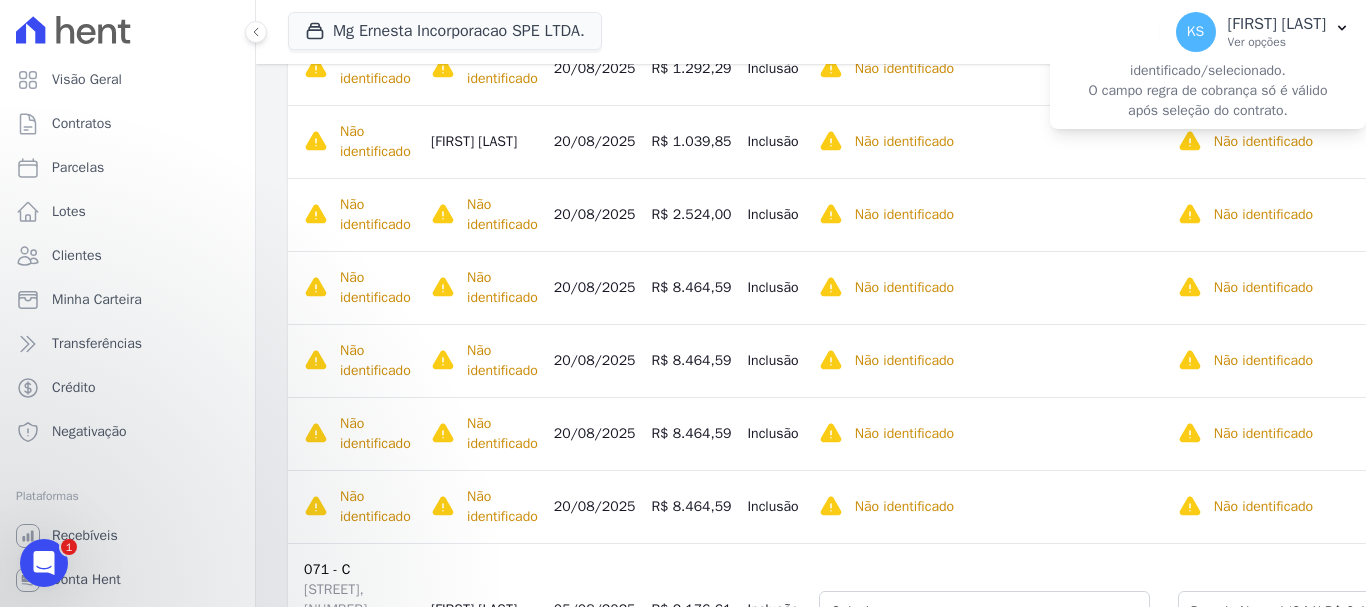 drag, startPoint x: 1208, startPoint y: 162, endPoint x: 1317, endPoint y: 186, distance: 111.61093 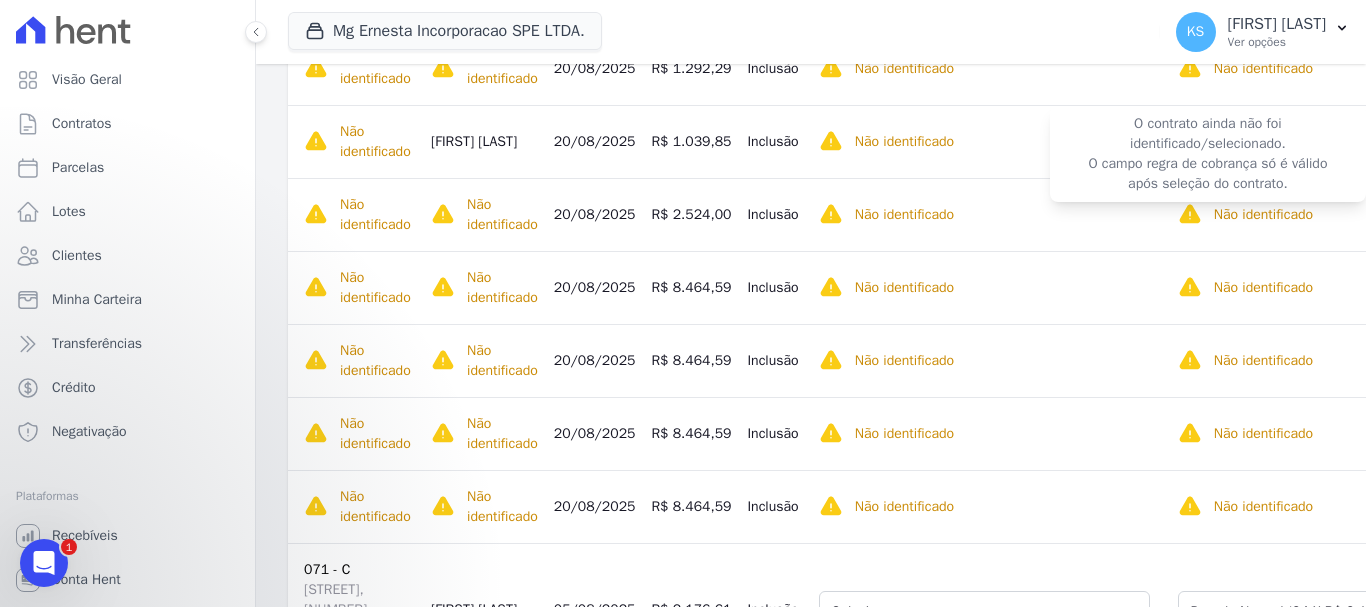 scroll, scrollTop: 200, scrollLeft: 0, axis: vertical 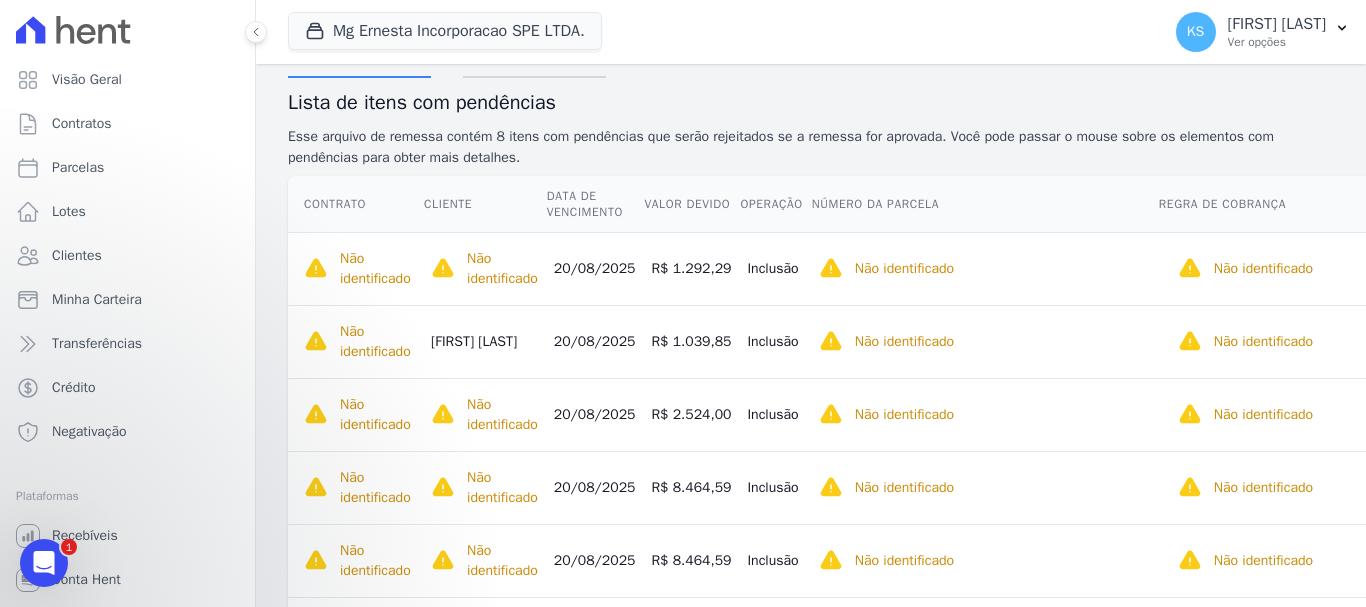 click on "Itens sem pendências" at bounding box center [534, 52] 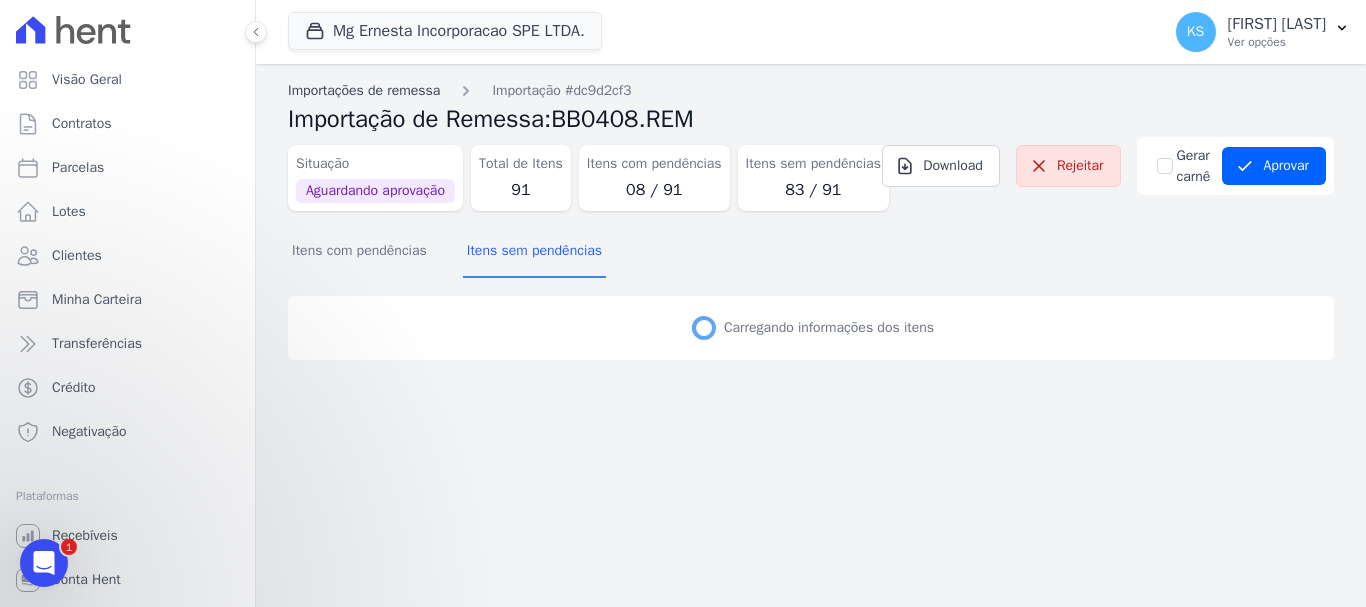 click on "Importações de remessa" at bounding box center [364, 90] 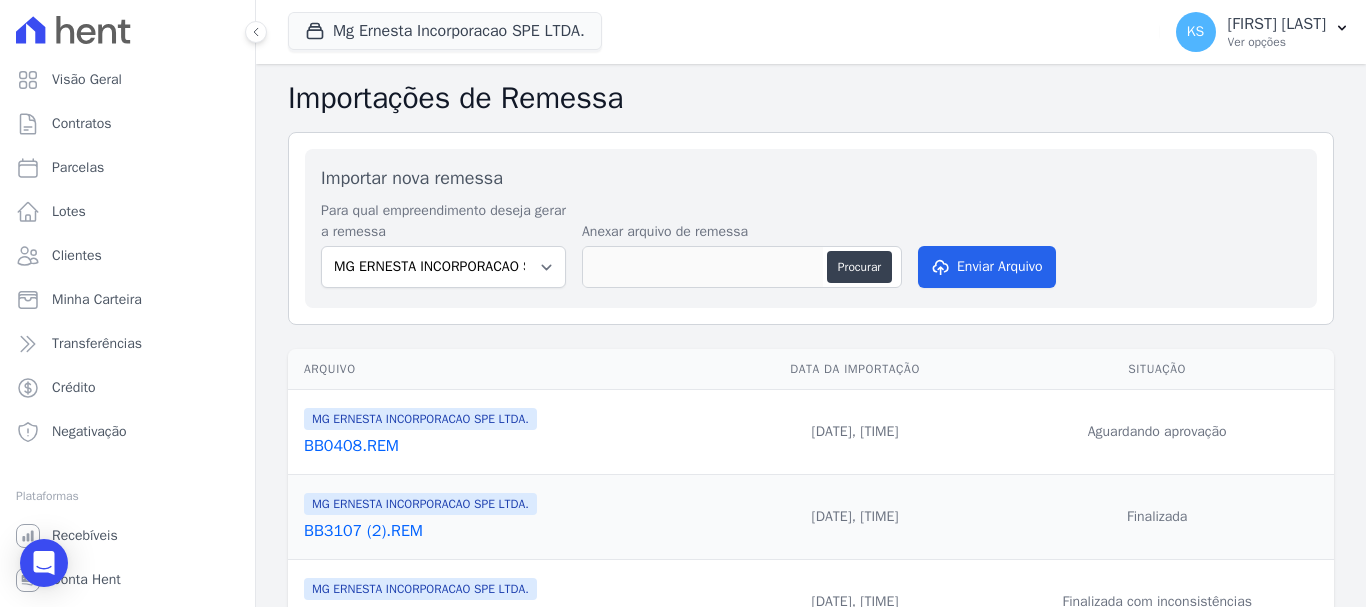 click on "Importar nova remessa
Para qual empreendimento deseja gerar a remessa
MG ERNESTA INCORPORACAO SPE LTDA.
Anexar arquivo de remessa
Procurar
Enviar Arquivo" at bounding box center (811, 228) 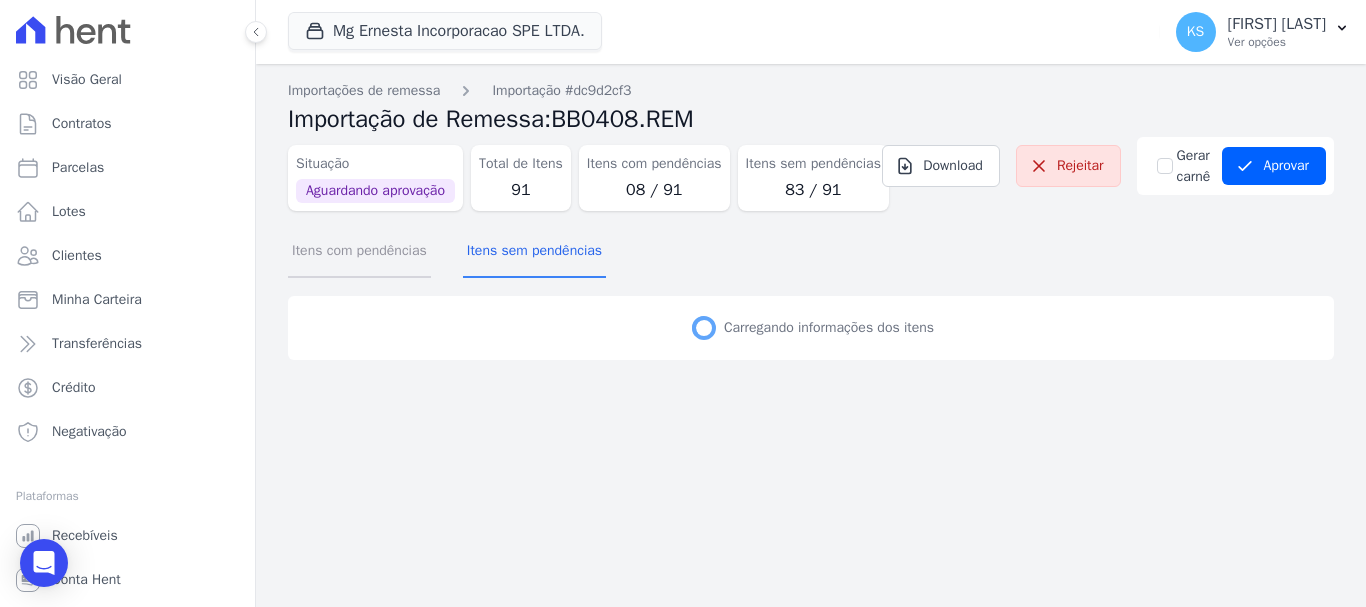 click on "Itens com pendências" at bounding box center [359, 252] 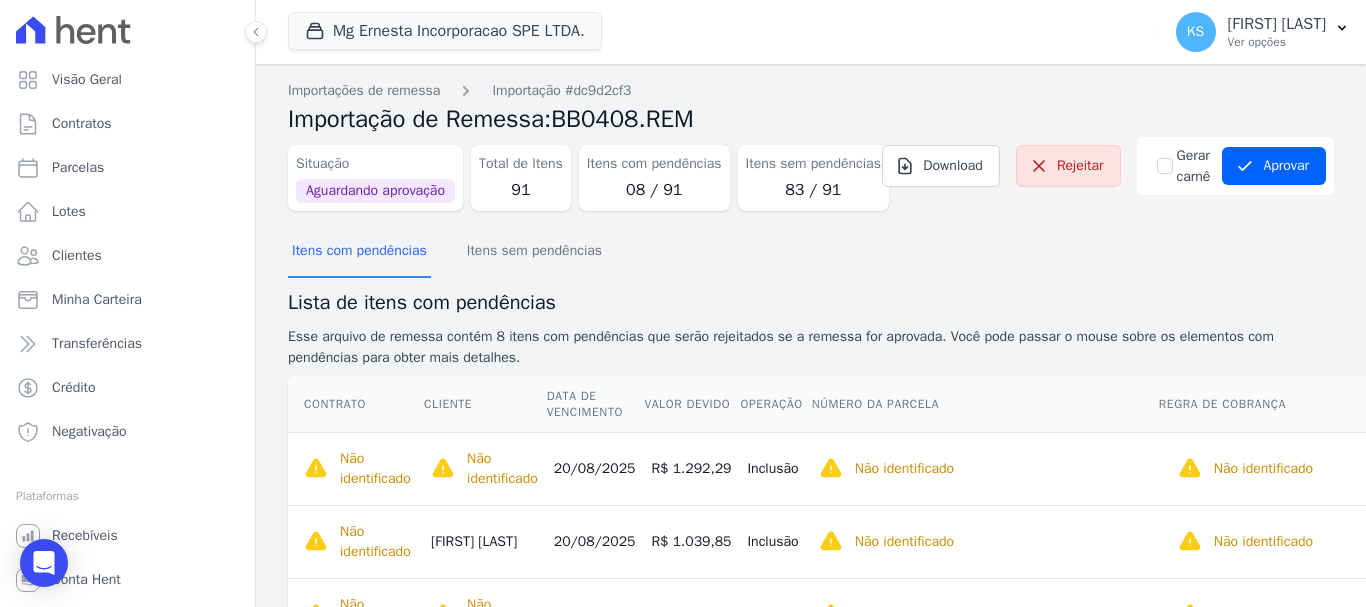 scroll, scrollTop: 300, scrollLeft: 0, axis: vertical 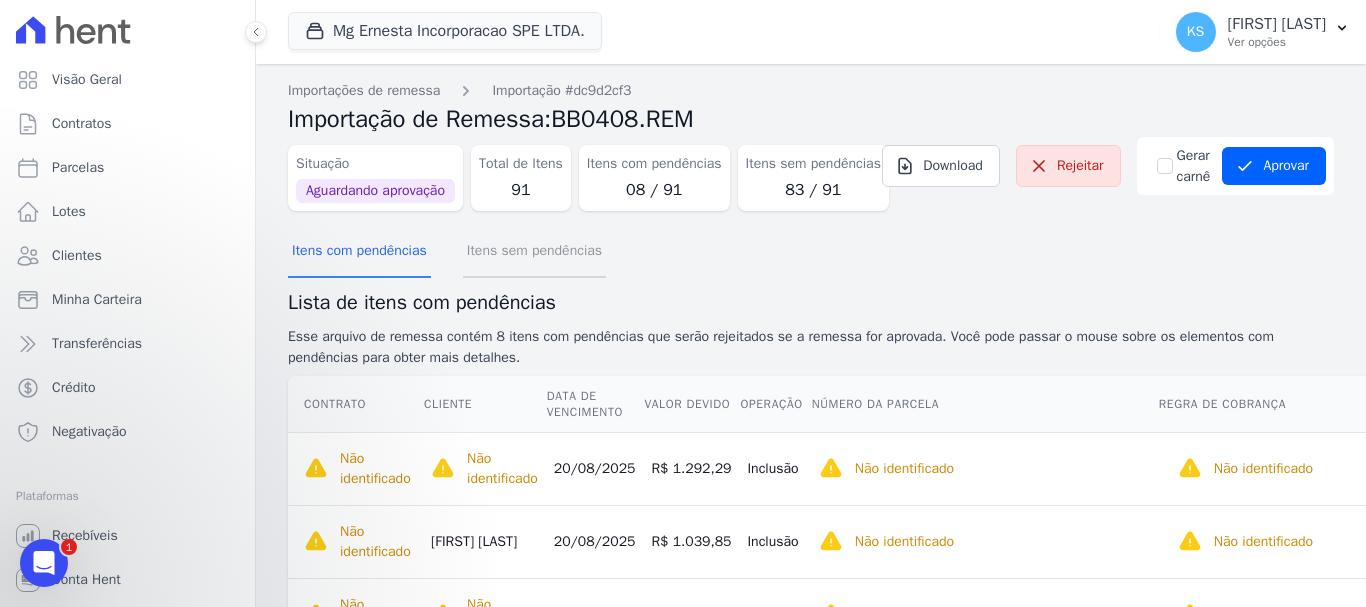 click on "Itens sem pendências" at bounding box center [534, 252] 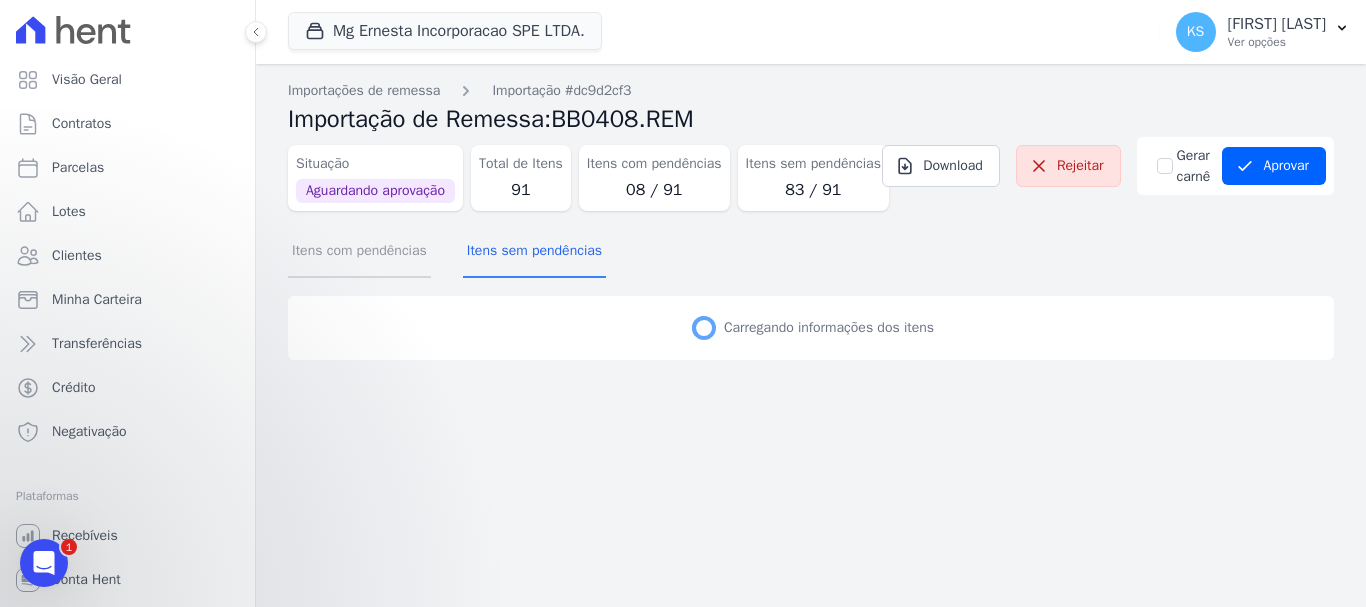 click on "Itens com pendências" at bounding box center [359, 252] 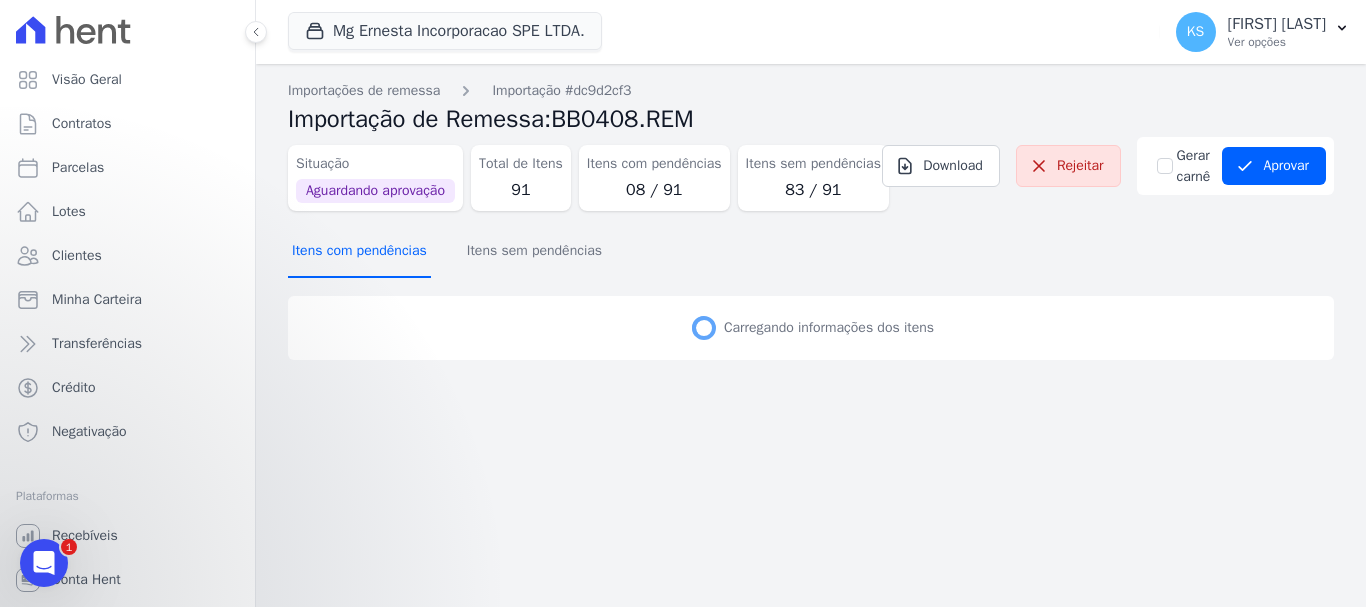 click on "Itens com pendências" at bounding box center (359, 252) 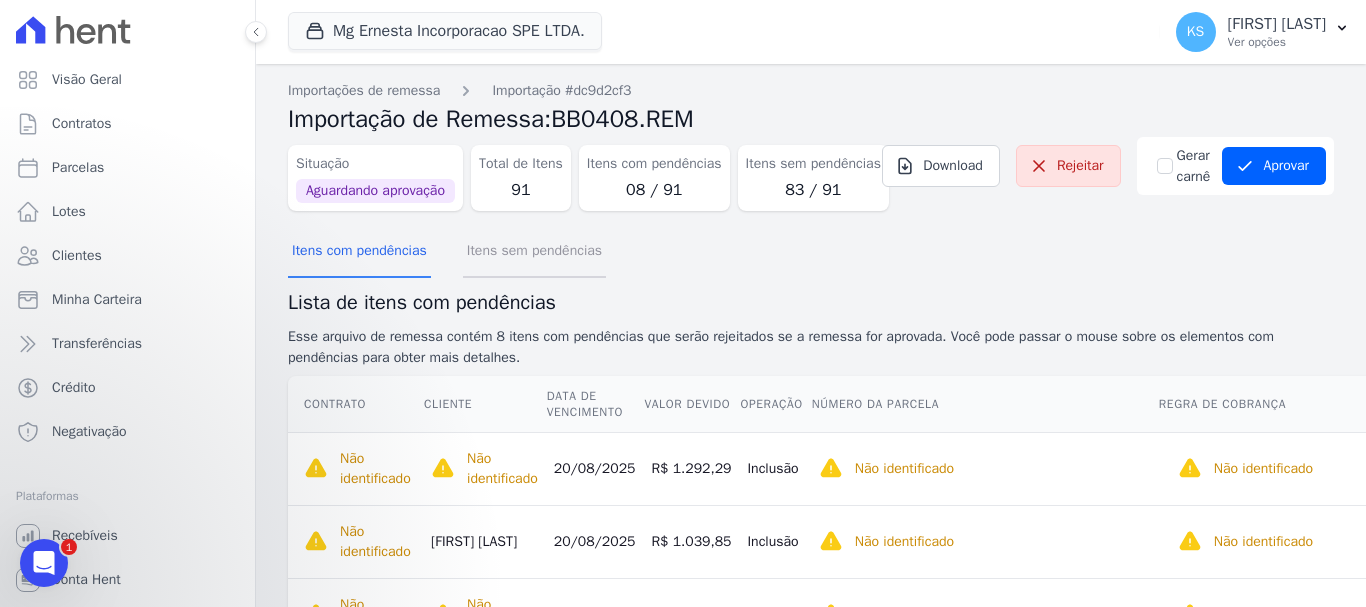 click on "Itens sem pendências" at bounding box center [534, 252] 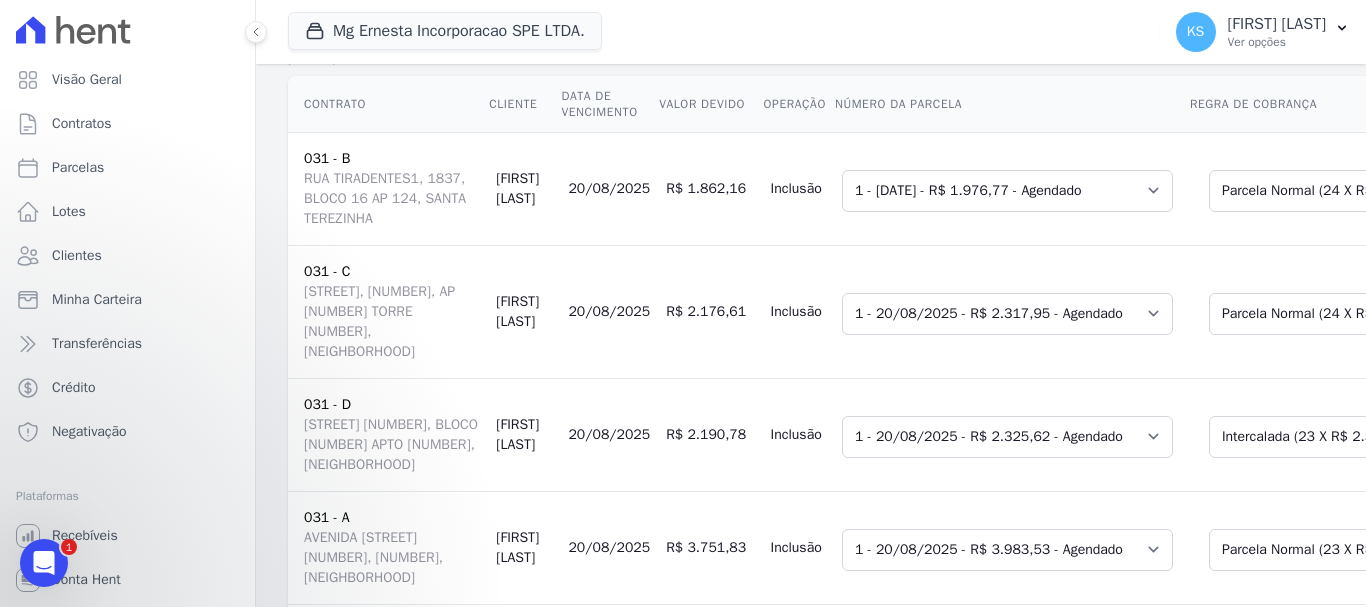scroll, scrollTop: 100, scrollLeft: 0, axis: vertical 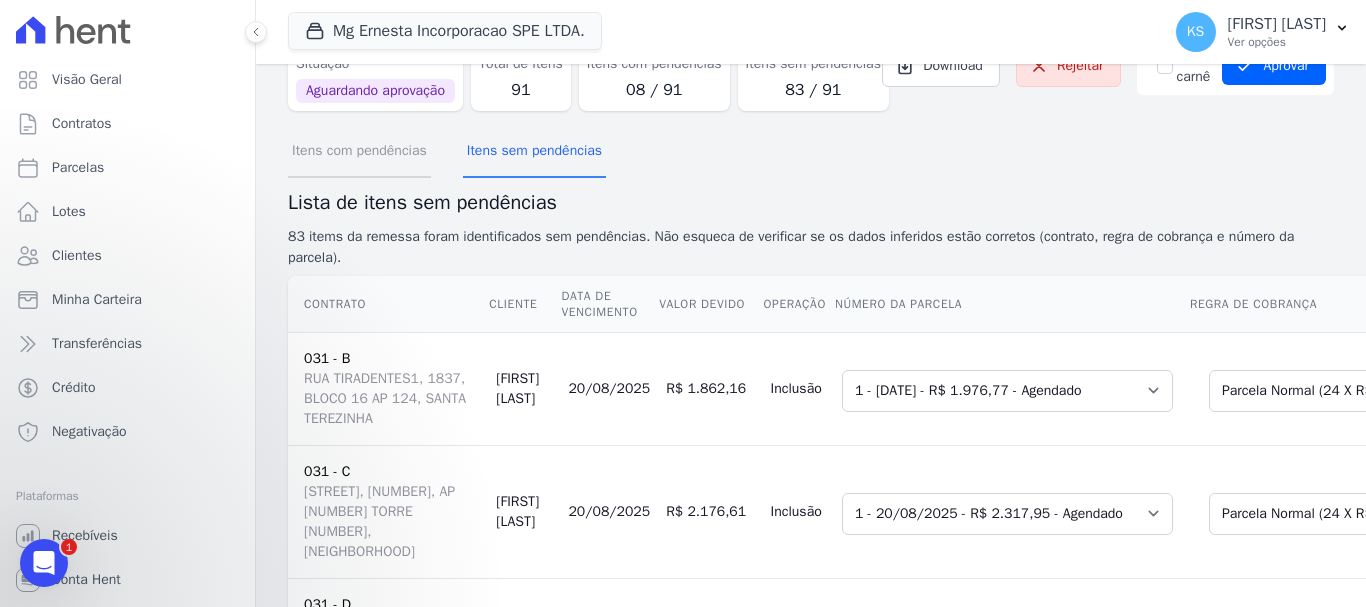 click on "Itens com pendências" at bounding box center [359, 152] 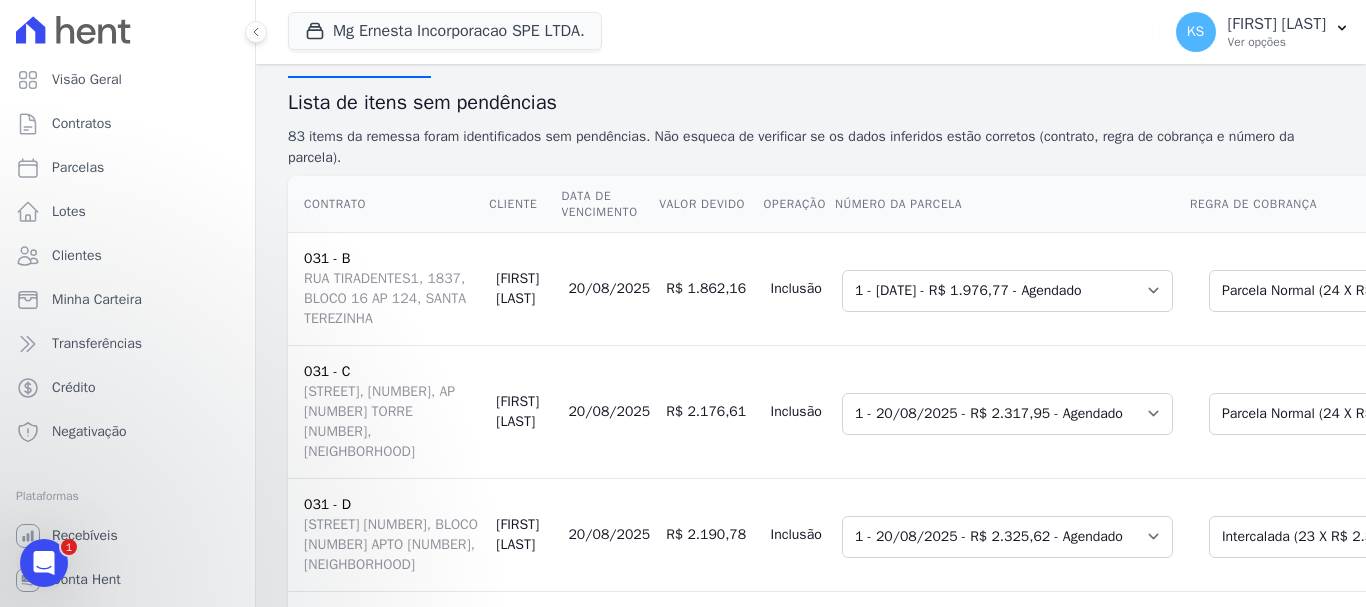 scroll, scrollTop: 400, scrollLeft: 0, axis: vertical 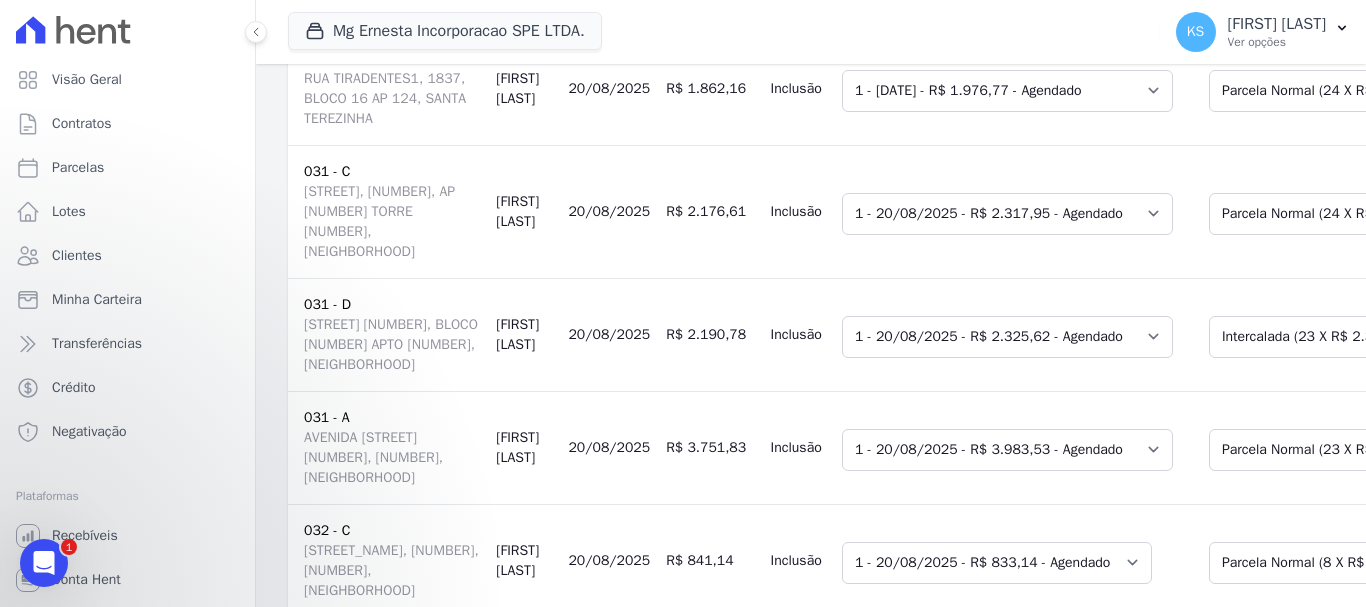 drag, startPoint x: 839, startPoint y: 570, endPoint x: 834, endPoint y: 591, distance: 21.587032 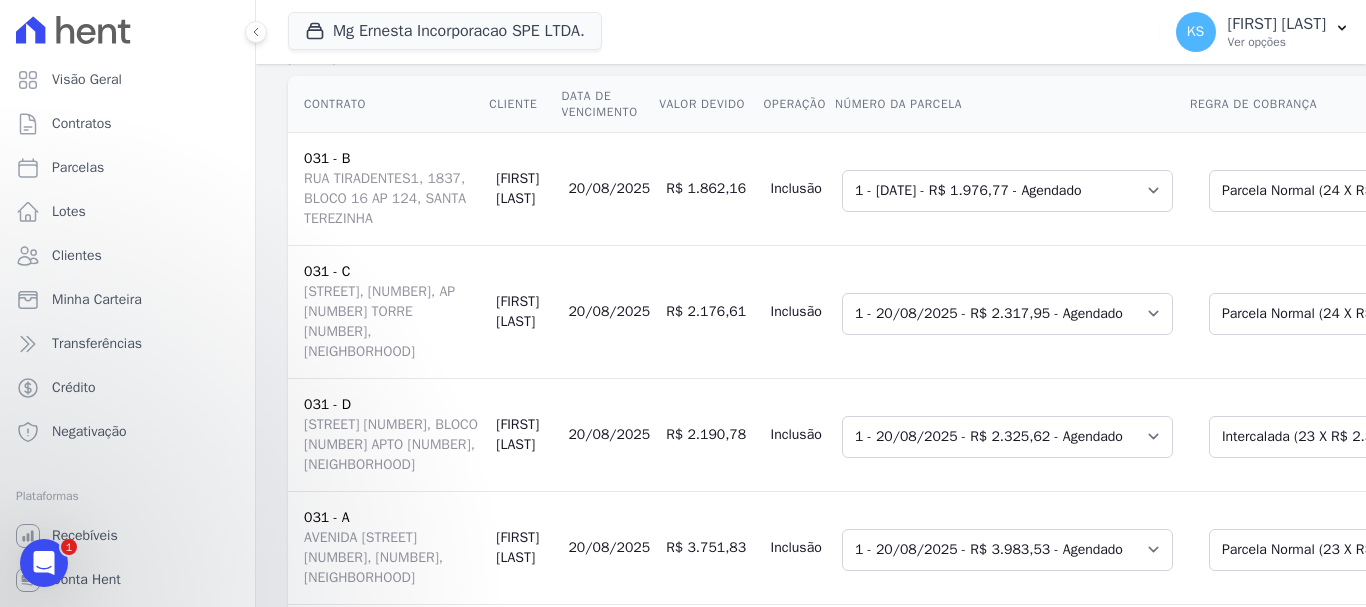 scroll, scrollTop: 0, scrollLeft: 0, axis: both 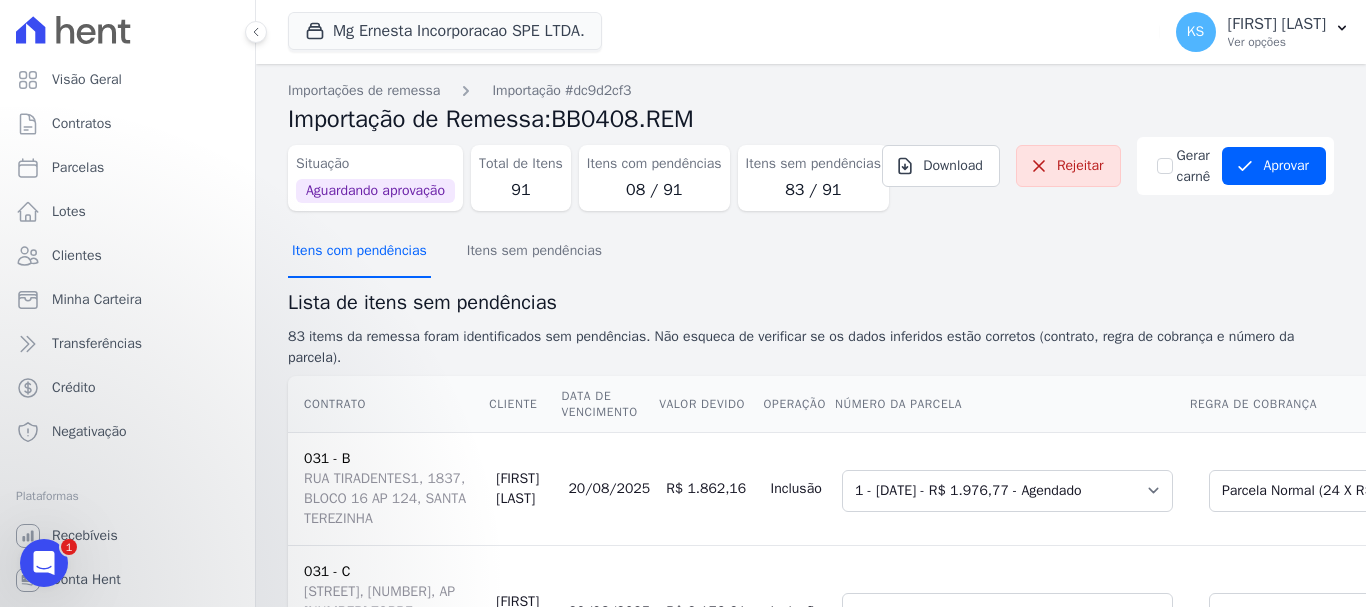 click on "Itens com pendências" at bounding box center [359, 252] 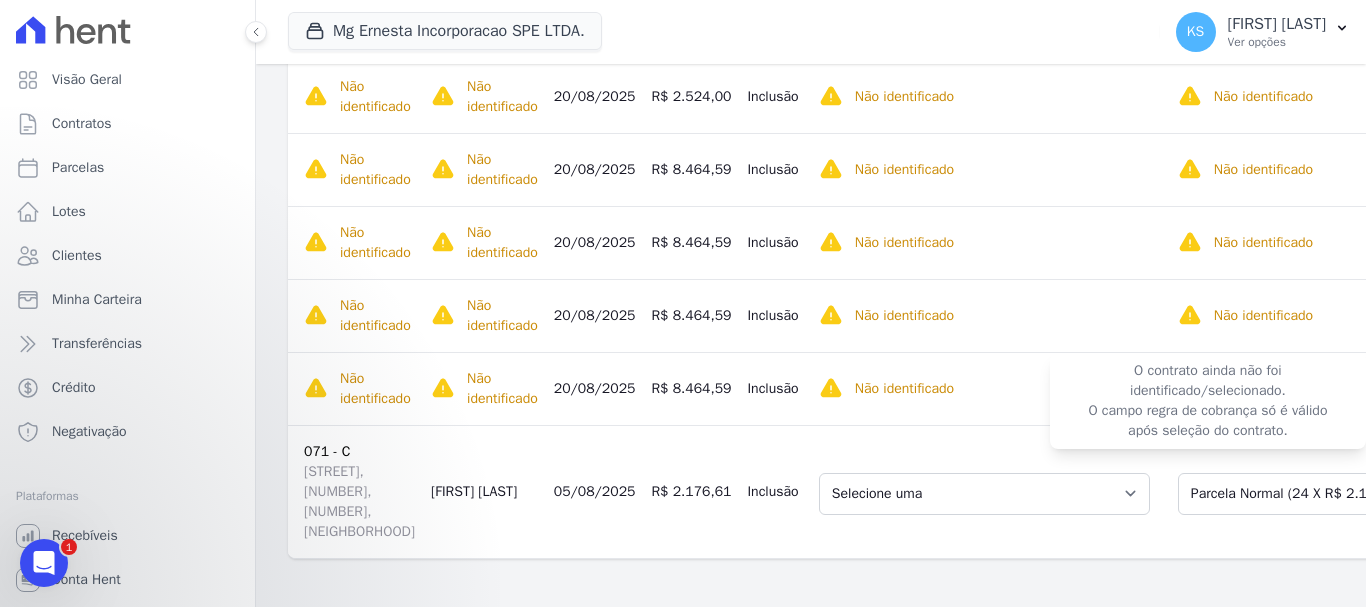 scroll, scrollTop: 621, scrollLeft: 0, axis: vertical 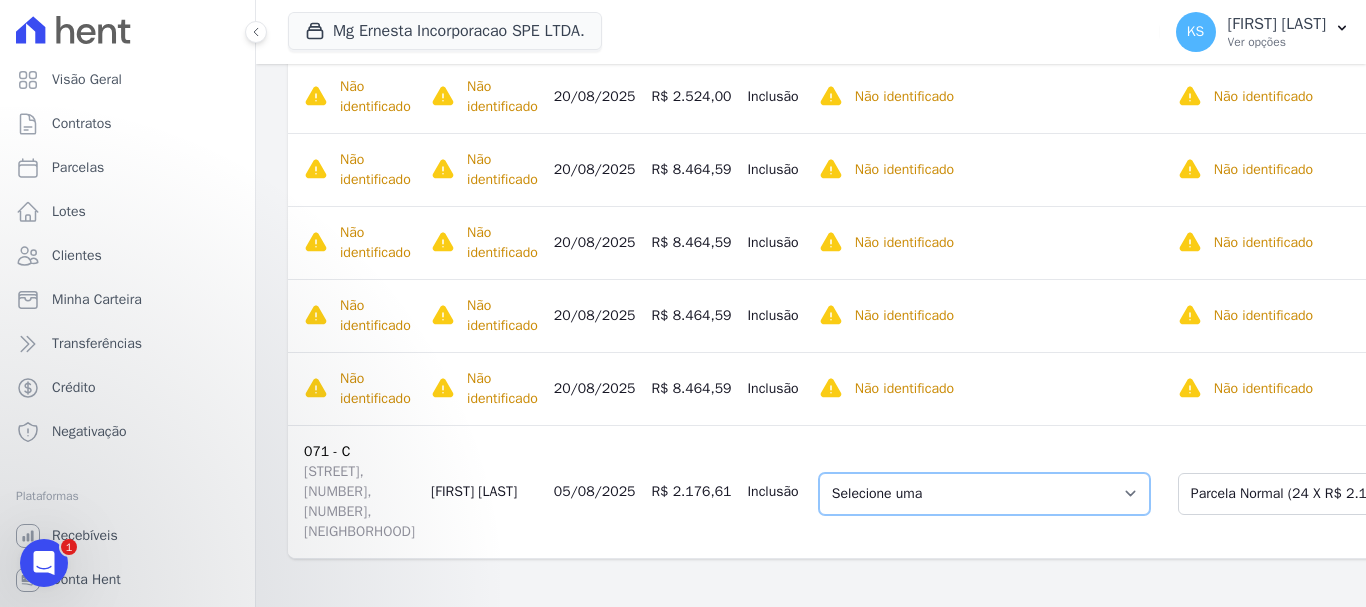 click on "Selecione uma
2 - [DATE] - R$ 2.176,61 - Agendado
3 - [DATE] - R$ 2.176,61 - Agendado
4 - [DATE] - R$ 2.176,61 - Agendado
5 - [DATE] - R$ 2.176,61 - Agendado
6 - [DATE] - R$ 2.176,61 - Agendado
7 - [DATE] - R$ 2.176,61 - Agendado
8 - [DATE] - R$ 2.176,61 - Agendado
9 - [DATE] - R$ 2.176,61 - Agendado
10 - [DATE] - R$ 2.176,61 - Agendado
11 - [DATE] - R$ 2.176,61 - Agendado
12 - [DATE] - R$ 2.176,61 - Agendado
13 - [DATE] - R$ 2.176,61 - Agendado
14 - [DATE] - R$ 2.176,61 - Agendado
15 - [DATE] - R$ 2.176,61 - Agendado
16 - [DATE] - R$ 2.176,61 - Agendado
17 - [DATE] - R$ 2.176,61 - Agendado
18 - [DATE] - R$ 2.176,61 - Agendado
19 - [DATE] - R$ 2.176,61 - Agendado
20 - [DATE] - R$ 2.176,61 - Agendado
21 - [DATE] - R$ 2.176,61 - Agendado
22 - [DATE] - R$ 2.176,61 - Agendado
23 - [DATE] - R$ 2.176,61 - Agendado
24 - [DATE] - R$ 2.176,61 - Agendado" at bounding box center (984, 494) 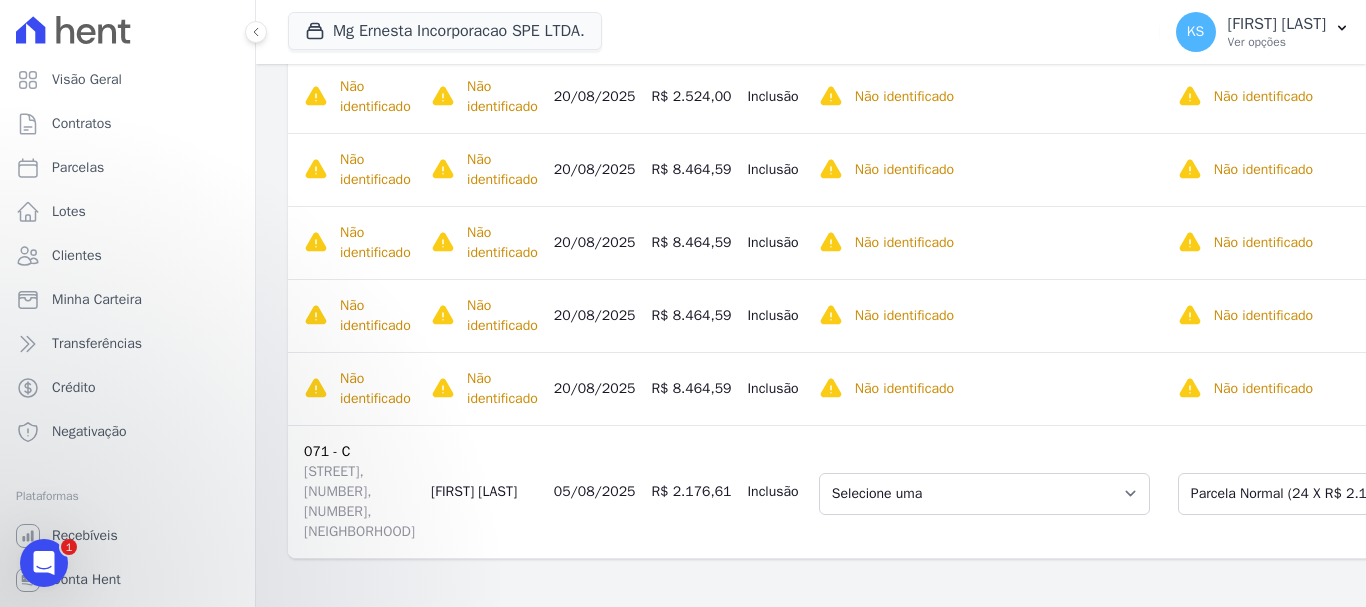 click on "Contrato
Cliente
Data de Vencimento
Valor devido
Operação
Número da Parcela
Regra de Cobrança
Situação
Não identificado
O cliente dessa cobrança ainda não foi identificado.   Contratos só podem ser encontrados após cliente identificado." at bounding box center [938, 208] 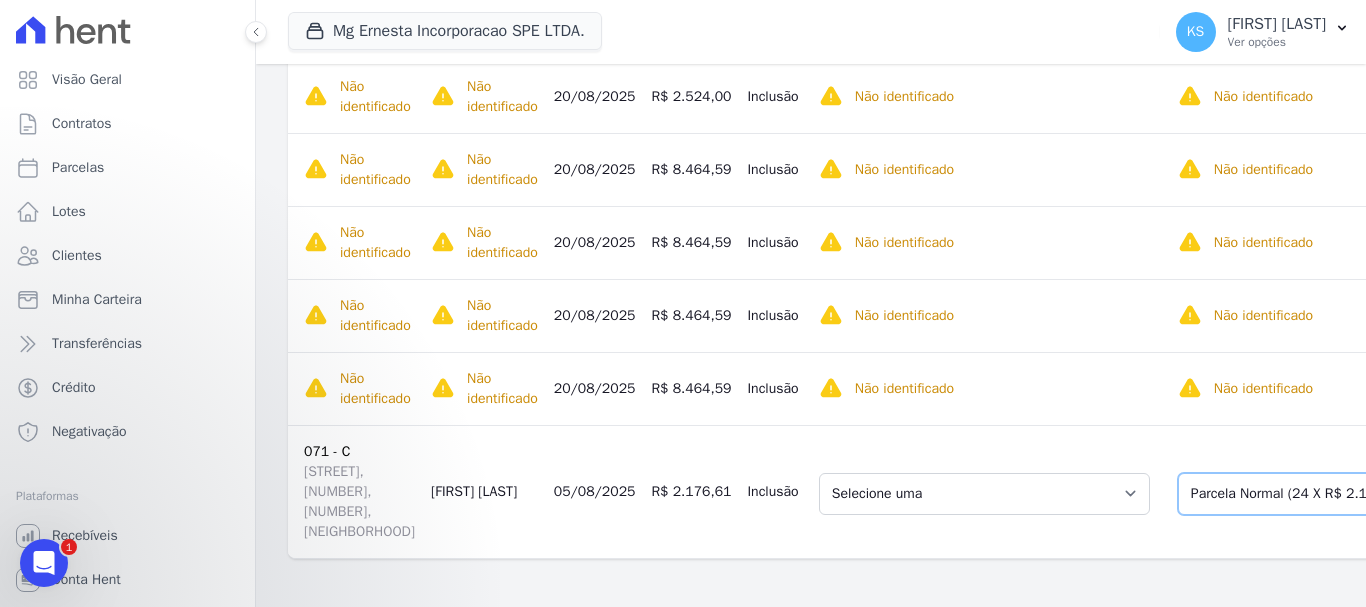 click on "Selecione uma
Nova Parcela Avulsa
Parcela Avulsa Existente
Parcela Normal (24 X R$ 2.176,61)
Intercalada (4 X R$ 17.384,62)" at bounding box center (1314, 494) 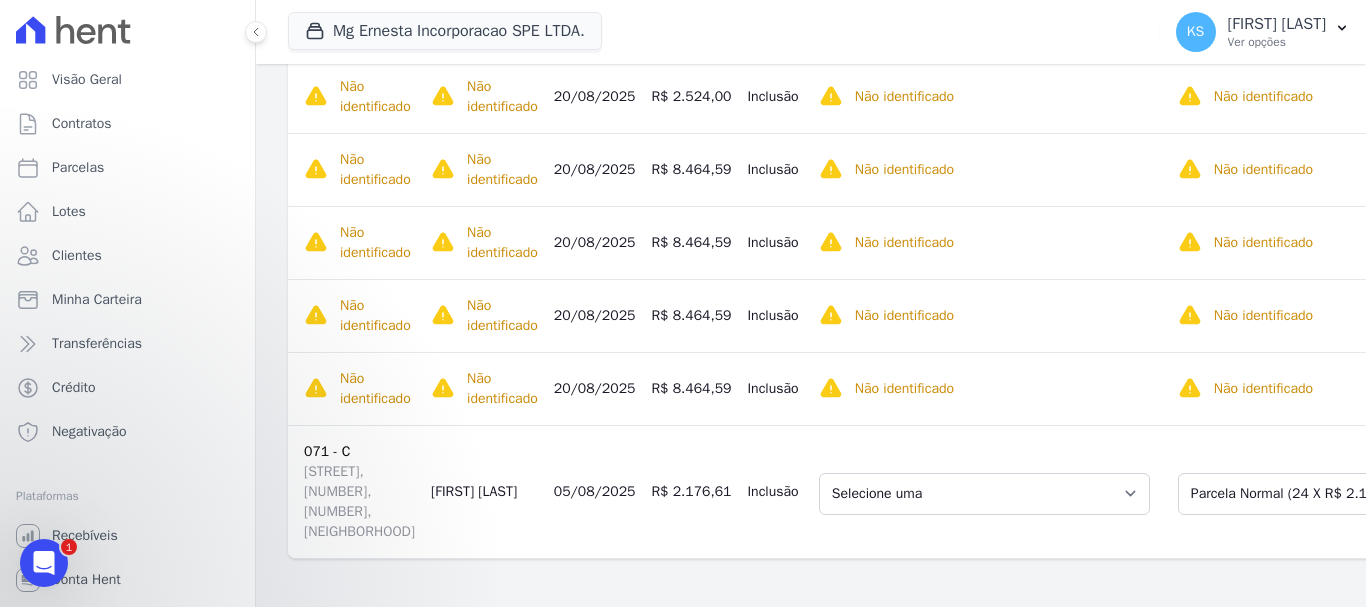 click on "Contrato
Cliente
Data de Vencimento
Valor devido
Operação
Número da Parcela
Regra de Cobrança
Situação
Não identificado
O cliente dessa cobrança ainda não foi identificado.   Contratos só podem ser encontrados após cliente identificado." at bounding box center [938, 208] 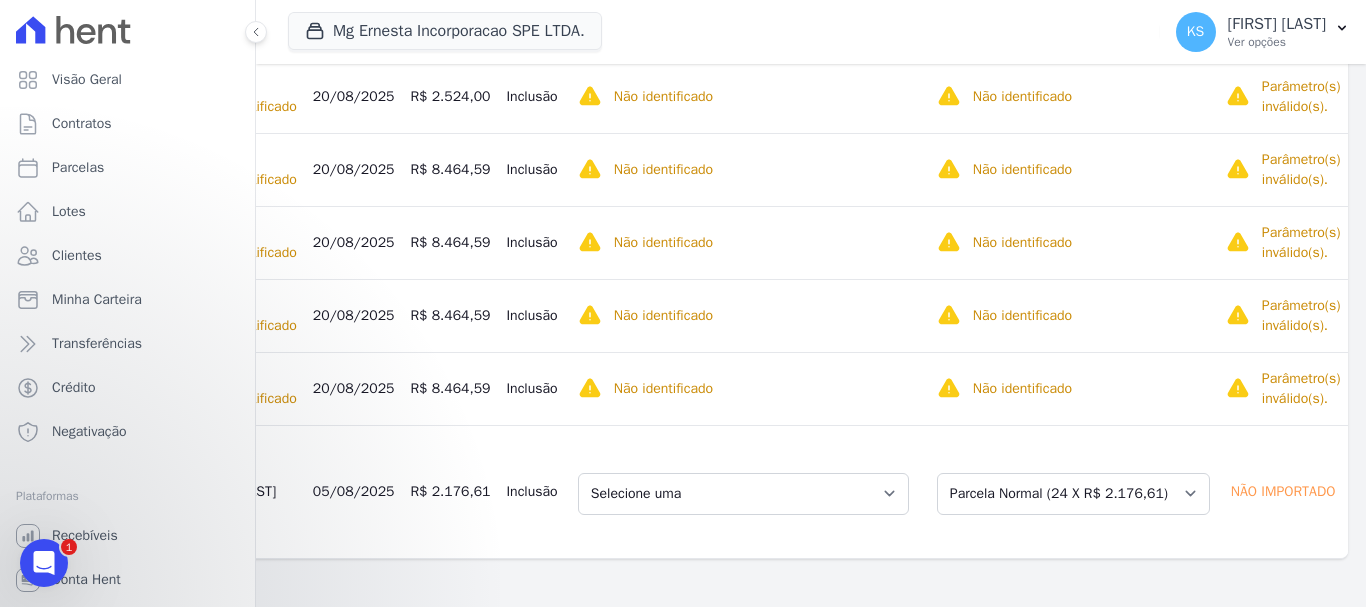 scroll, scrollTop: 0, scrollLeft: 0, axis: both 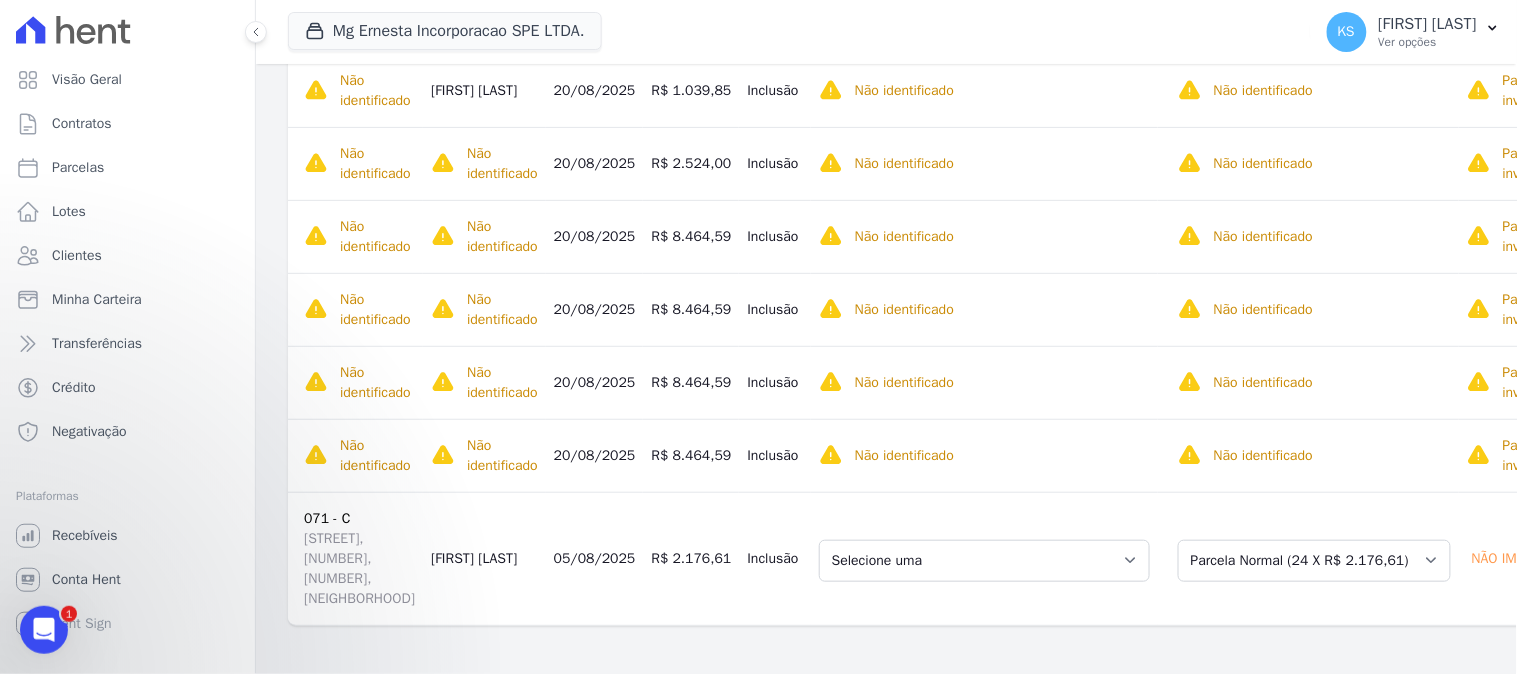 drag, startPoint x: 1182, startPoint y: 18, endPoint x: 936, endPoint y: 636, distance: 665.1616 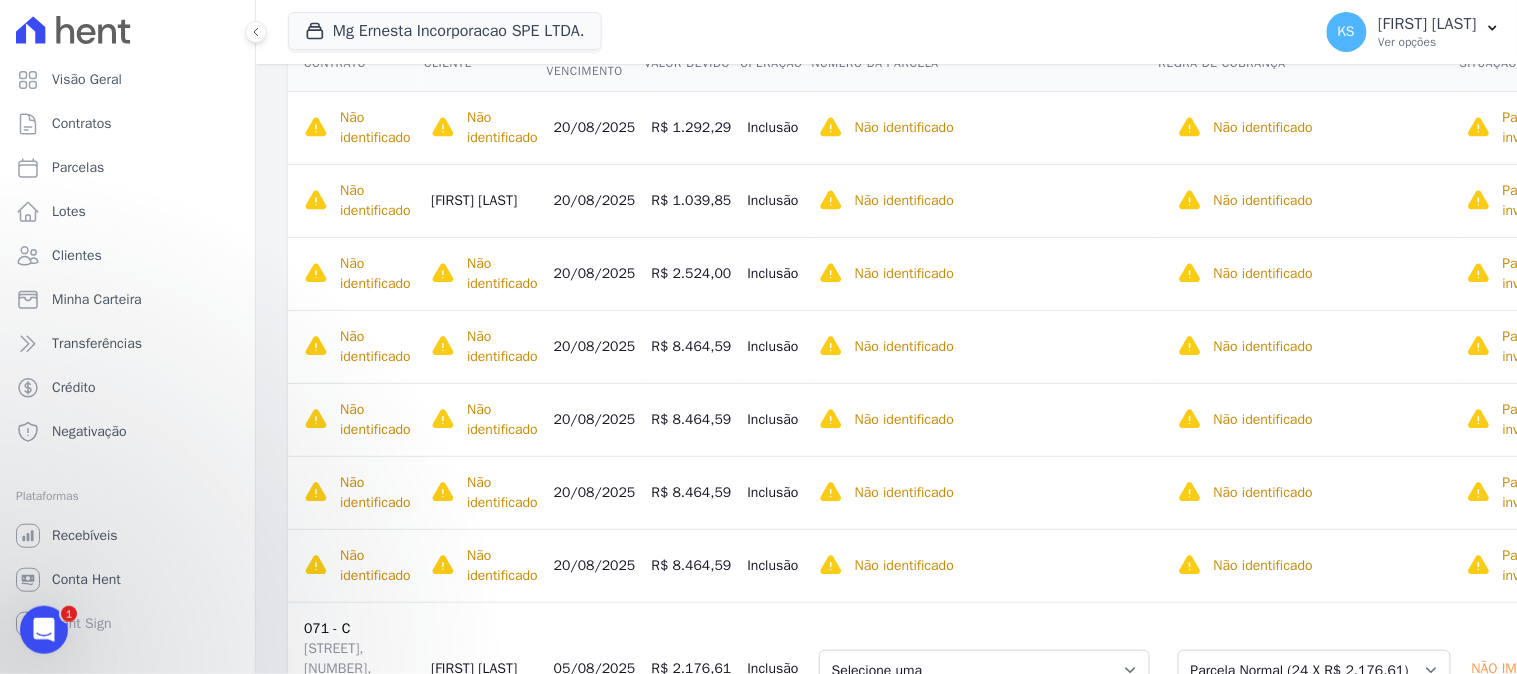 scroll, scrollTop: 346, scrollLeft: 0, axis: vertical 